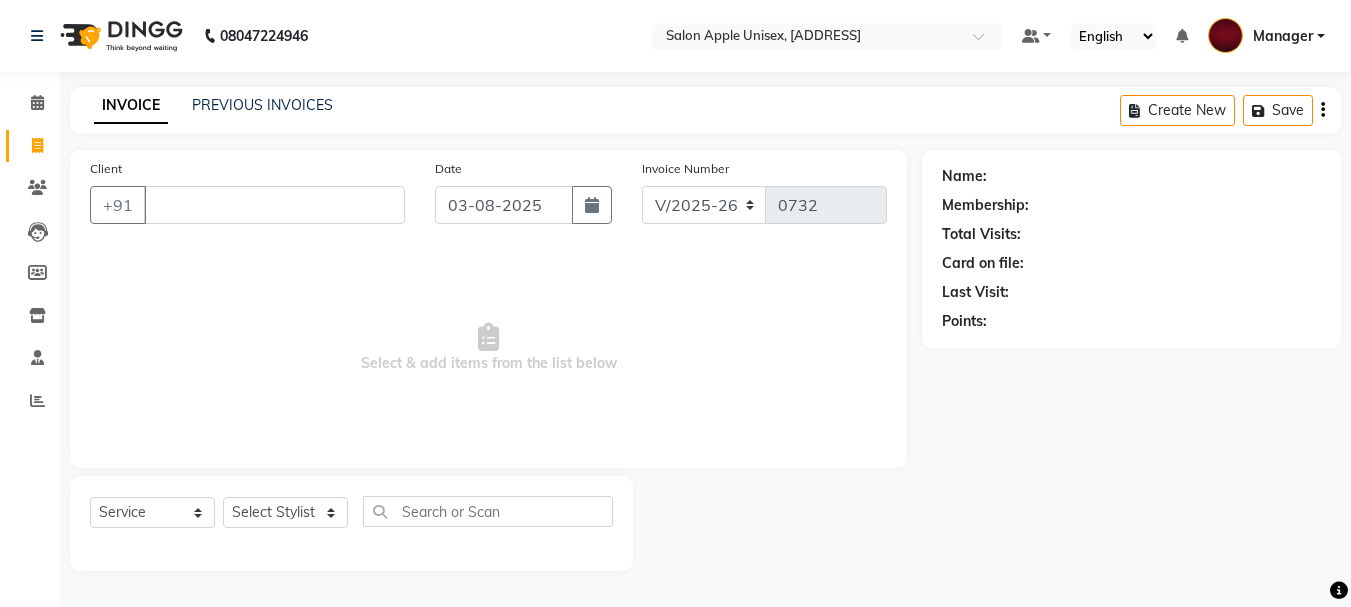 select on "112" 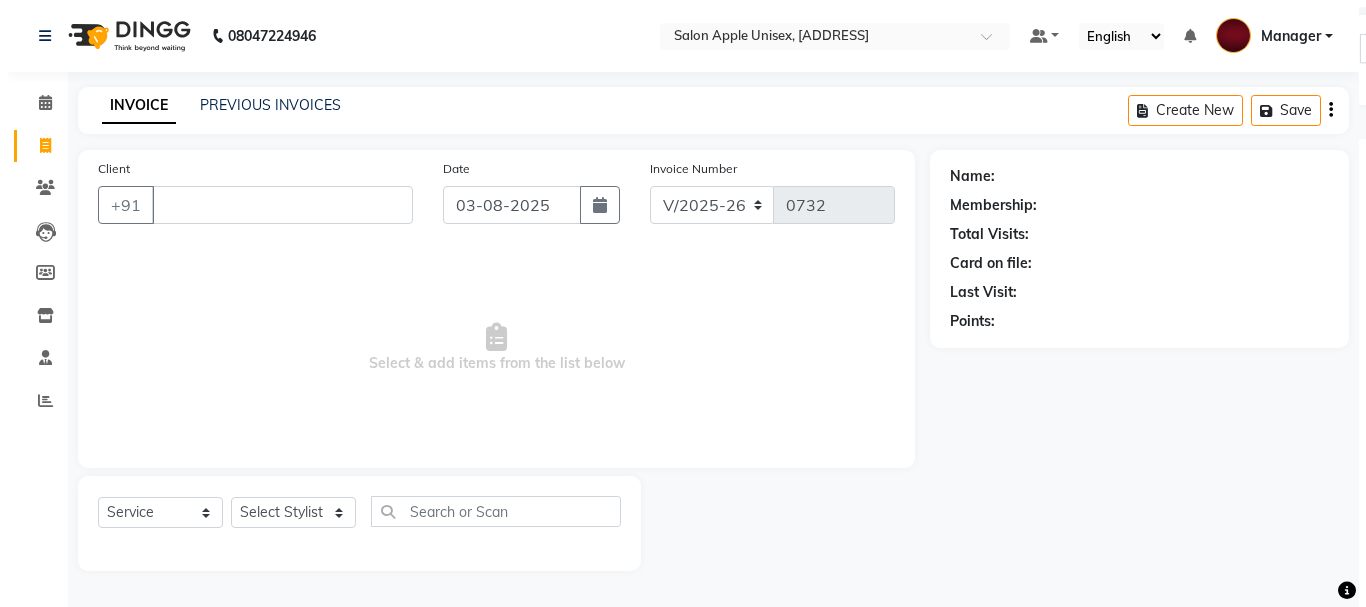 scroll, scrollTop: 0, scrollLeft: 0, axis: both 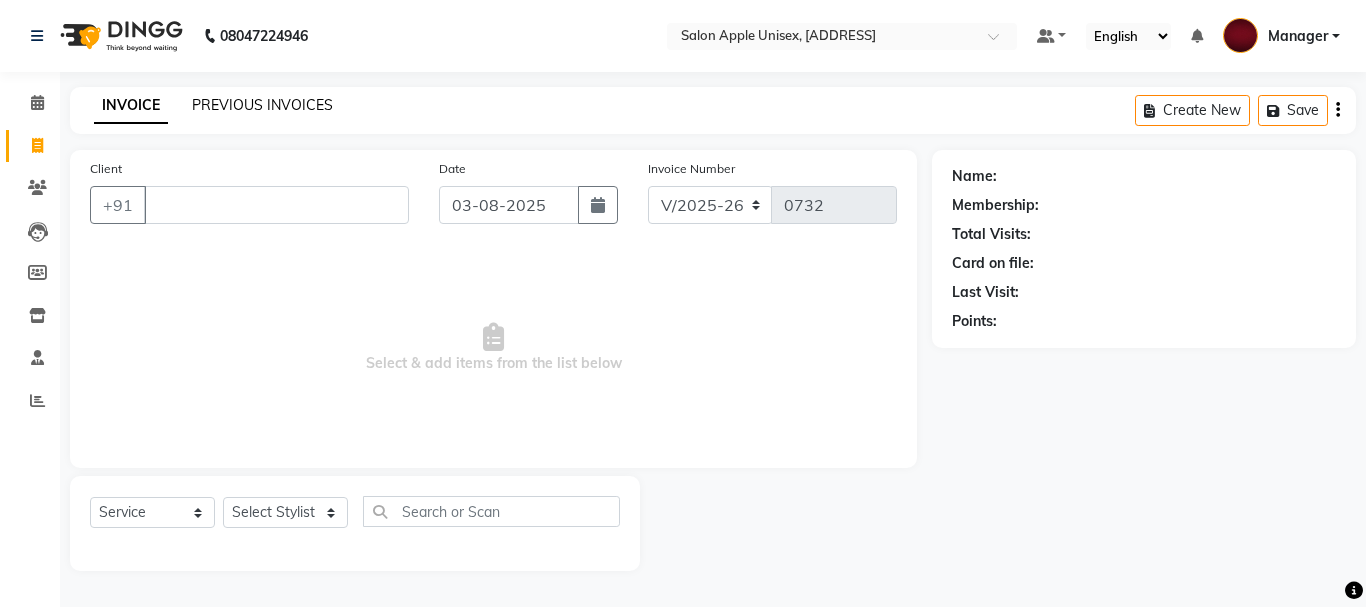 click on "PREVIOUS INVOICES" 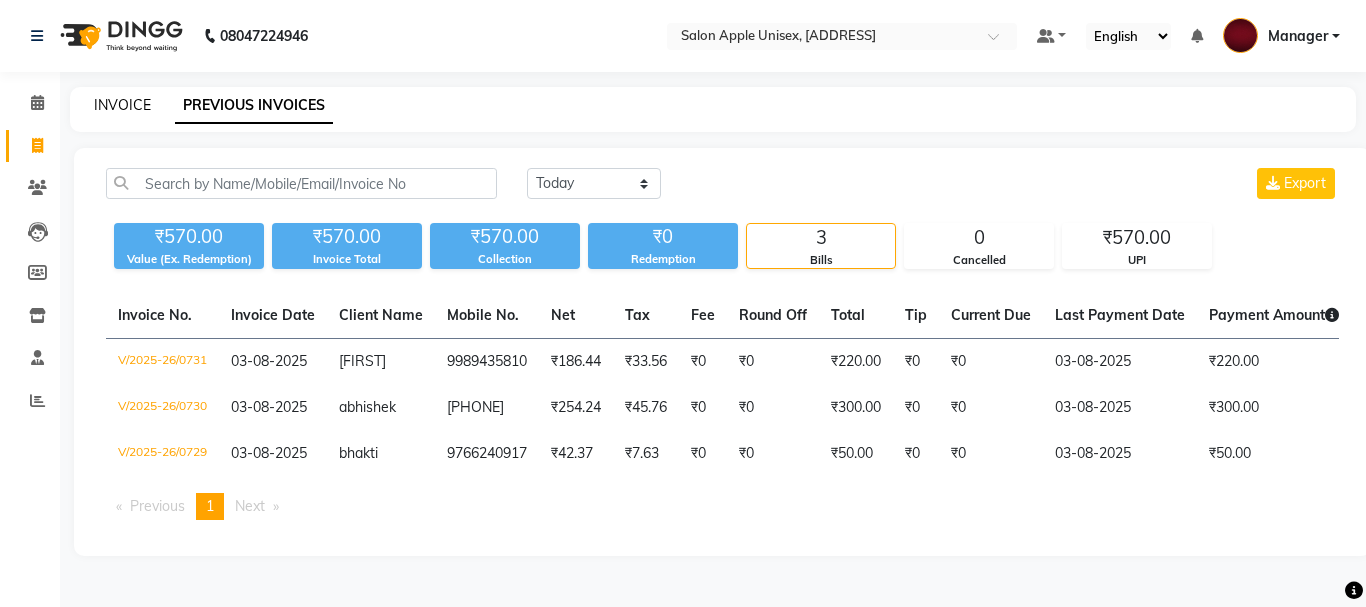 click on "INVOICE" 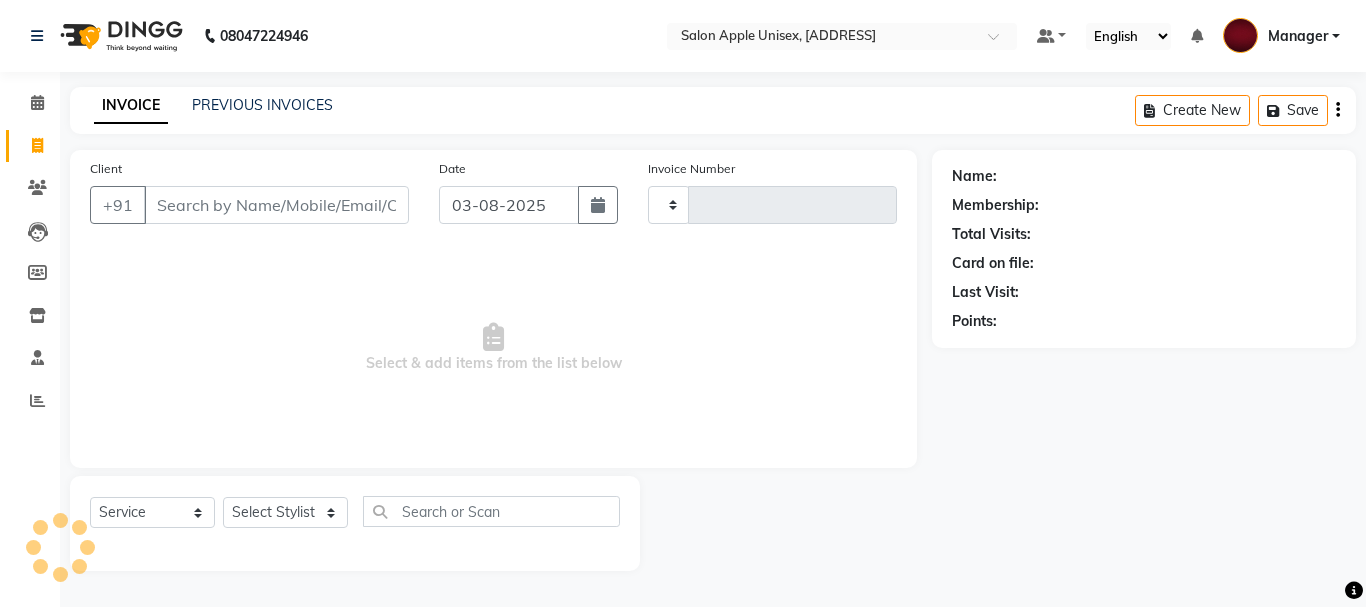 type on "0732" 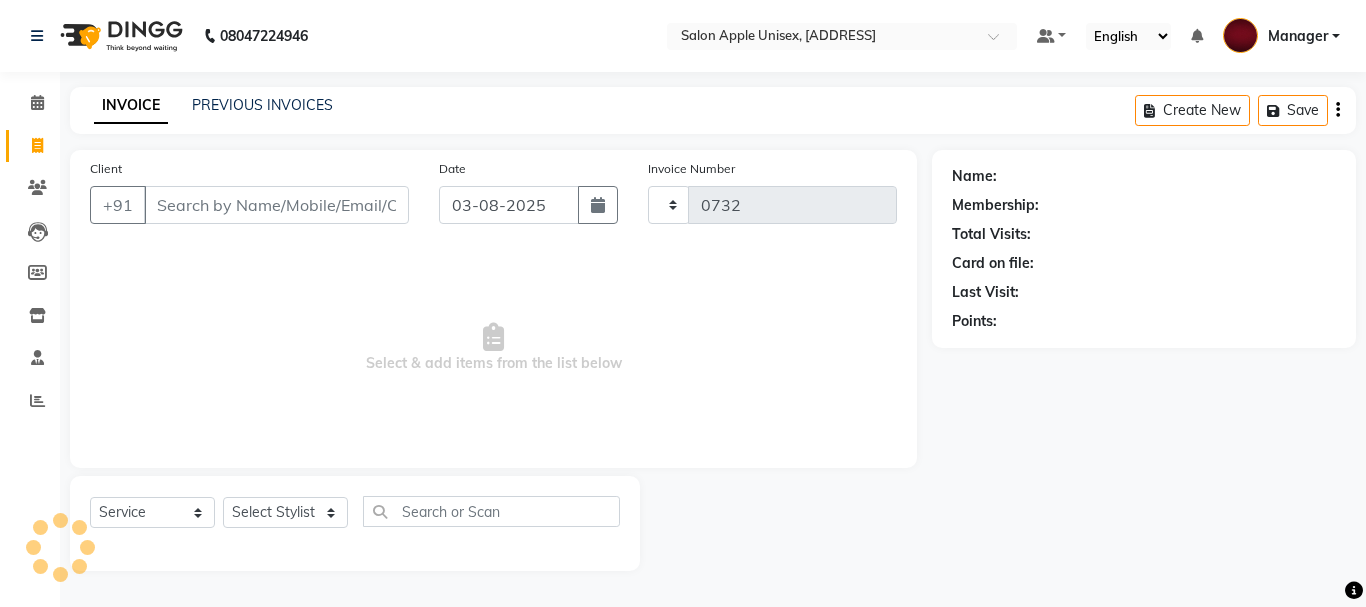 select on "112" 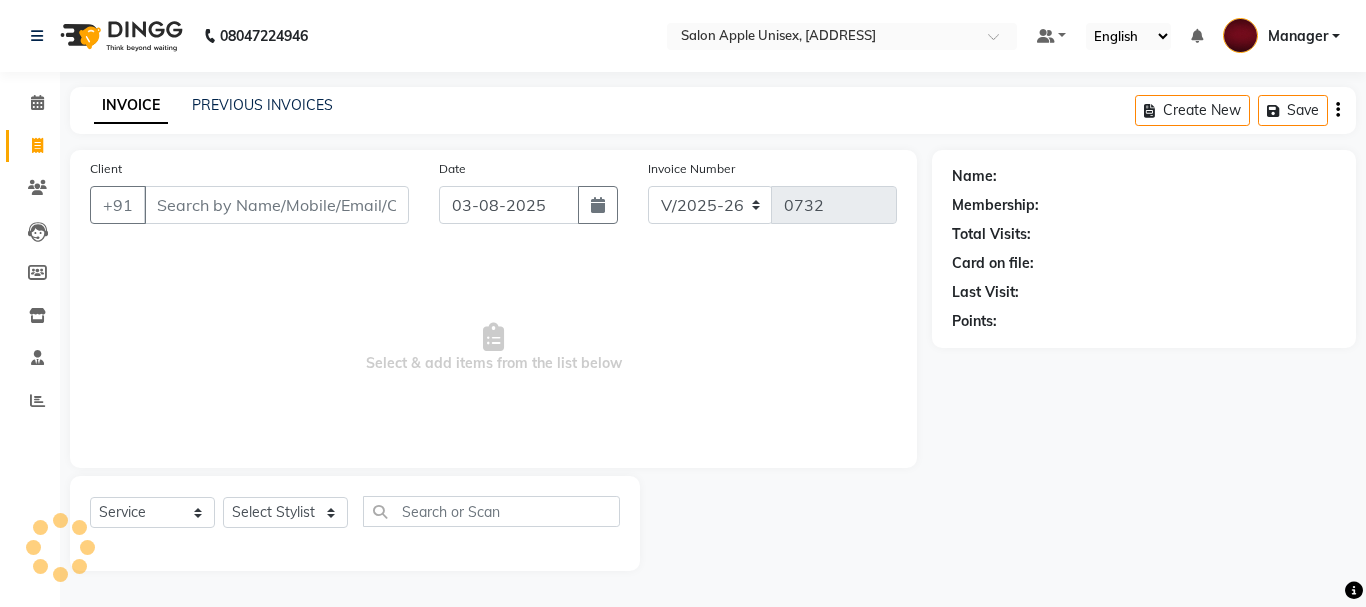 click on "Client" at bounding box center [276, 205] 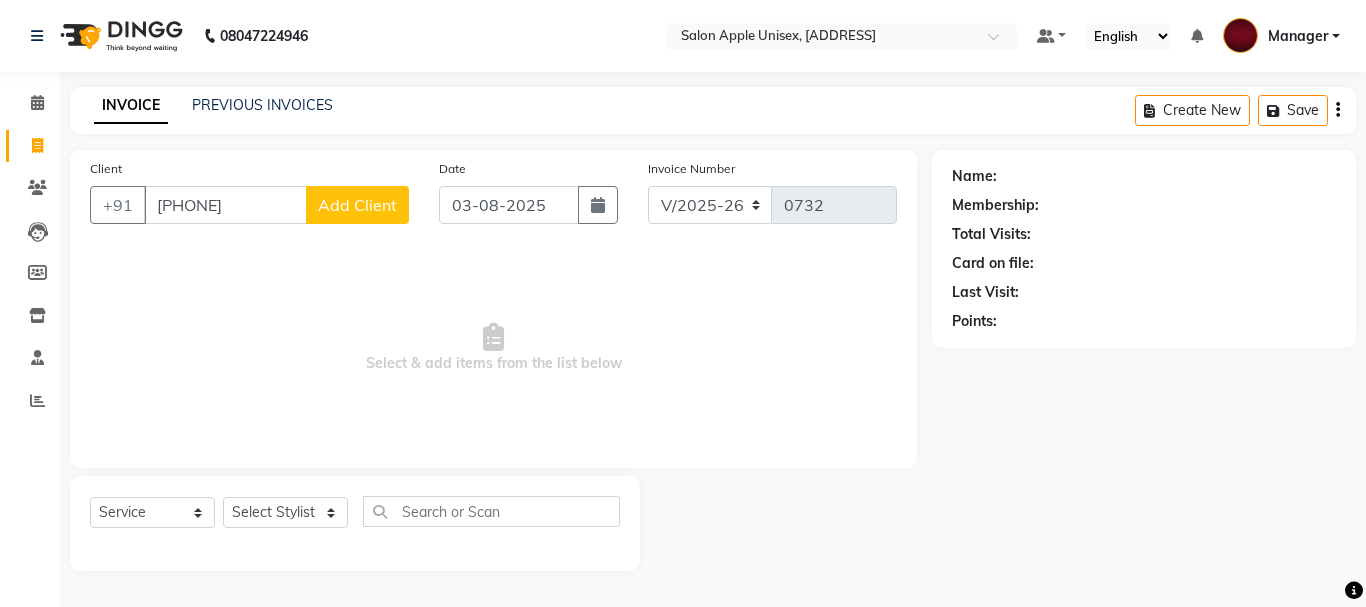 type on "[PHONE]" 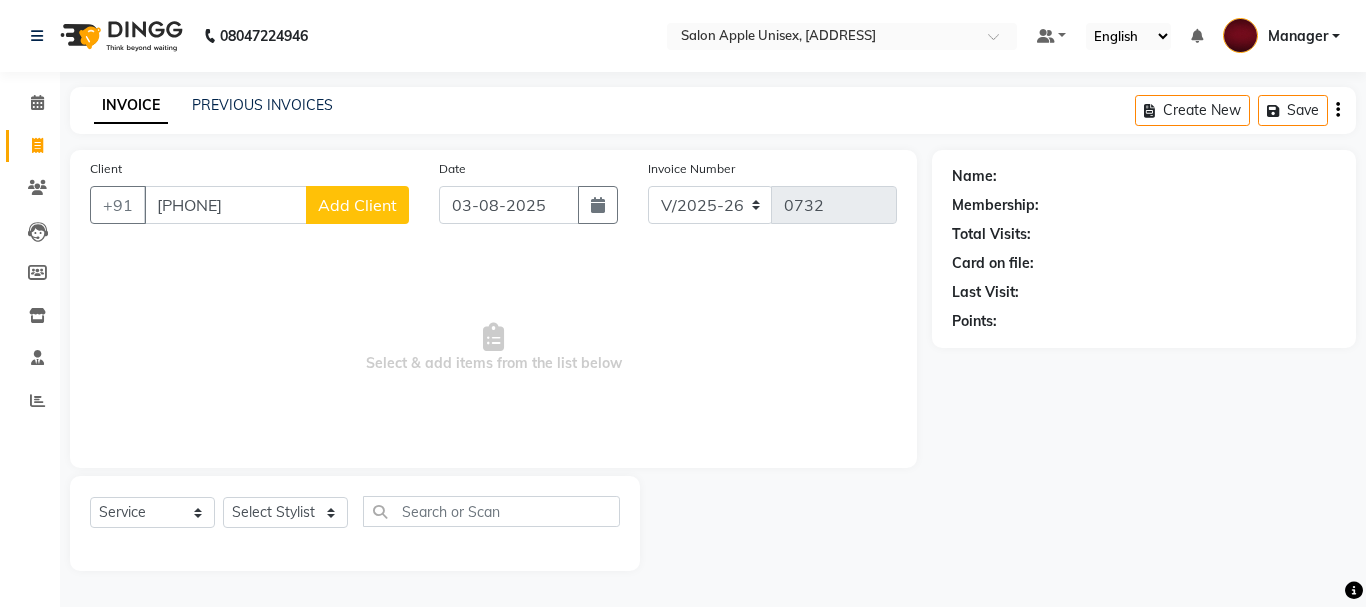 select on "22" 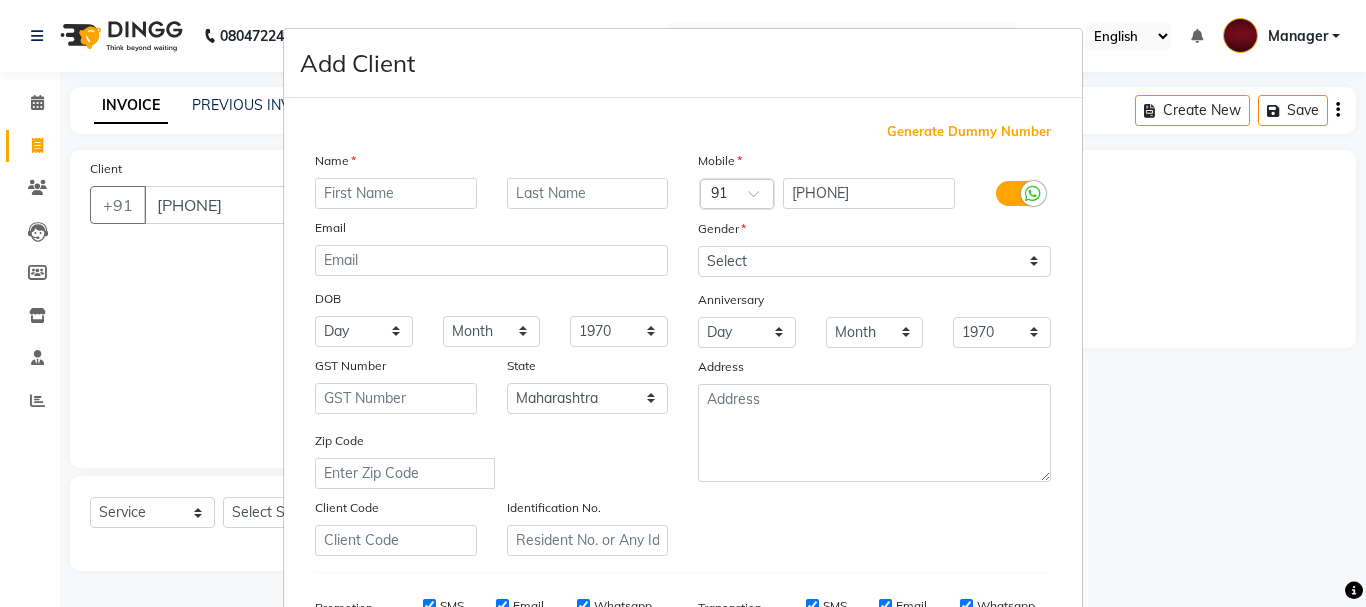 click at bounding box center [396, 193] 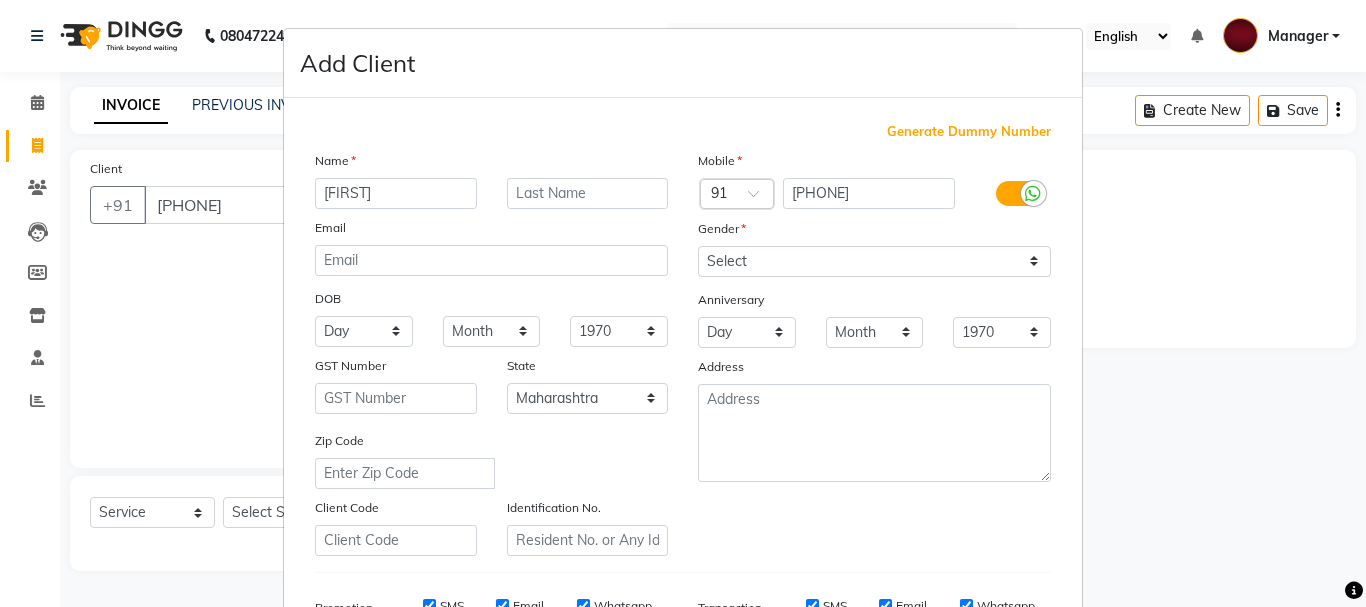 type on "[FIRST]" 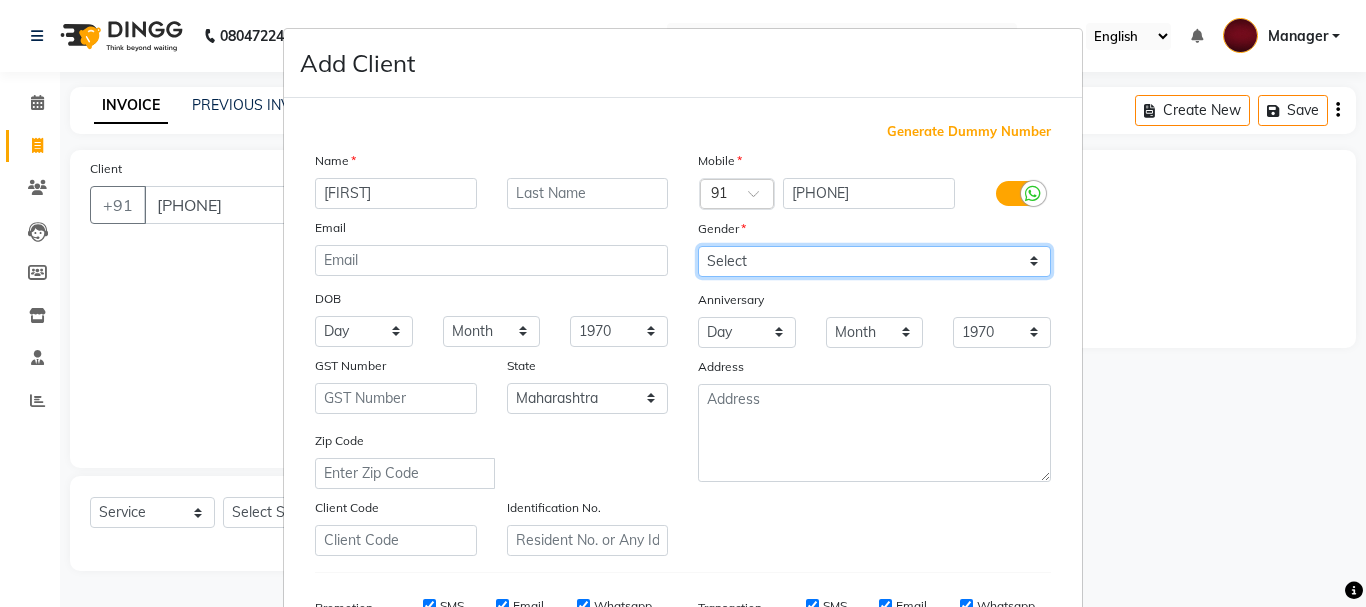 click on "Select Male Female Other Prefer Not To Say" at bounding box center (874, 261) 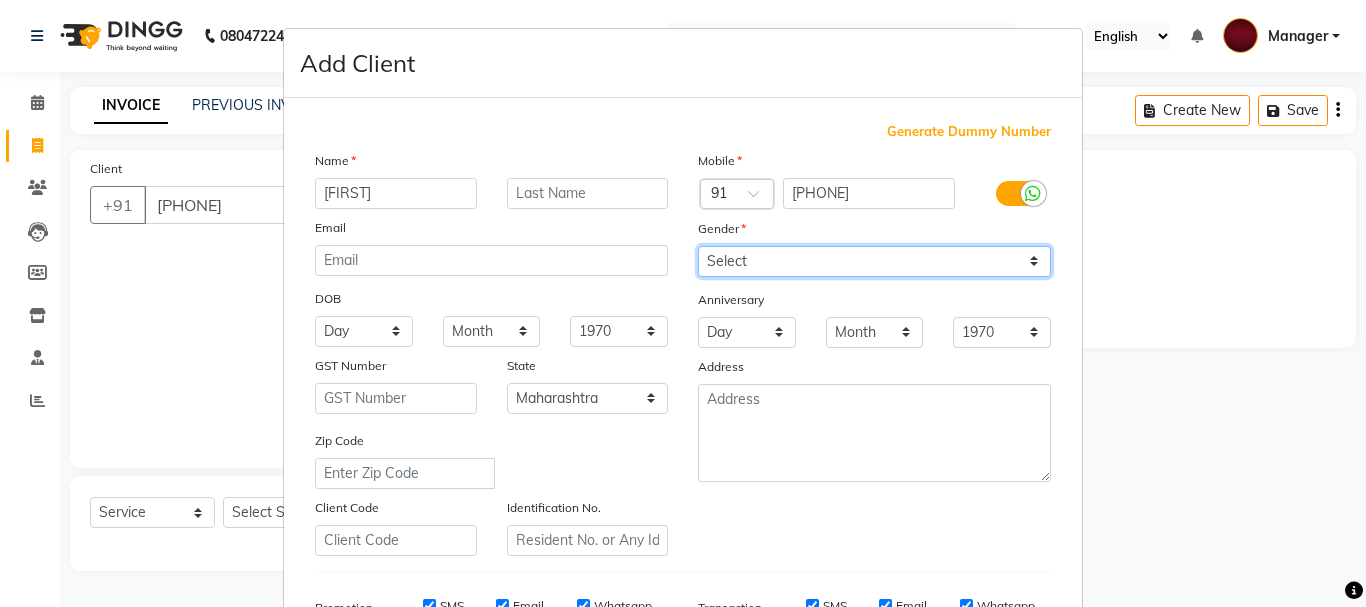 select on "female" 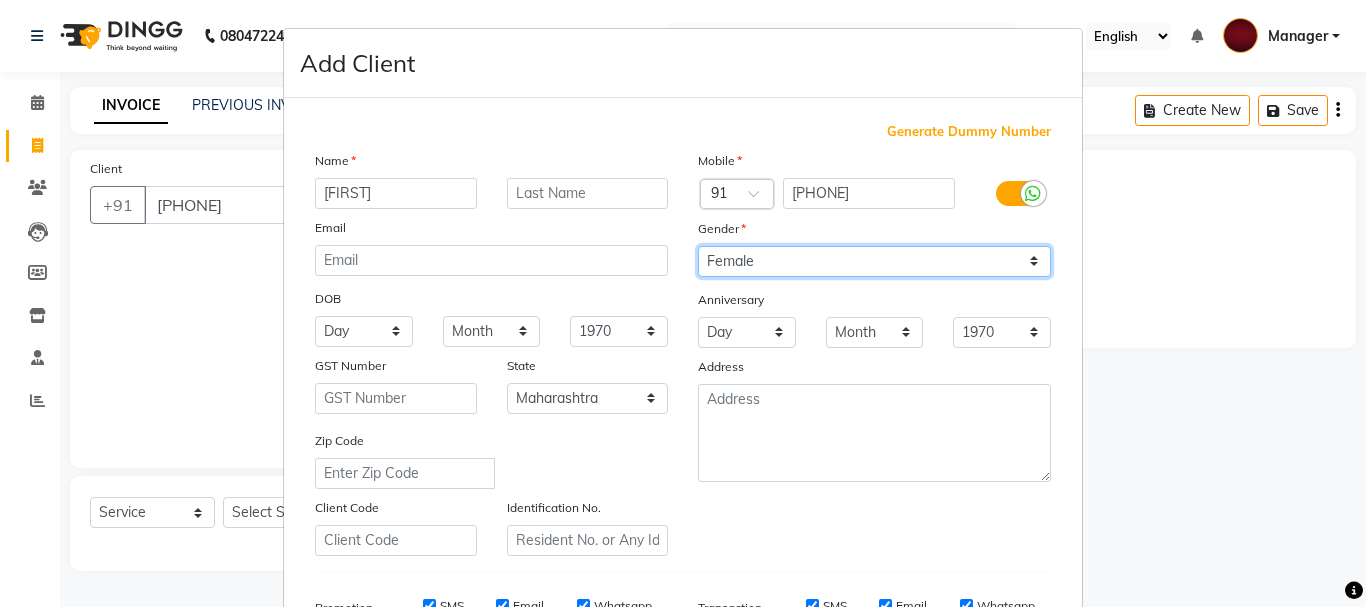 click on "Select Male Female Other Prefer Not To Say" at bounding box center (874, 261) 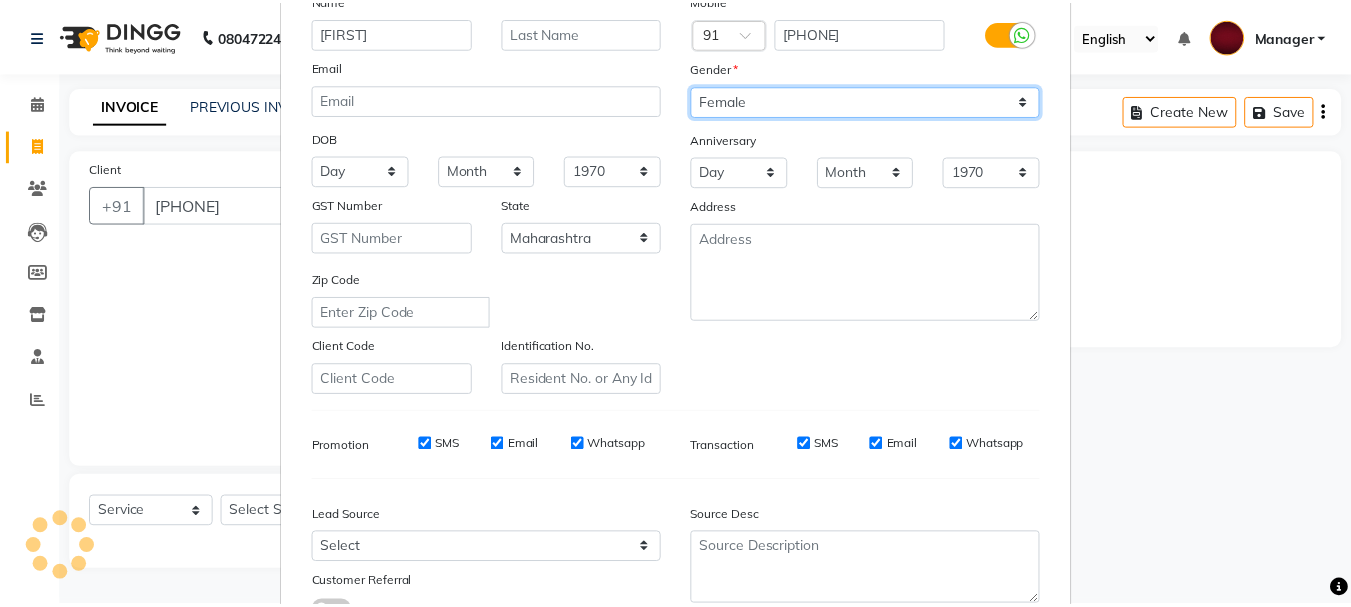 scroll, scrollTop: 316, scrollLeft: 0, axis: vertical 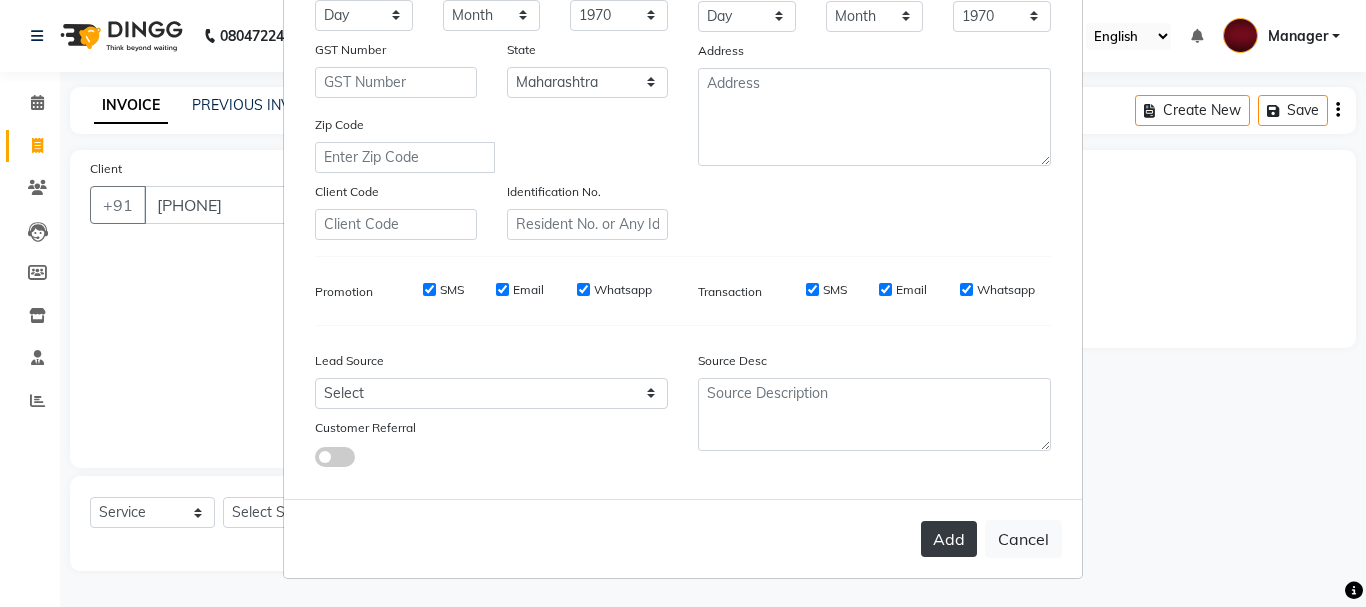 click on "Add" at bounding box center [949, 539] 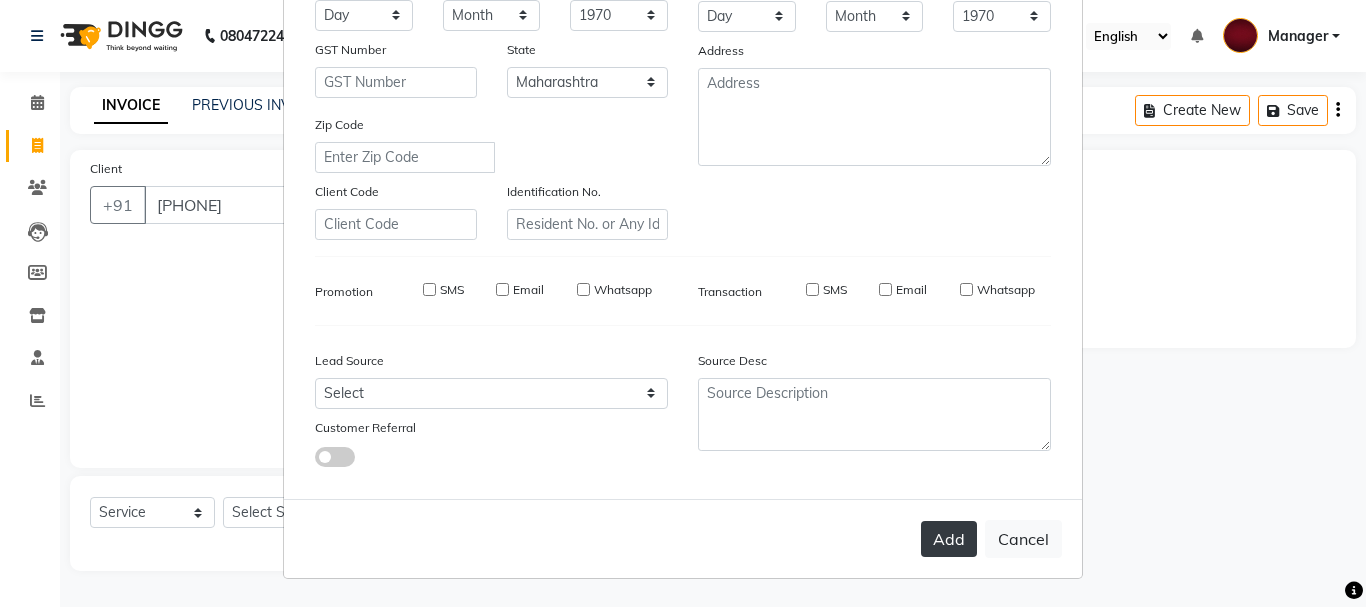 type 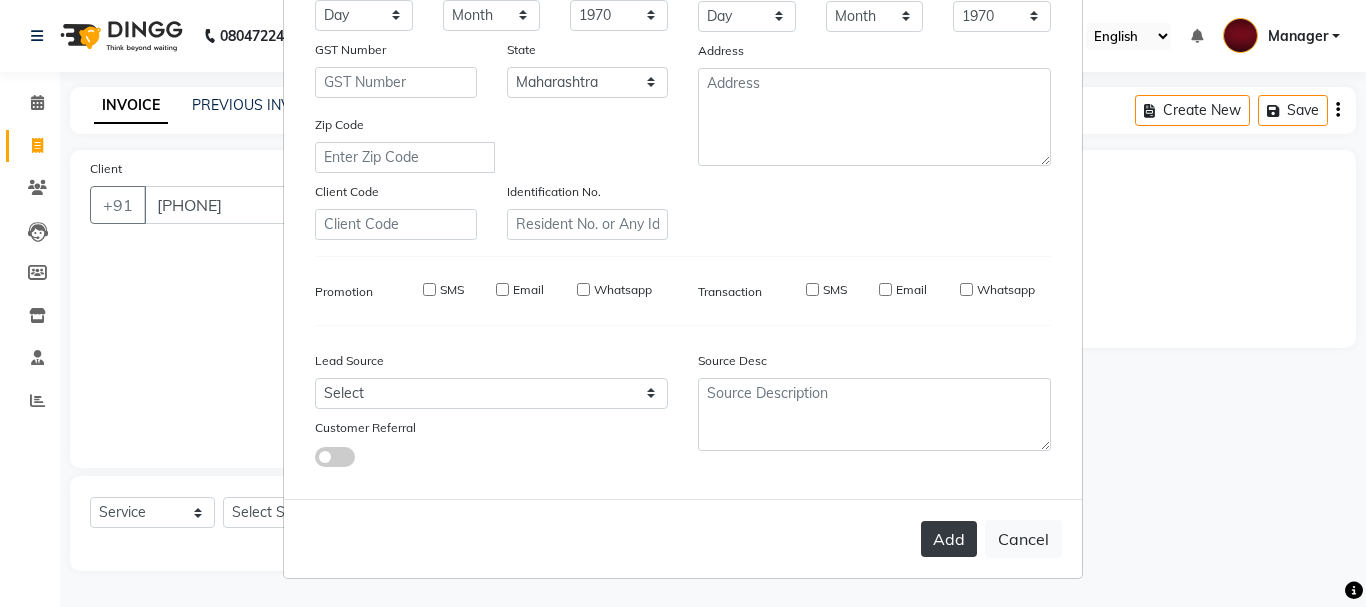 select 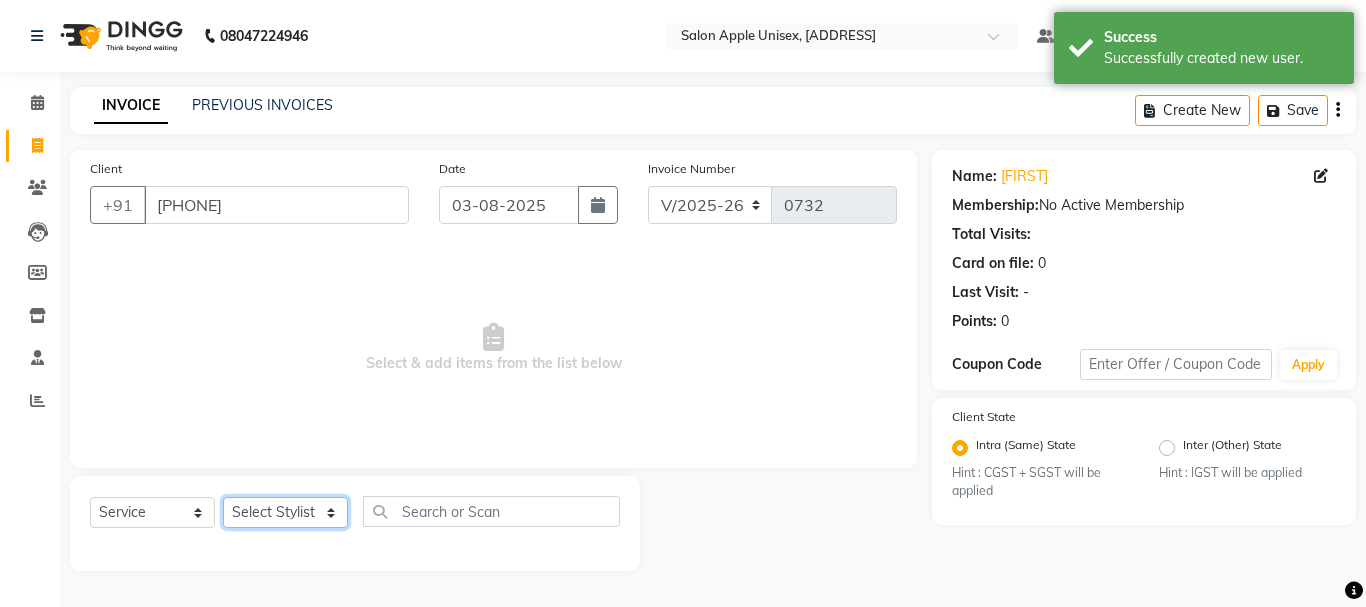 click on "Select Stylist [FIRST](Owner) Manager [FIRST] (Owner) [FIRST] [FIRST] [LAST] [FIRST] [FIRST] [LAST]" 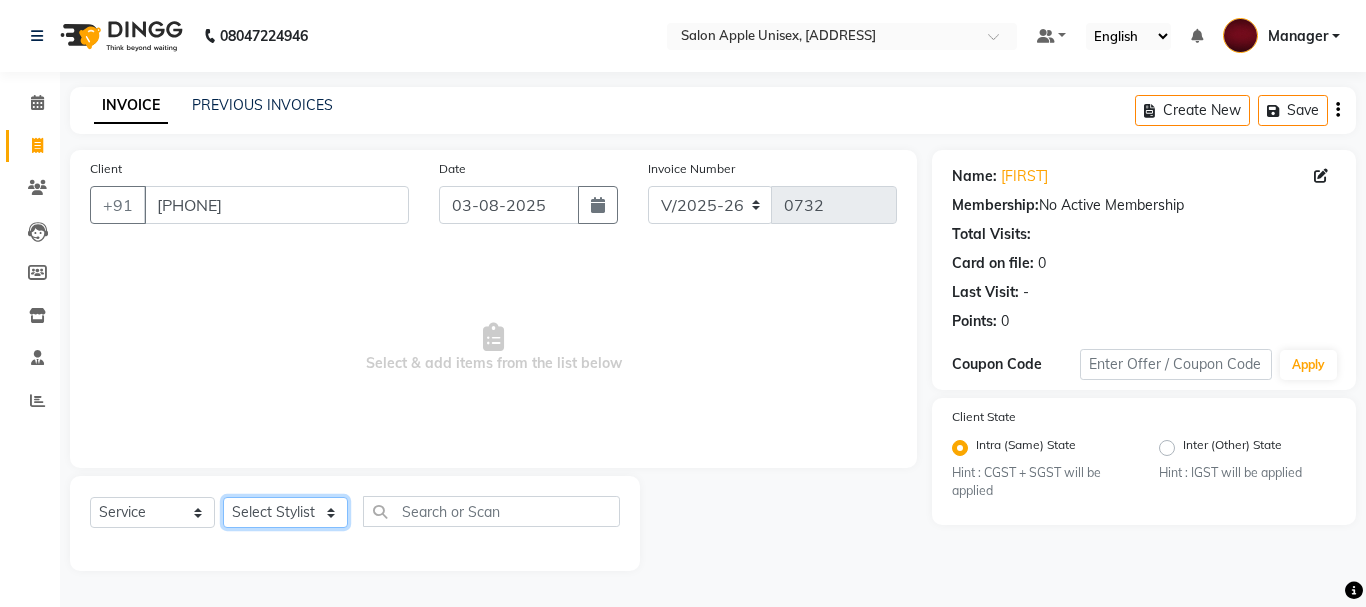 select on "84440" 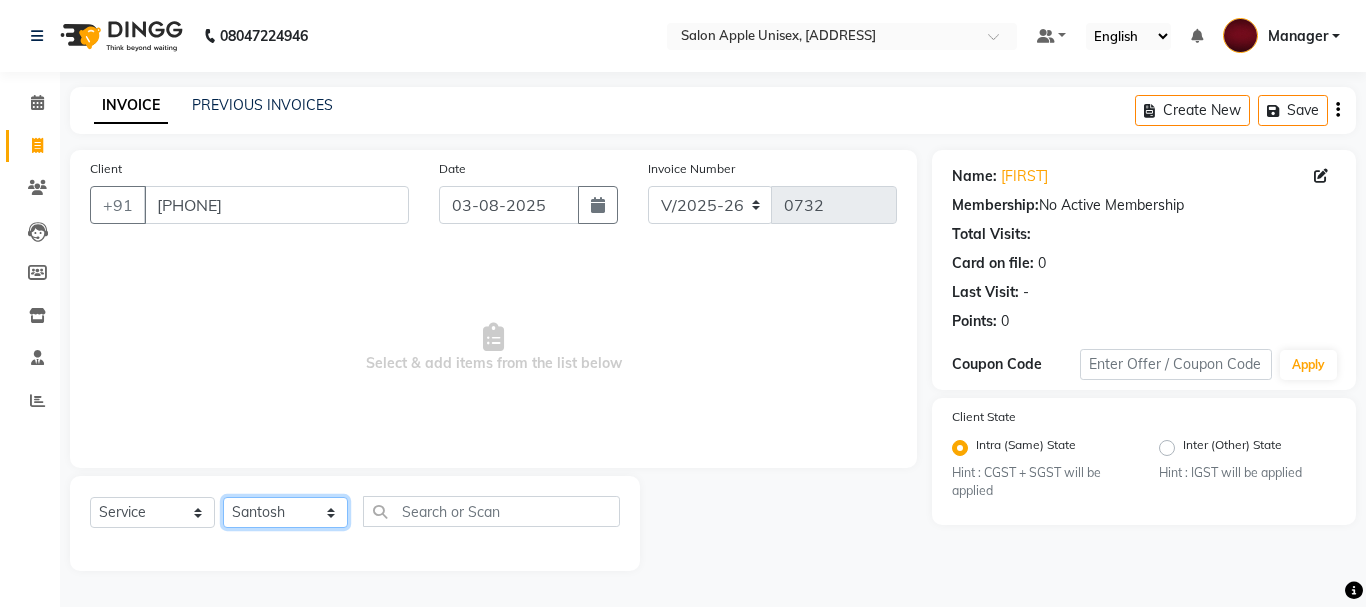 click on "Select Stylist [FIRST](Owner) Manager [FIRST] (Owner) [FIRST] [FIRST] [LAST] [FIRST] [FIRST] [LAST]" 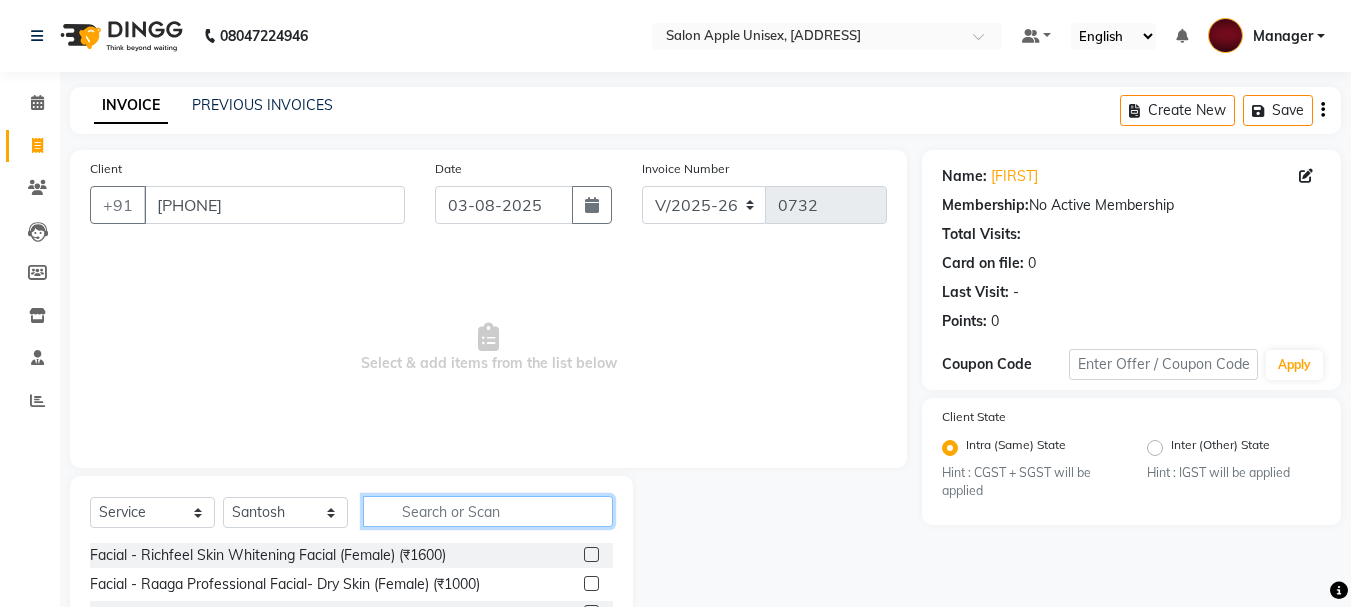click 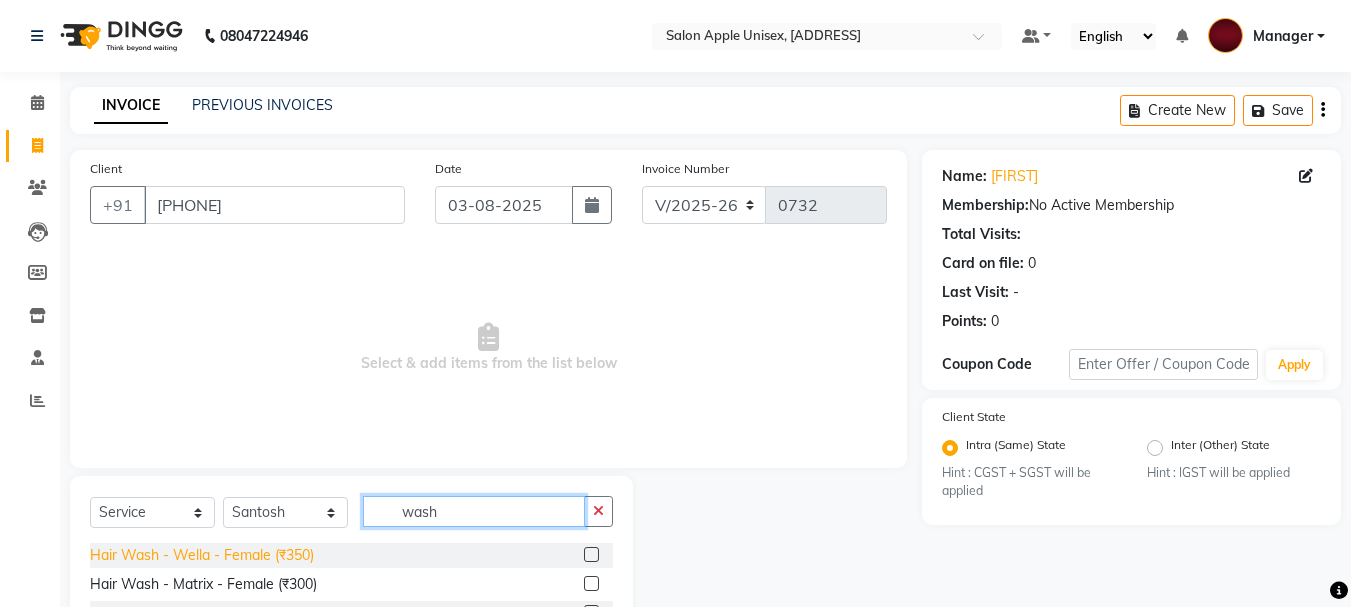 type on "wash" 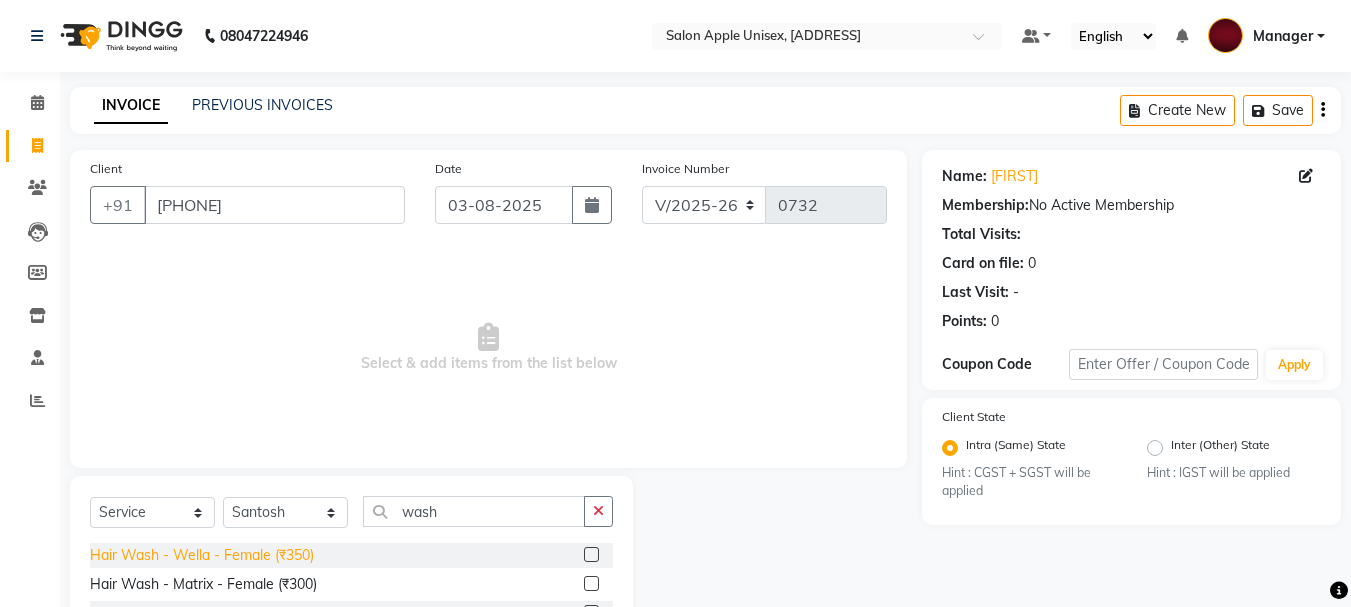 click on "Hair Wash - Wella - Female (₹350)" 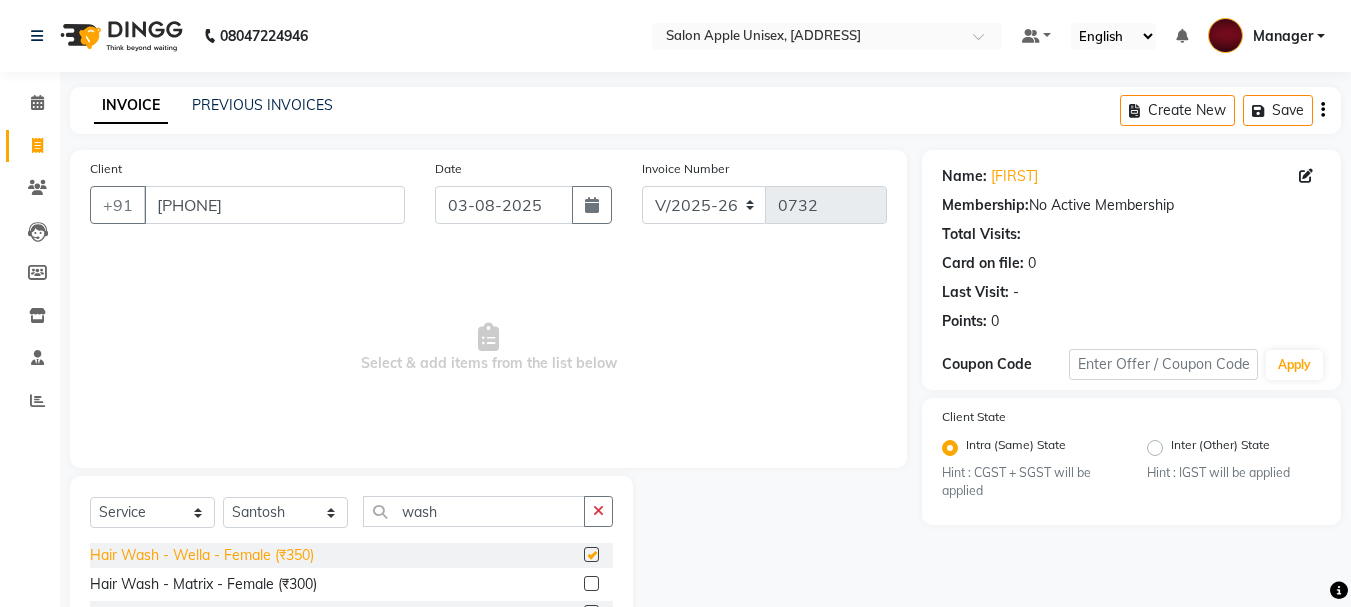 checkbox on "false" 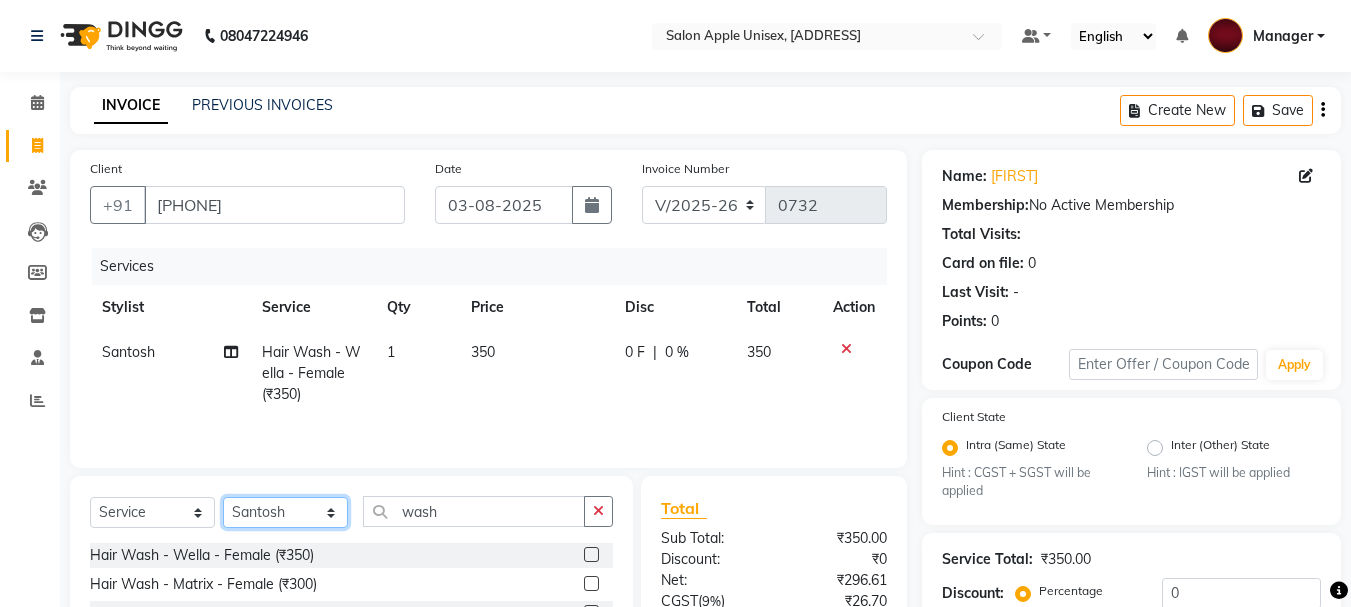click on "Select Stylist [FIRST](Owner) Manager [FIRST] (Owner) [FIRST] [FIRST] [LAST] [FIRST] [FIRST] [LAST]" 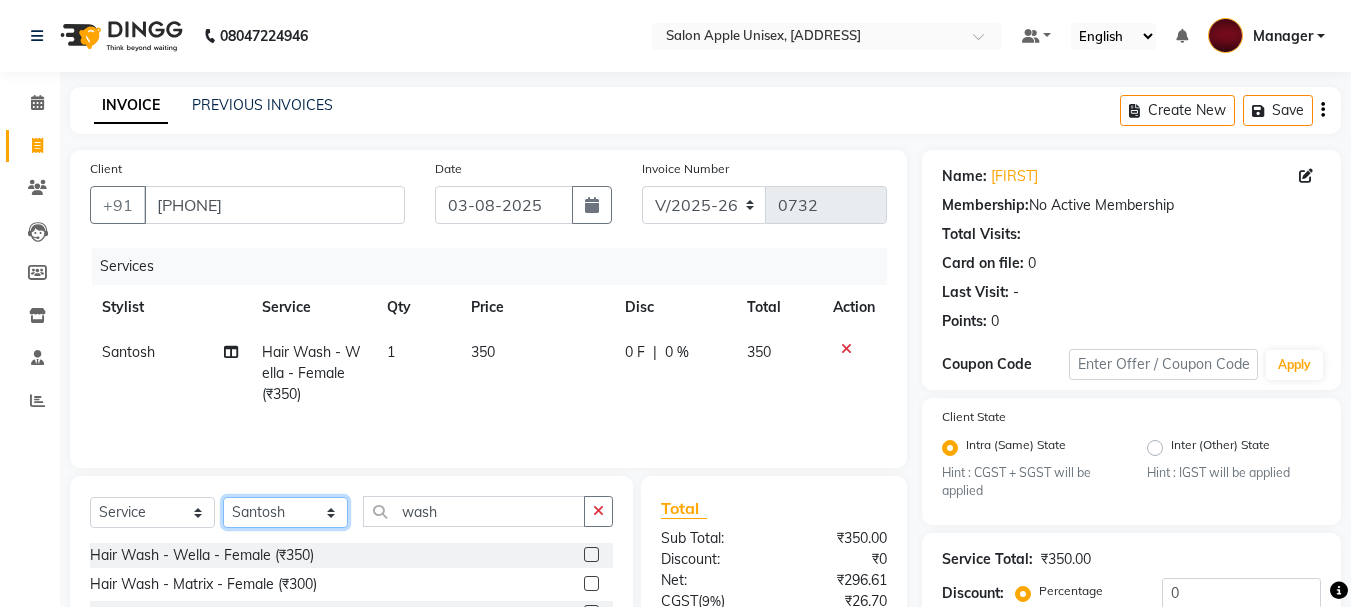 select on "85434" 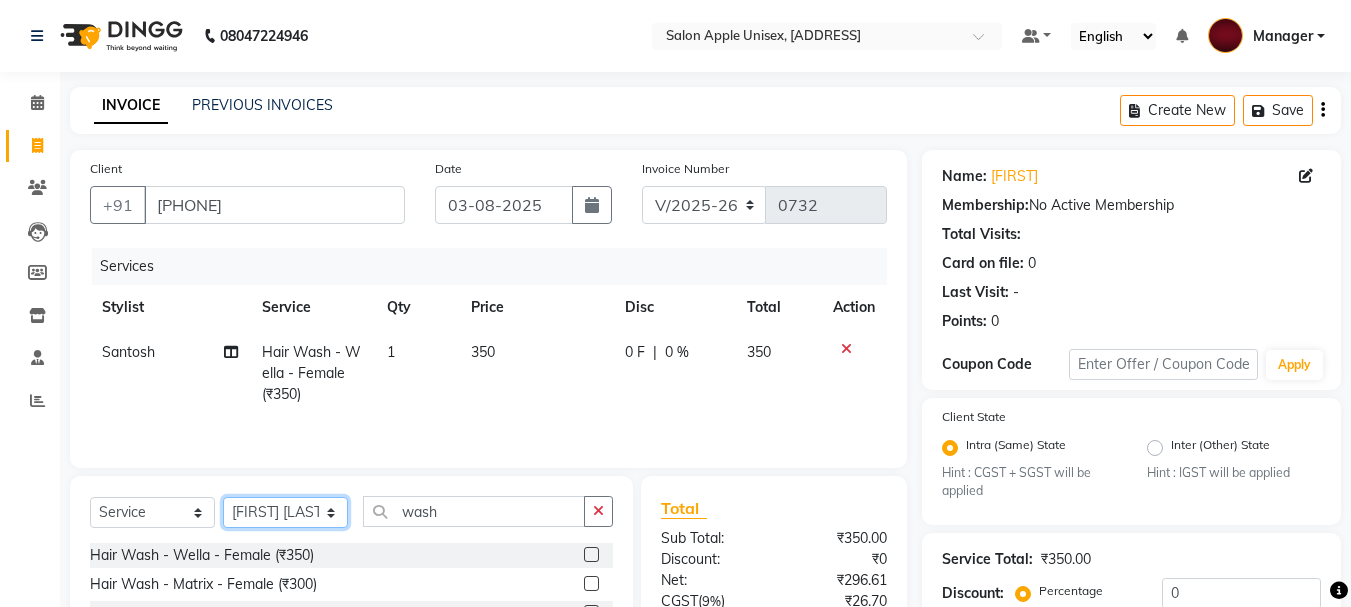click on "Select Stylist [FIRST](Owner) Manager [FIRST] (Owner) [FIRST] [FIRST] [LAST] [FIRST] [FIRST] [LAST]" 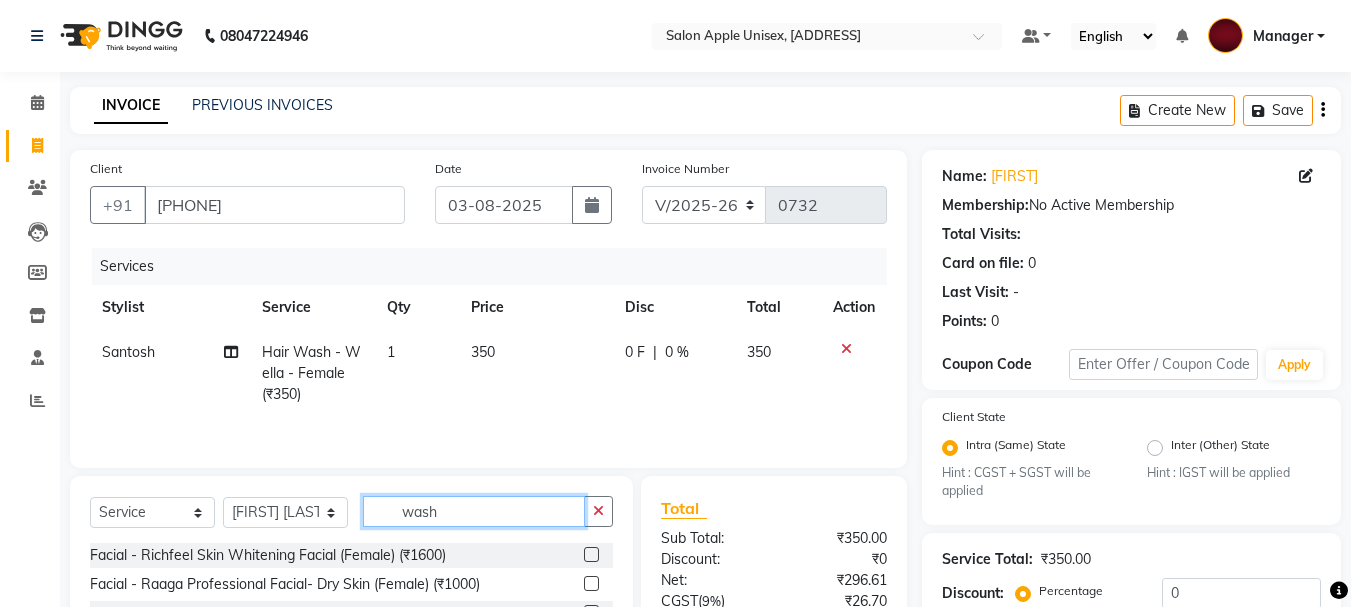 click on "wash" 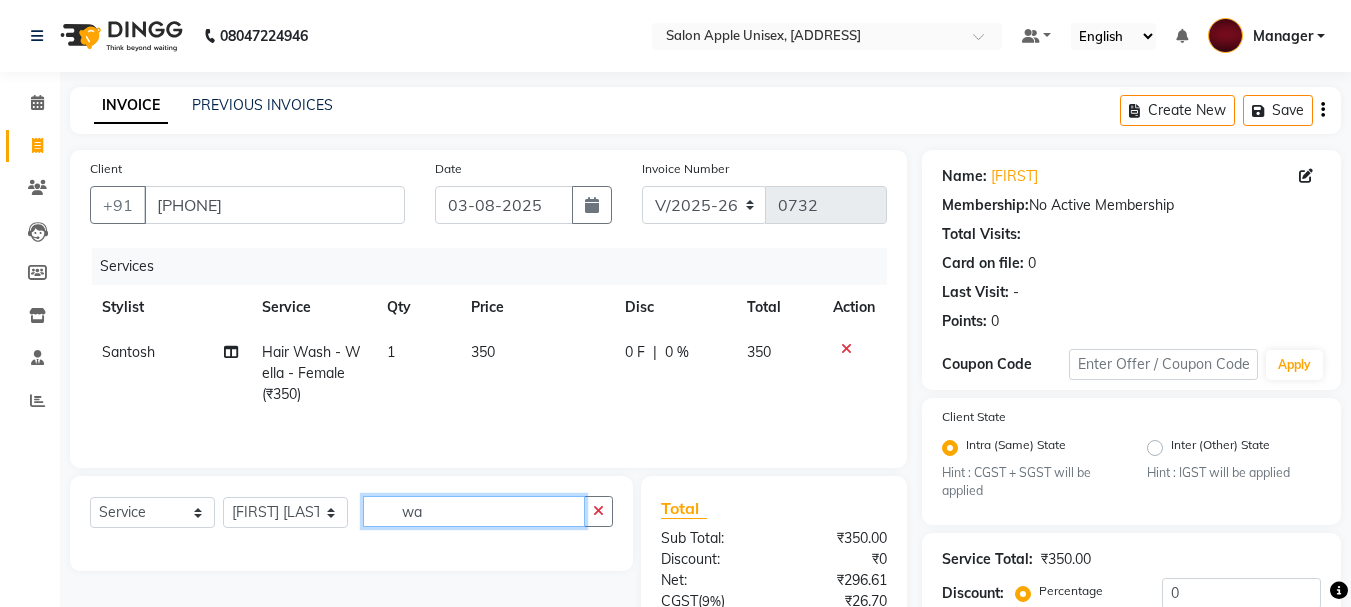type on "w" 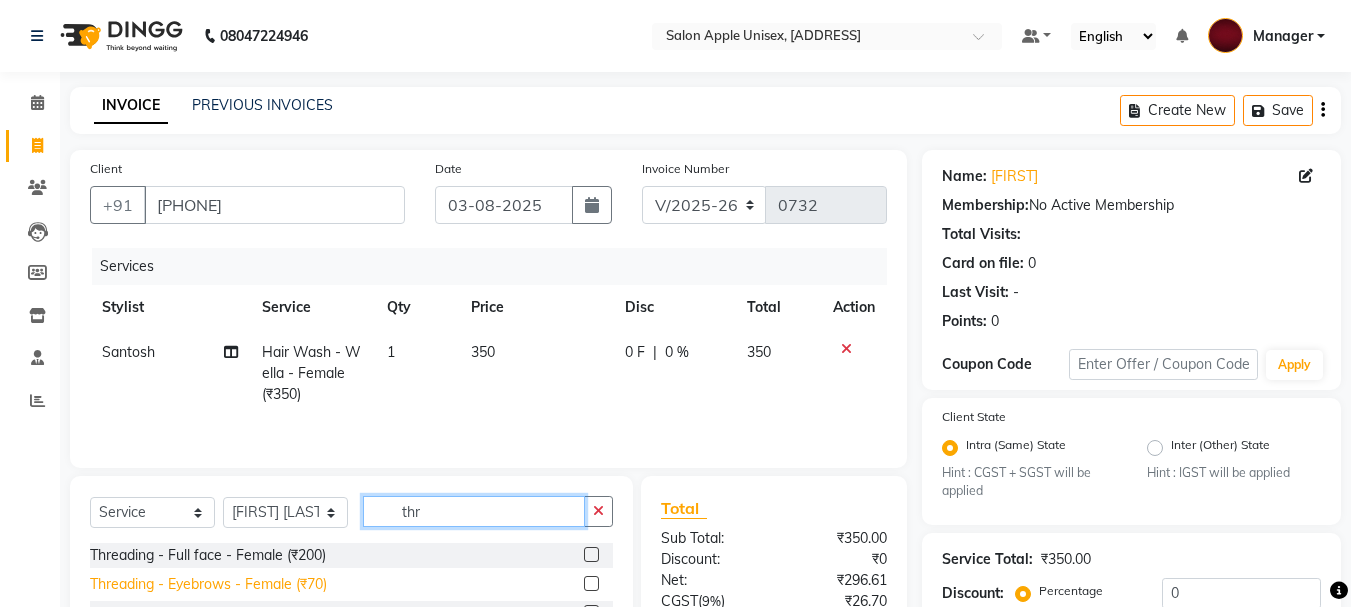 type on "thr" 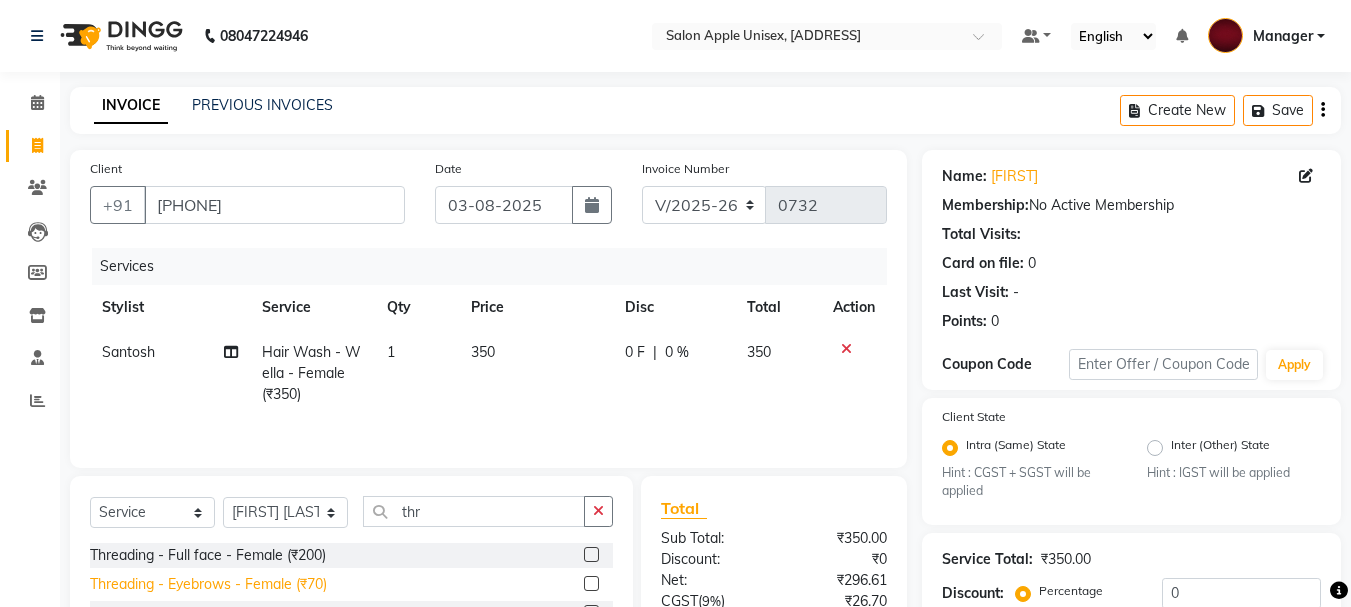 click on "Threading - Eyebrows - Female (₹70)" 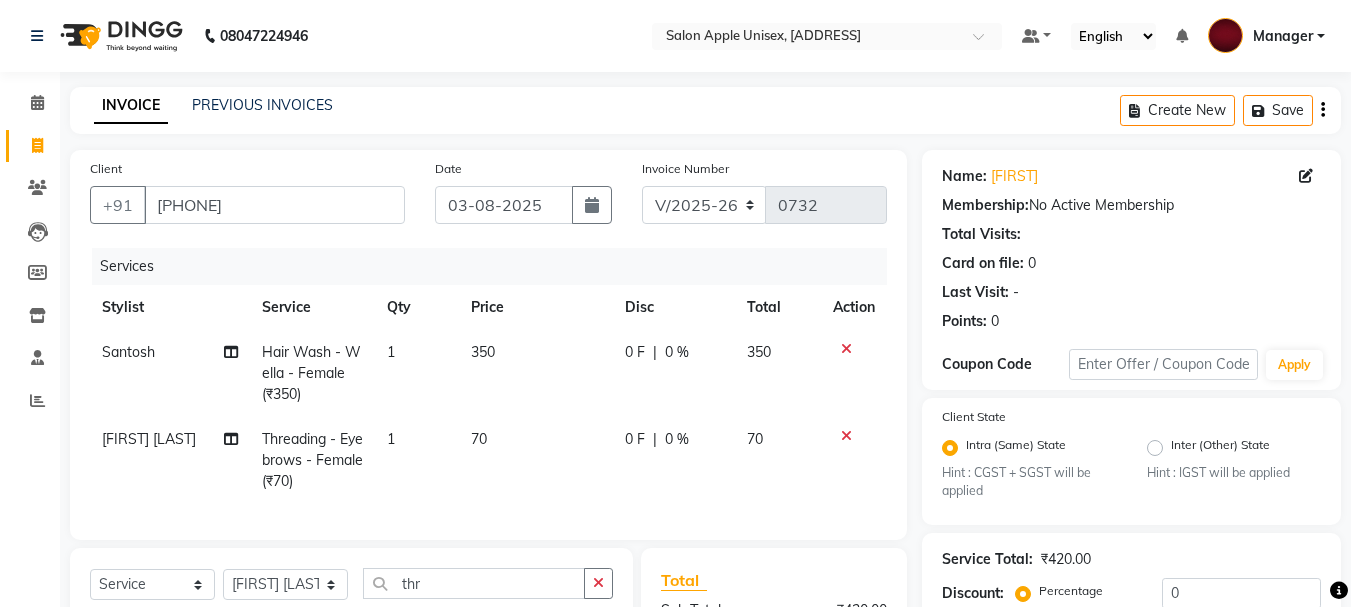 checkbox on "false" 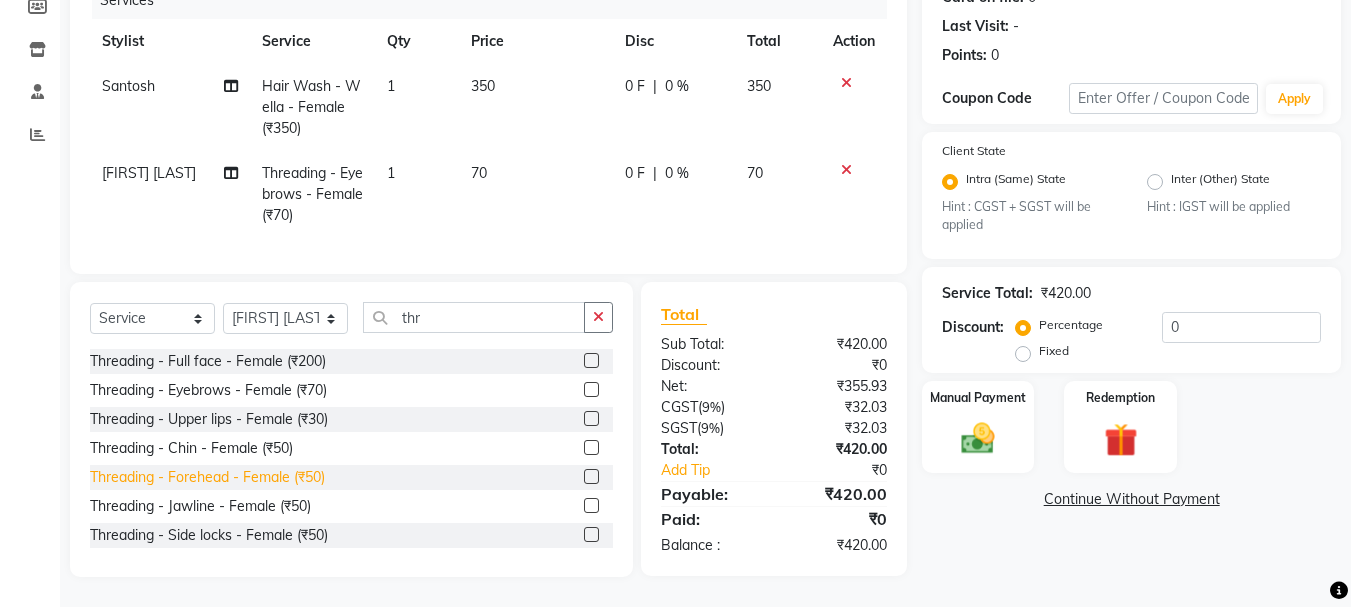 click on "Threading - Forehead - Female (₹50)" 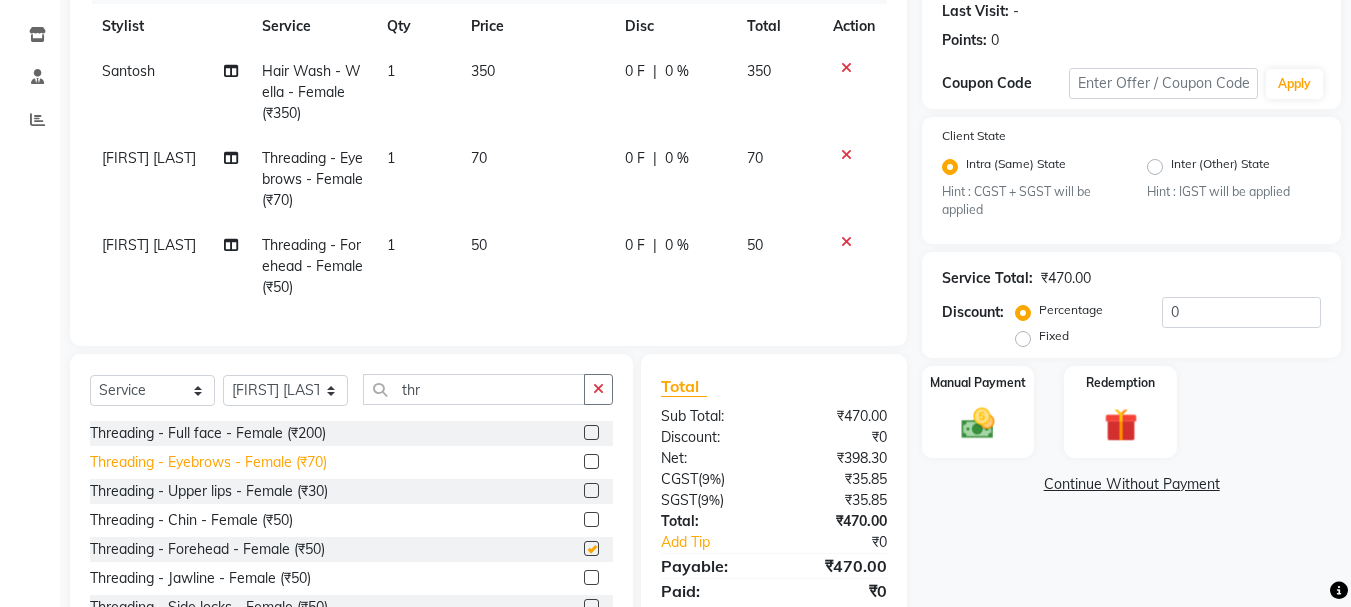 checkbox on "false" 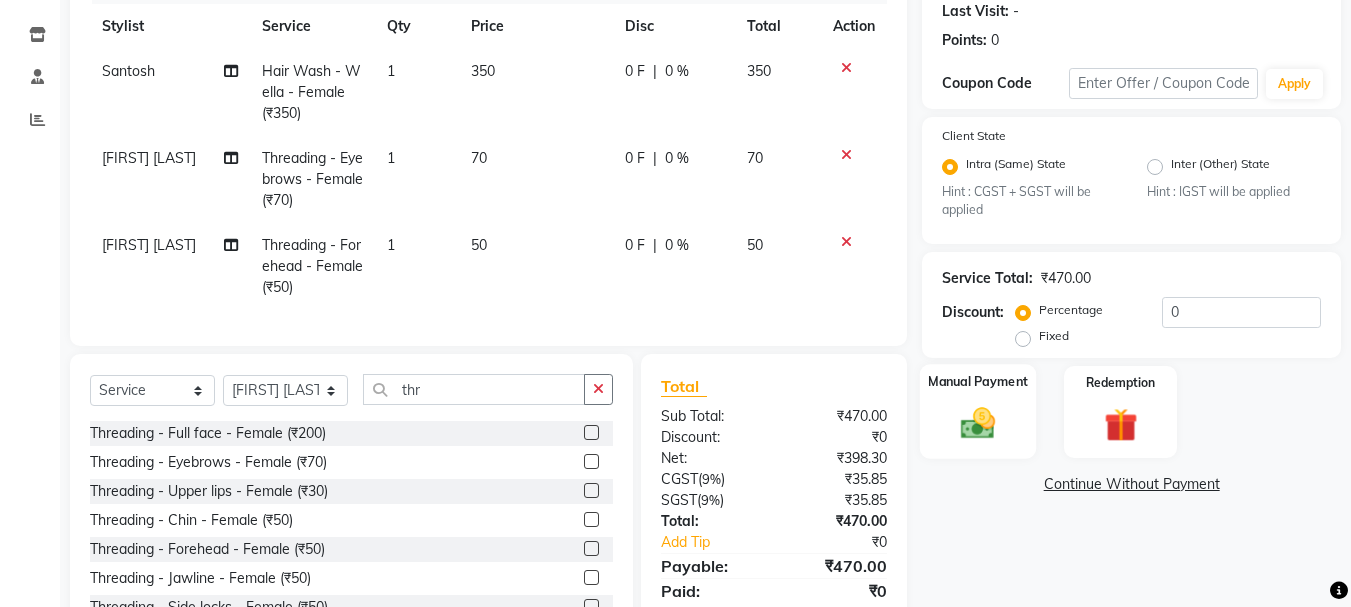 click 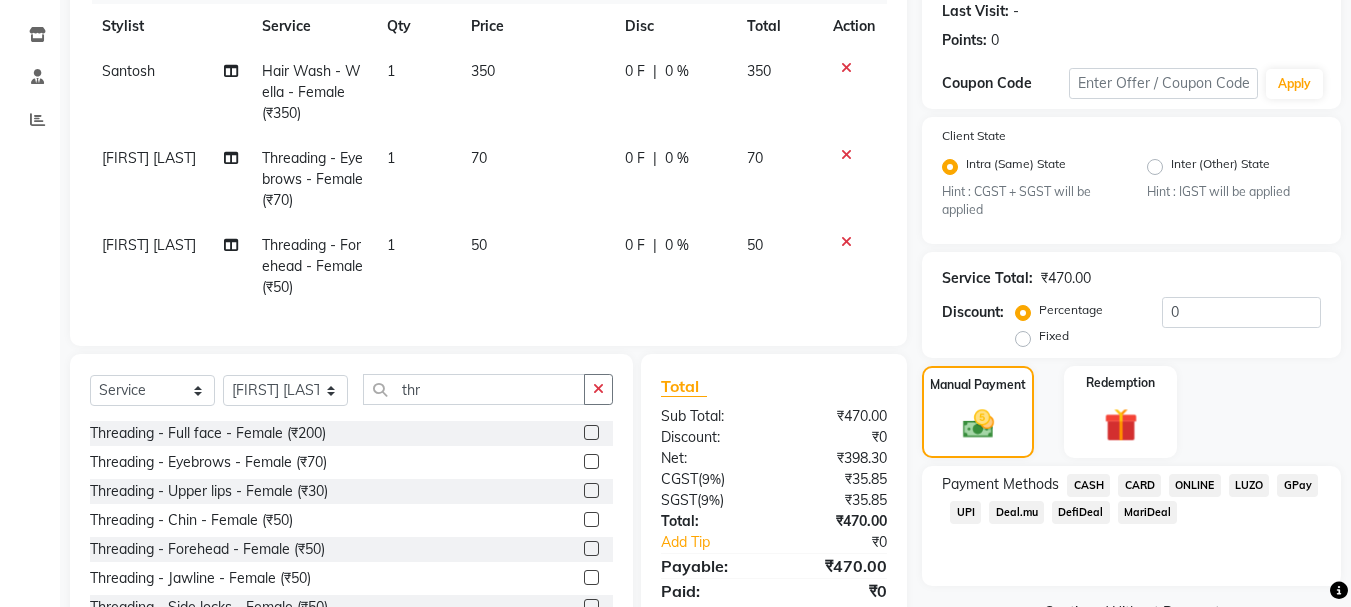 click on "UPI" 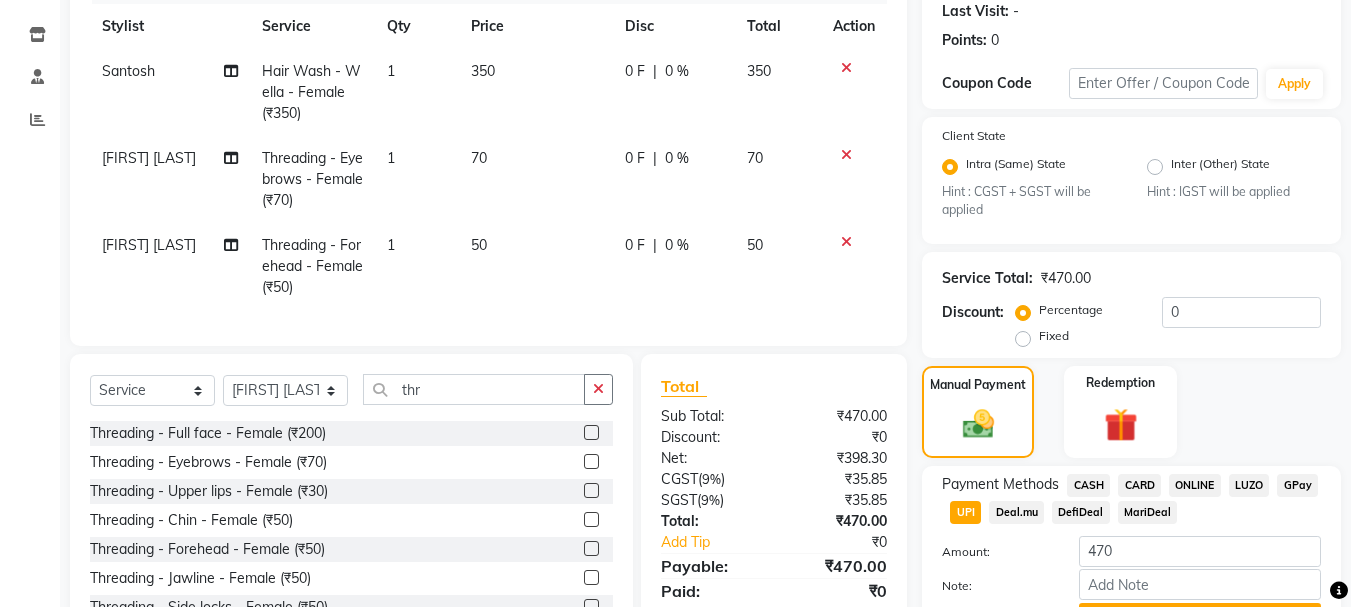 click on "UPI" 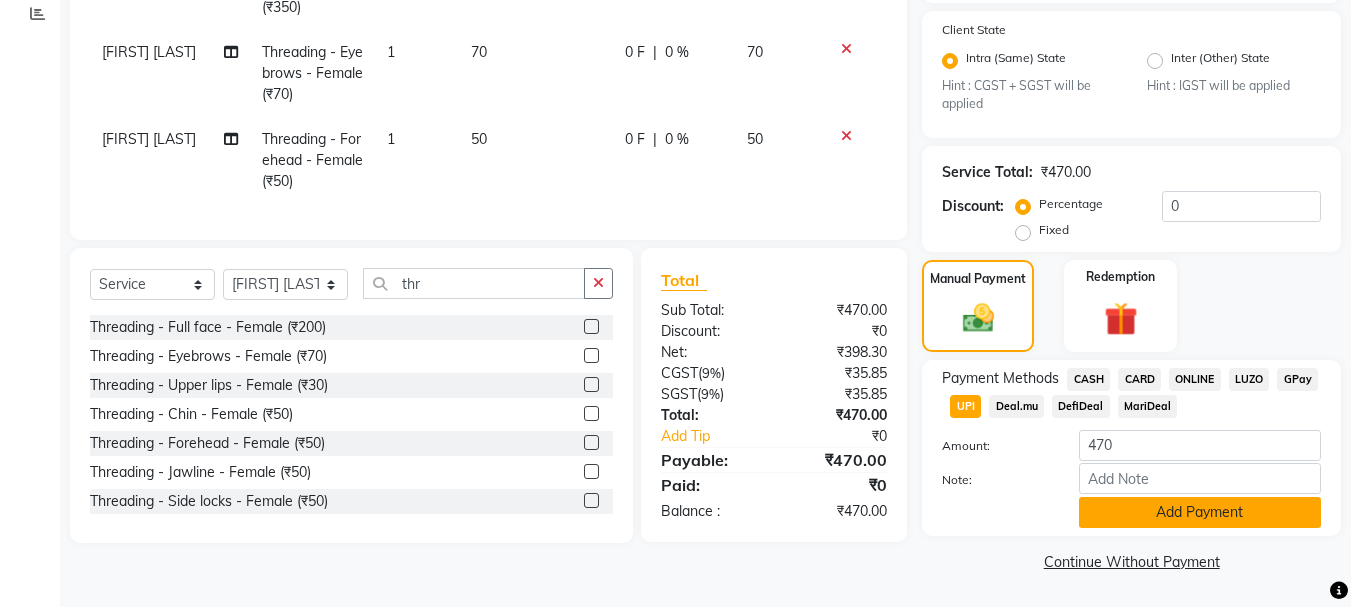 click on "Add Payment" 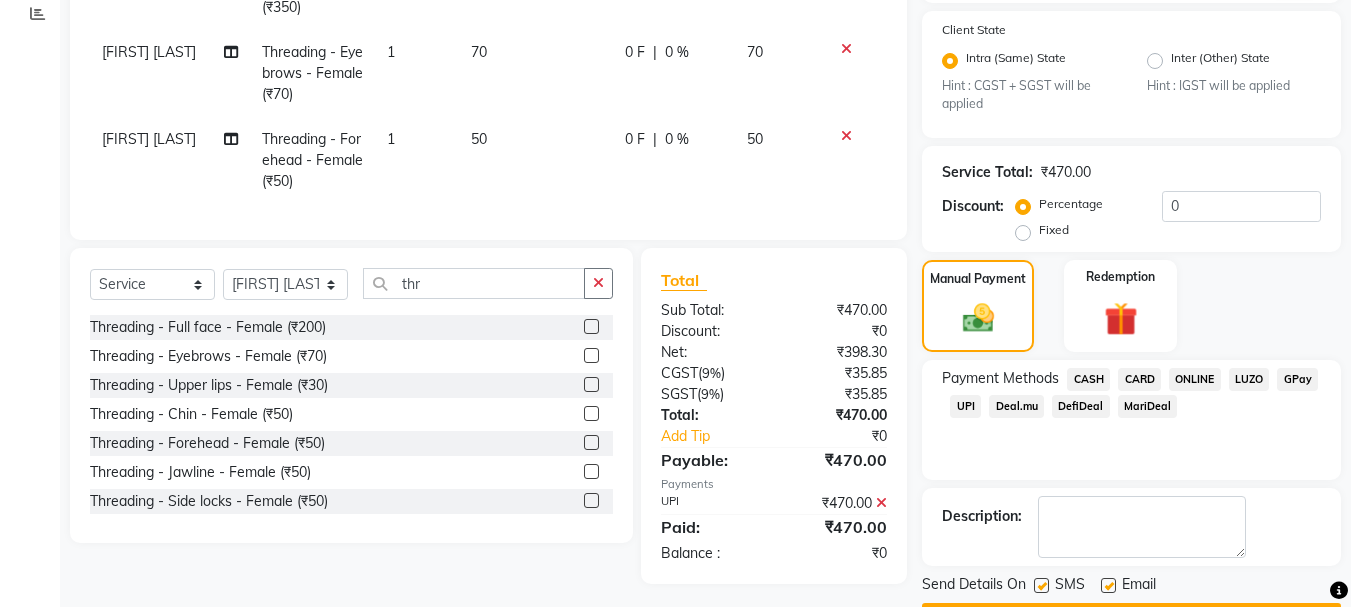 scroll, scrollTop: 444, scrollLeft: 0, axis: vertical 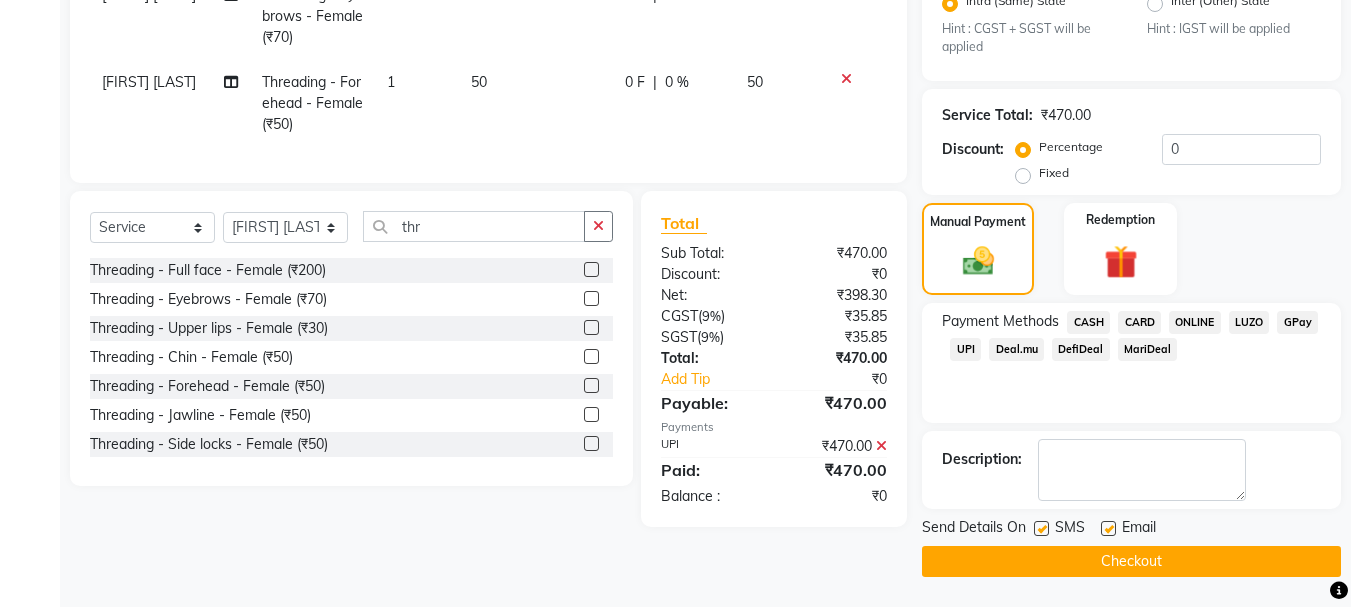 click 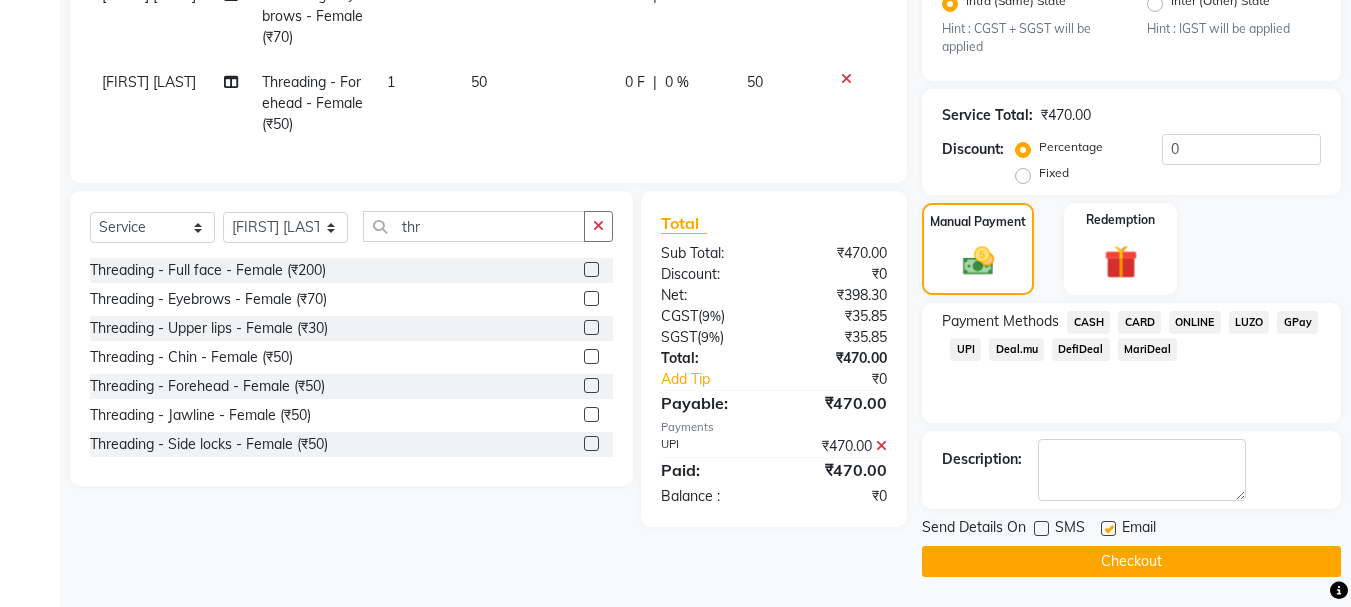 click 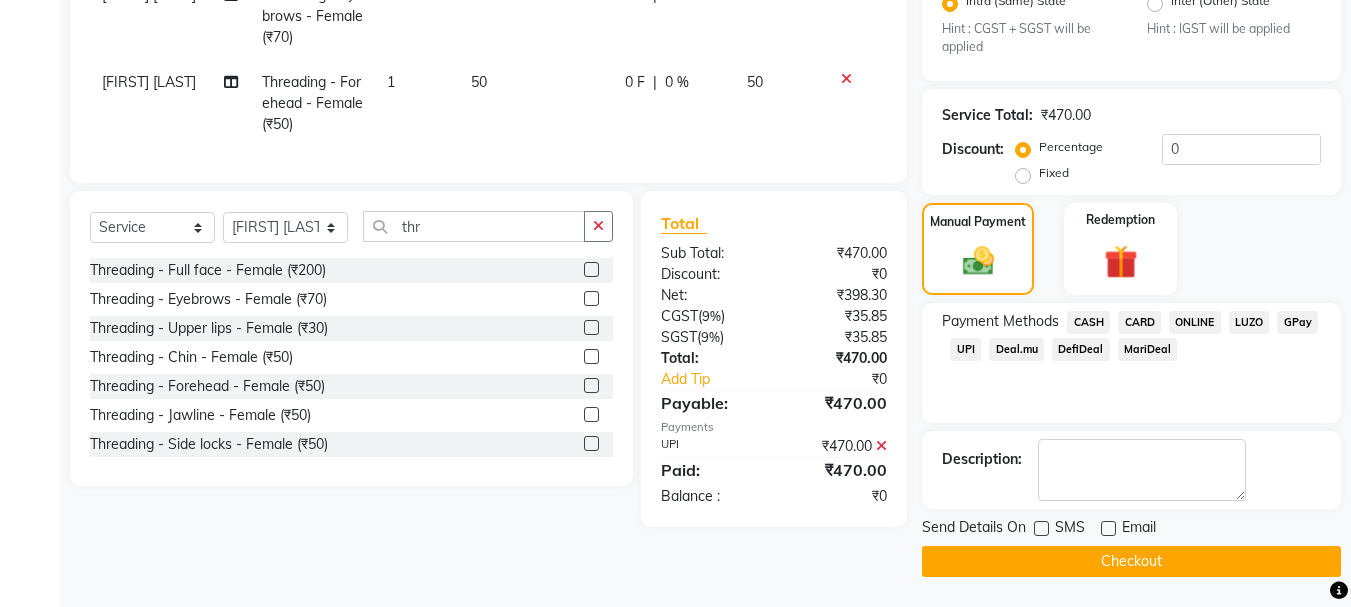 click on "Checkout" 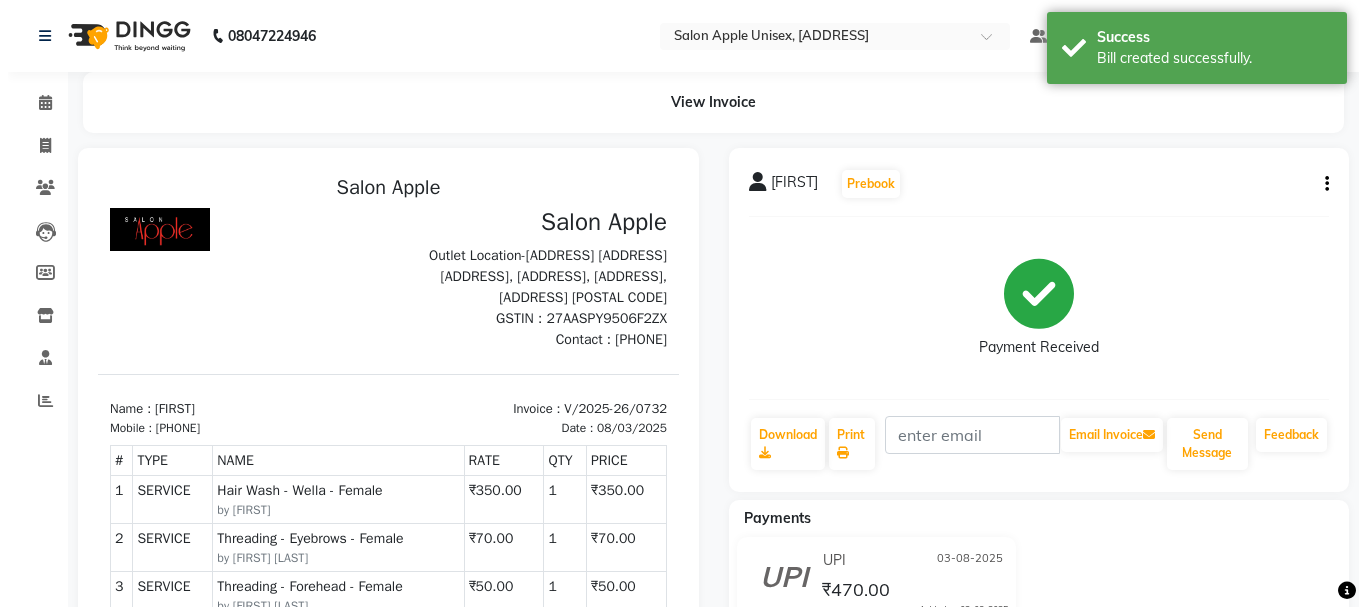 scroll, scrollTop: 0, scrollLeft: 0, axis: both 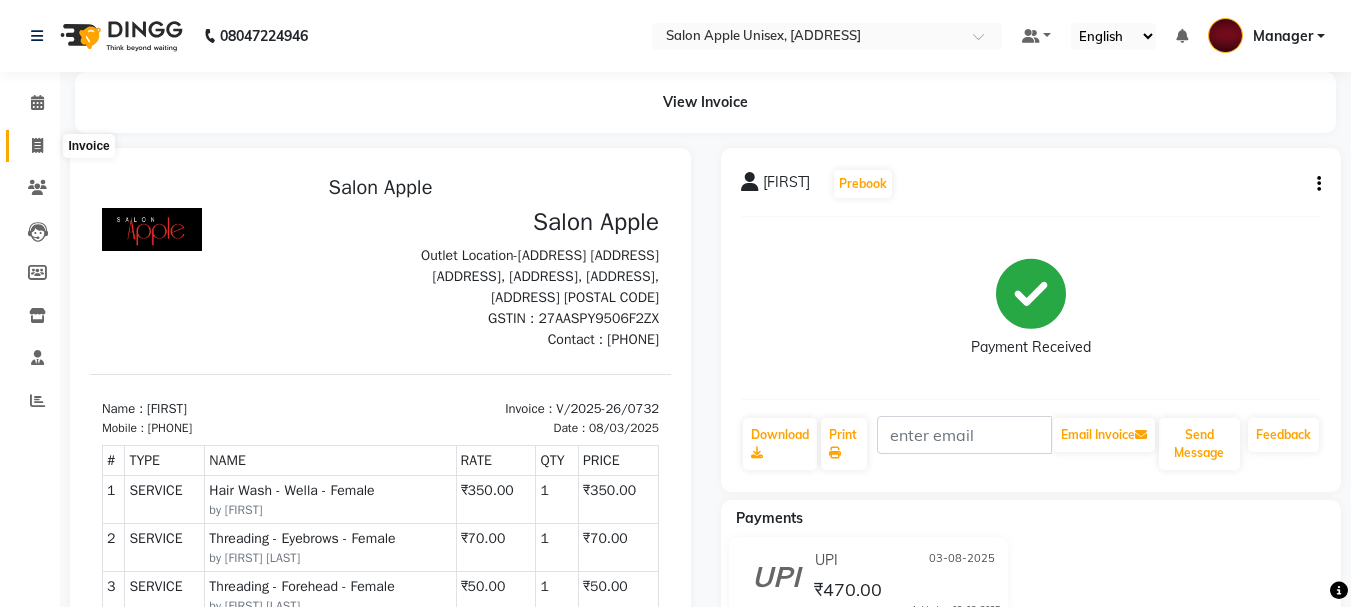 click 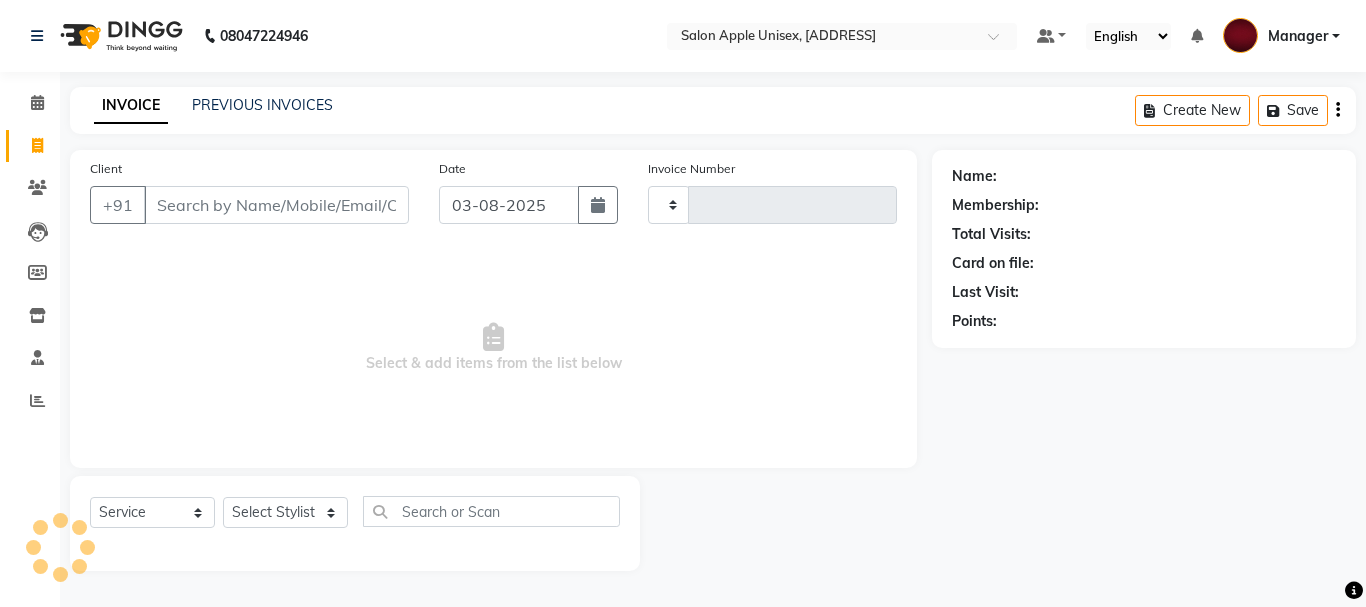 type on "[NUMBER]" 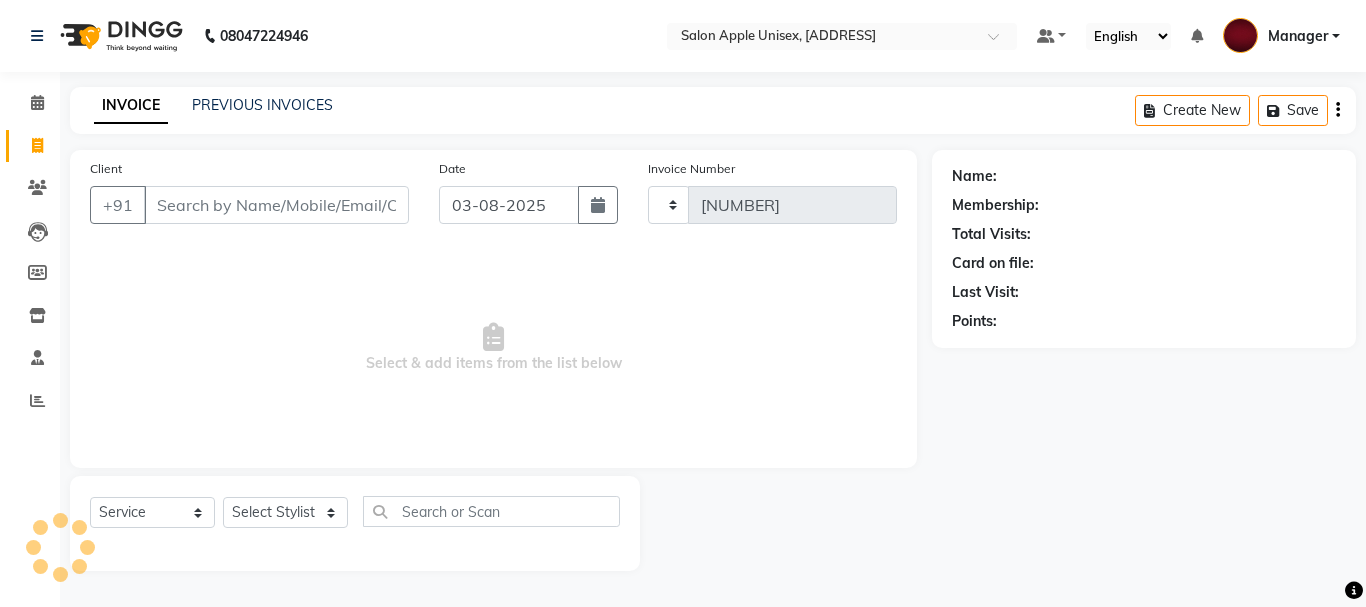 select on "112" 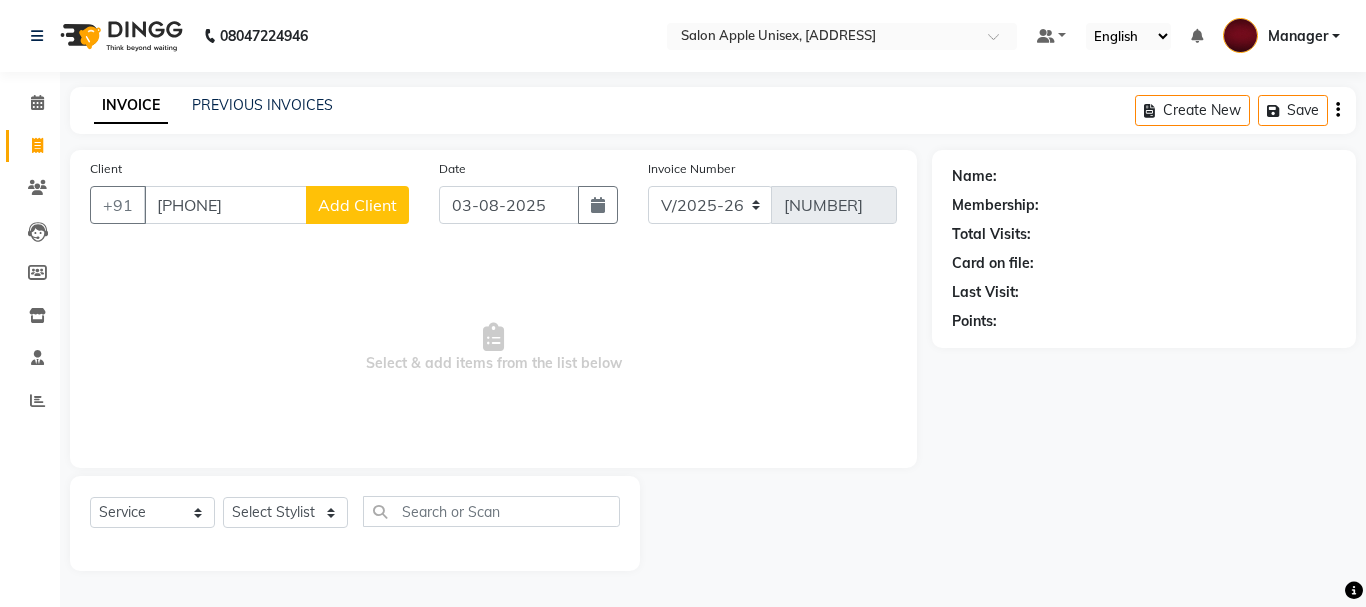 type on "[PHONE]" 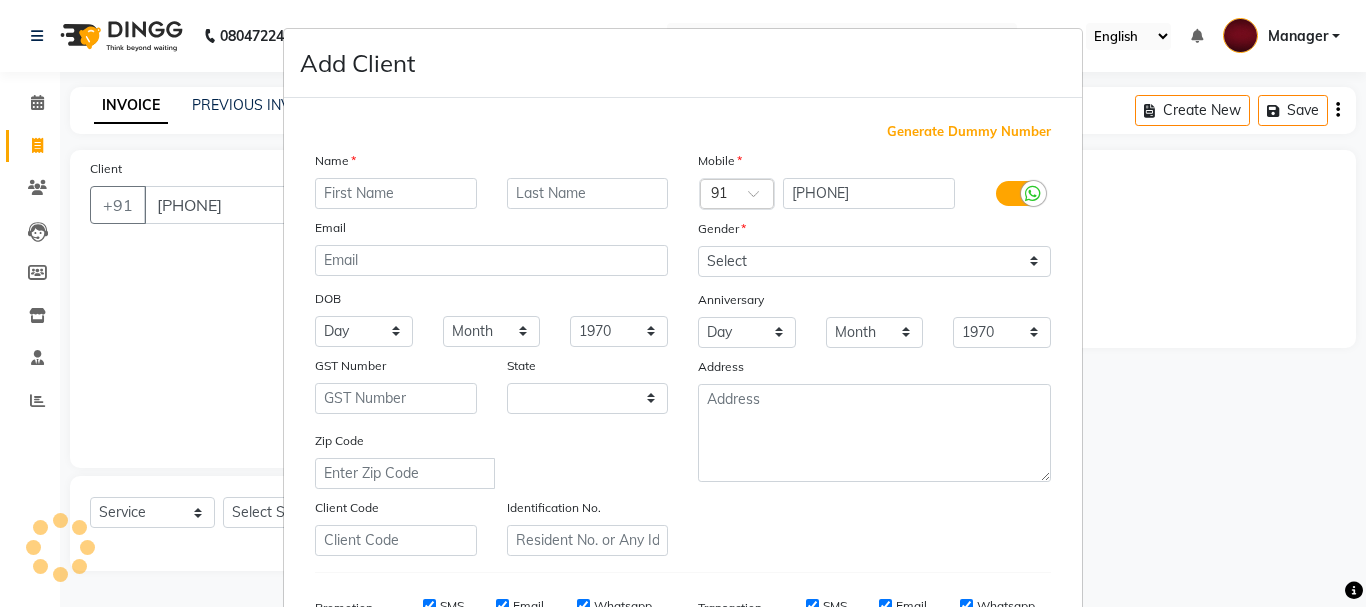 select on "22" 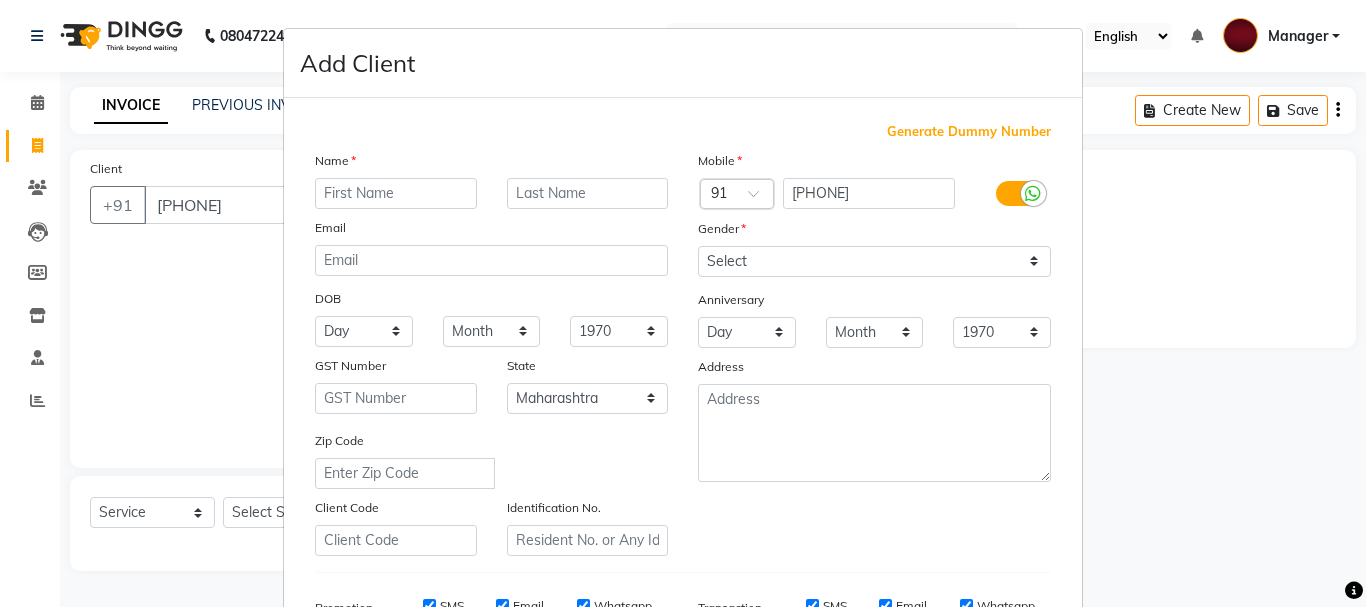 click at bounding box center (396, 193) 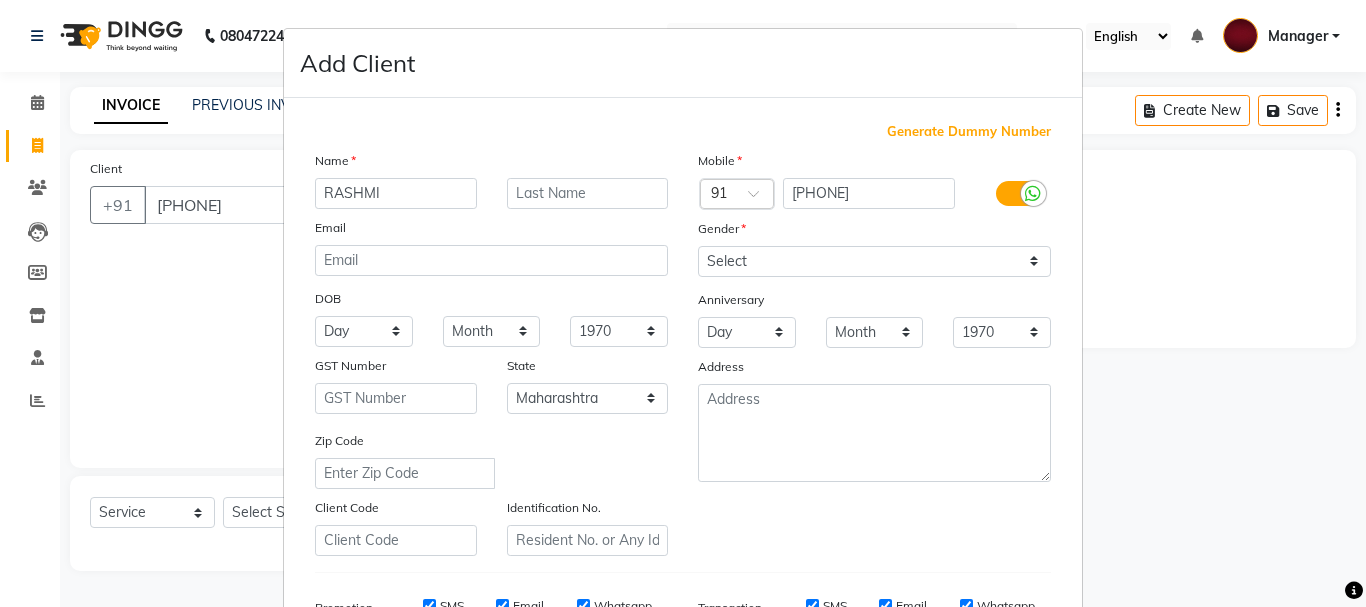 type on "RASHMI" 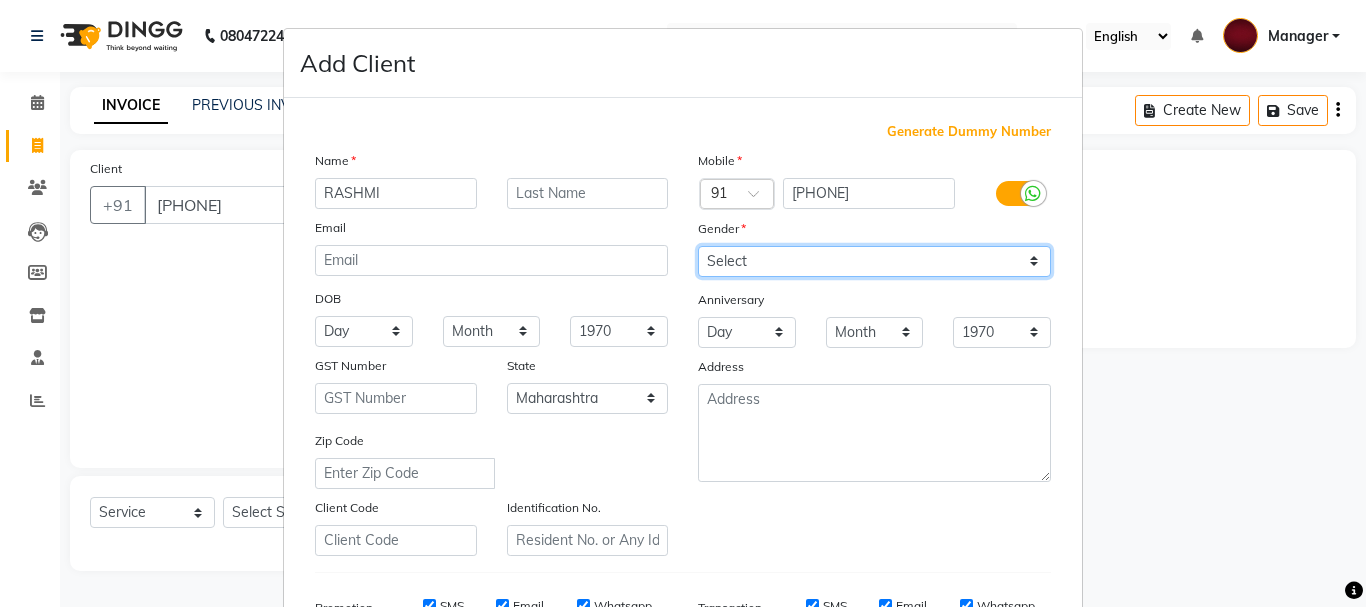 click on "Select Male Female Other Prefer Not To Say" at bounding box center [874, 261] 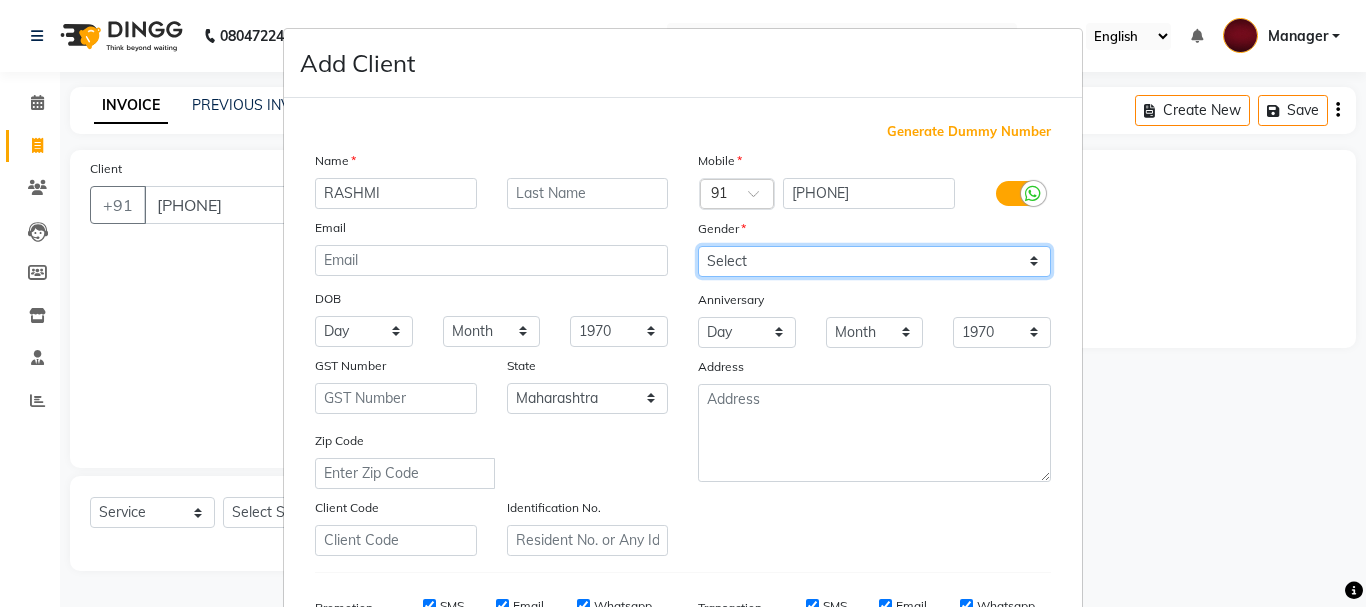 select on "female" 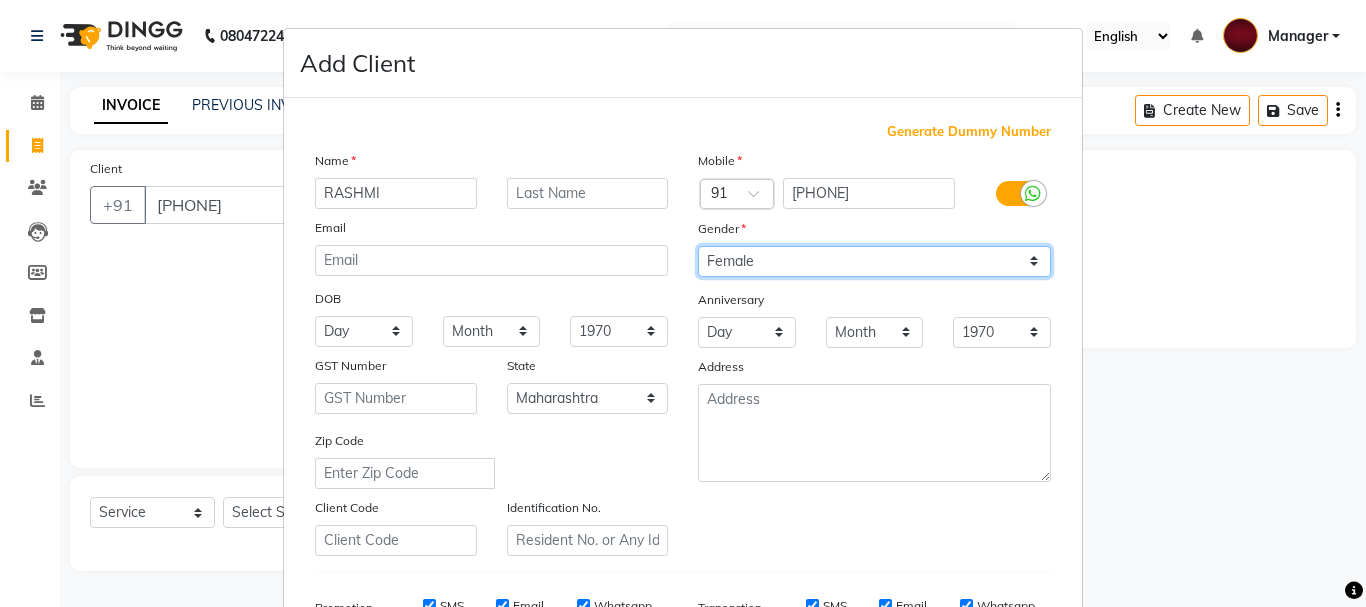 click on "Select Male Female Other Prefer Not To Say" at bounding box center [874, 261] 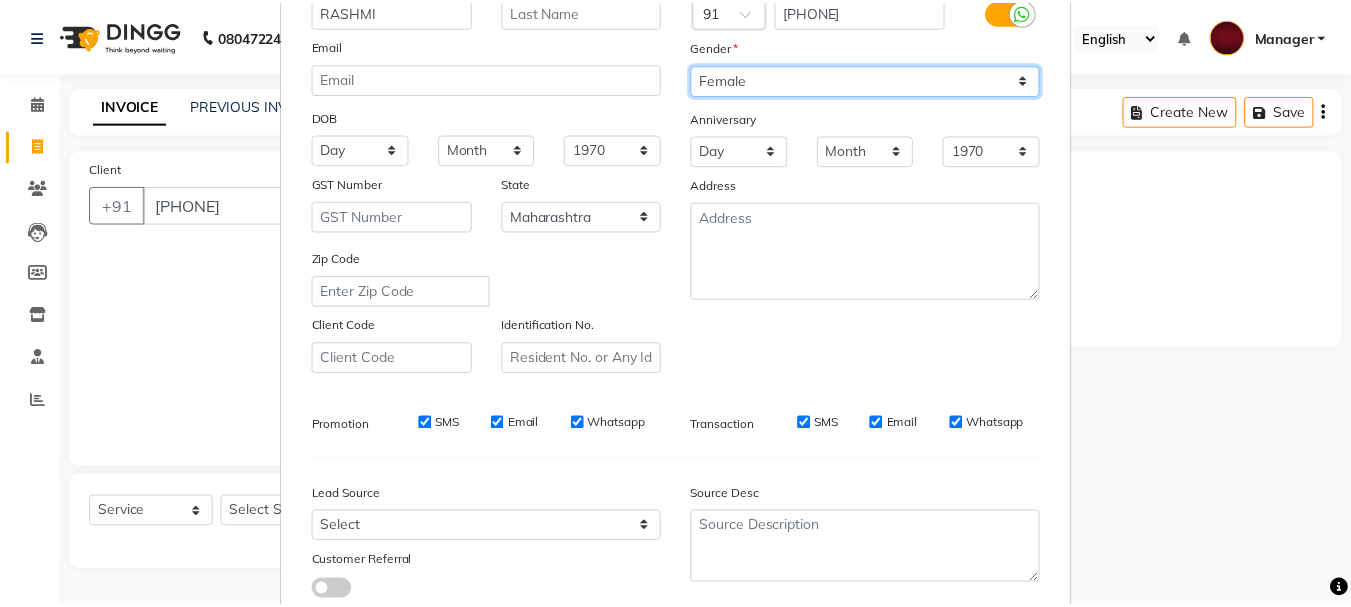 scroll, scrollTop: 316, scrollLeft: 0, axis: vertical 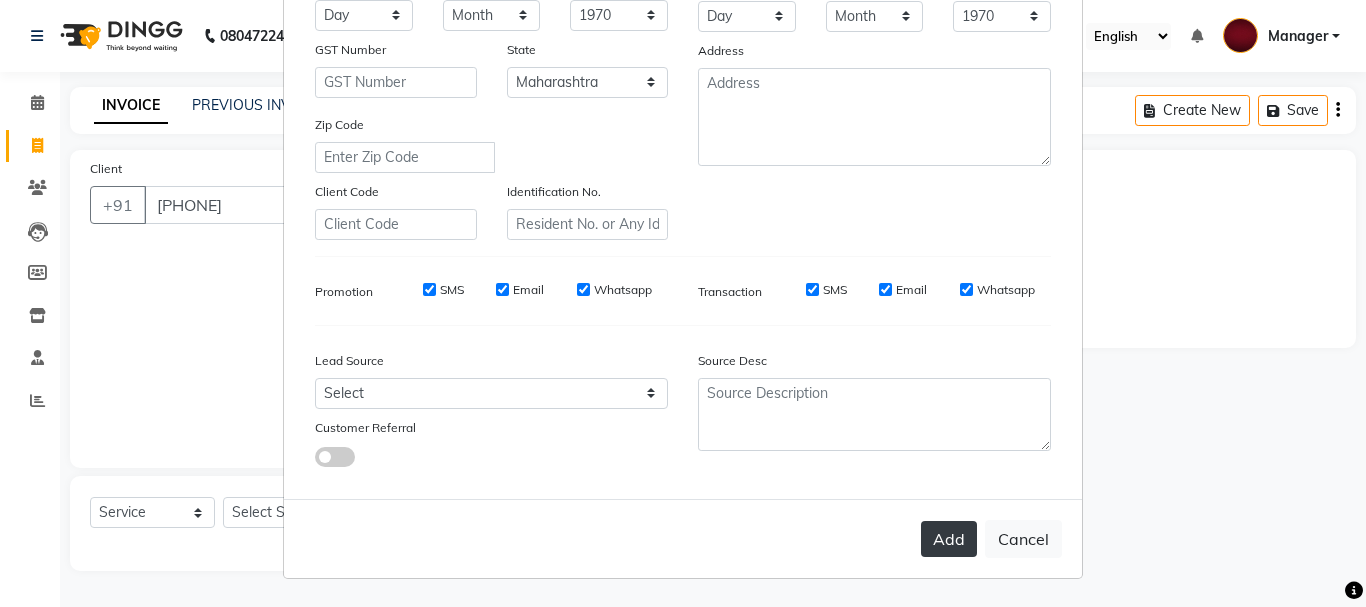 click on "Add" at bounding box center (949, 539) 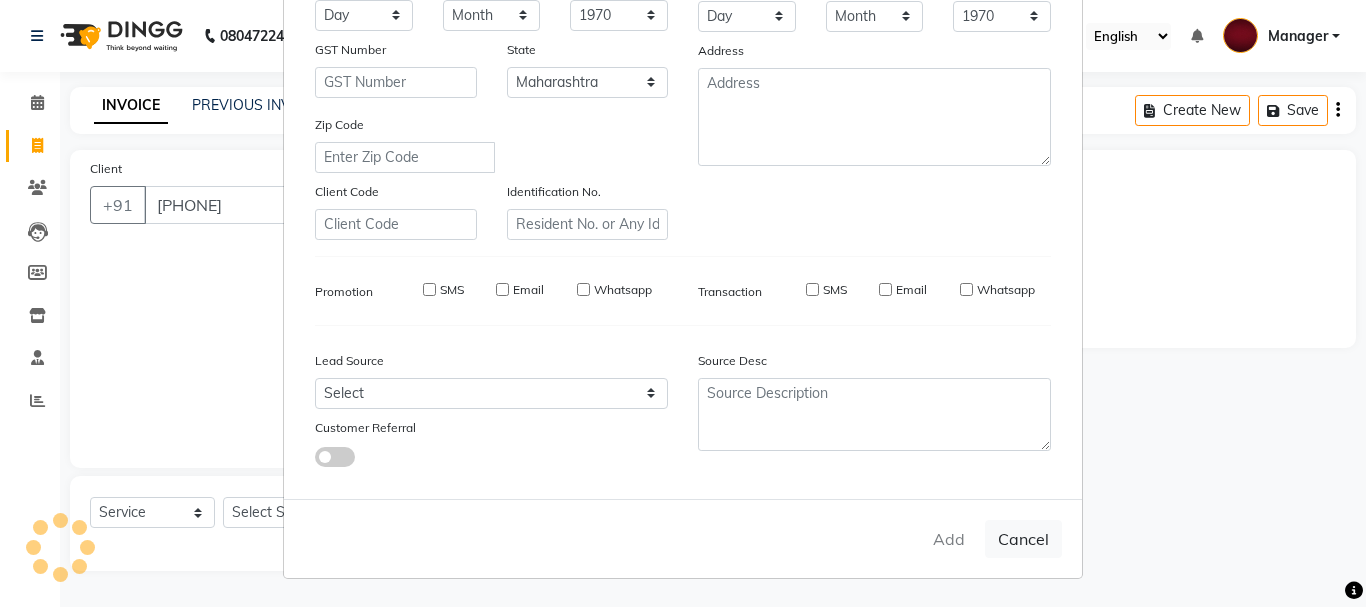 type 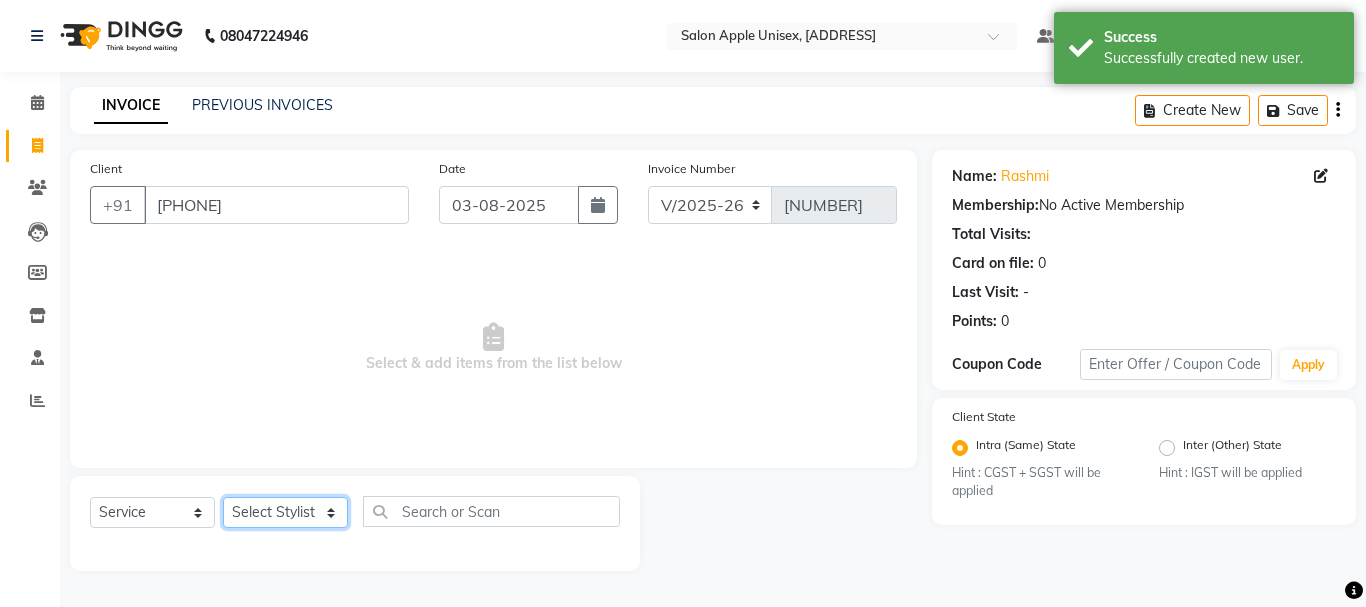 click on "Select Stylist [FIRST](Owner) Manager [FIRST] (Owner) [FIRST] [FIRST] [LAST] [FIRST] [FIRST] [LAST]" 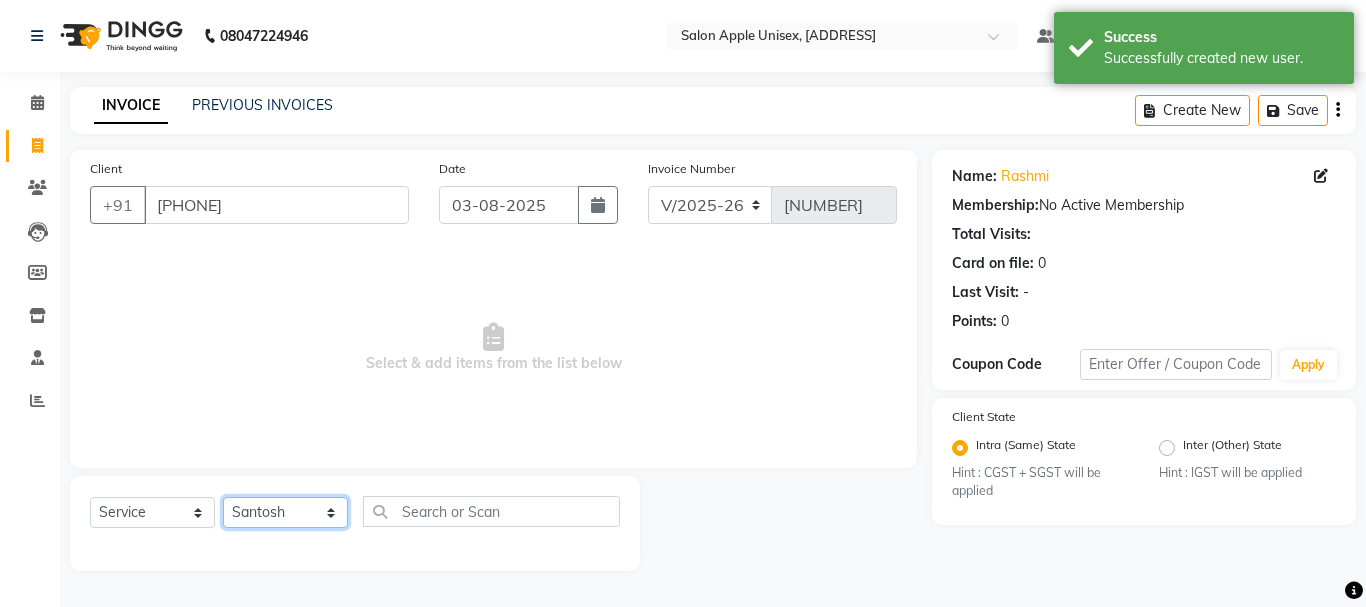 click on "Select Stylist [FIRST](Owner) Manager [FIRST] (Owner) [FIRST] [FIRST] [LAST] [FIRST] [FIRST] [LAST]" 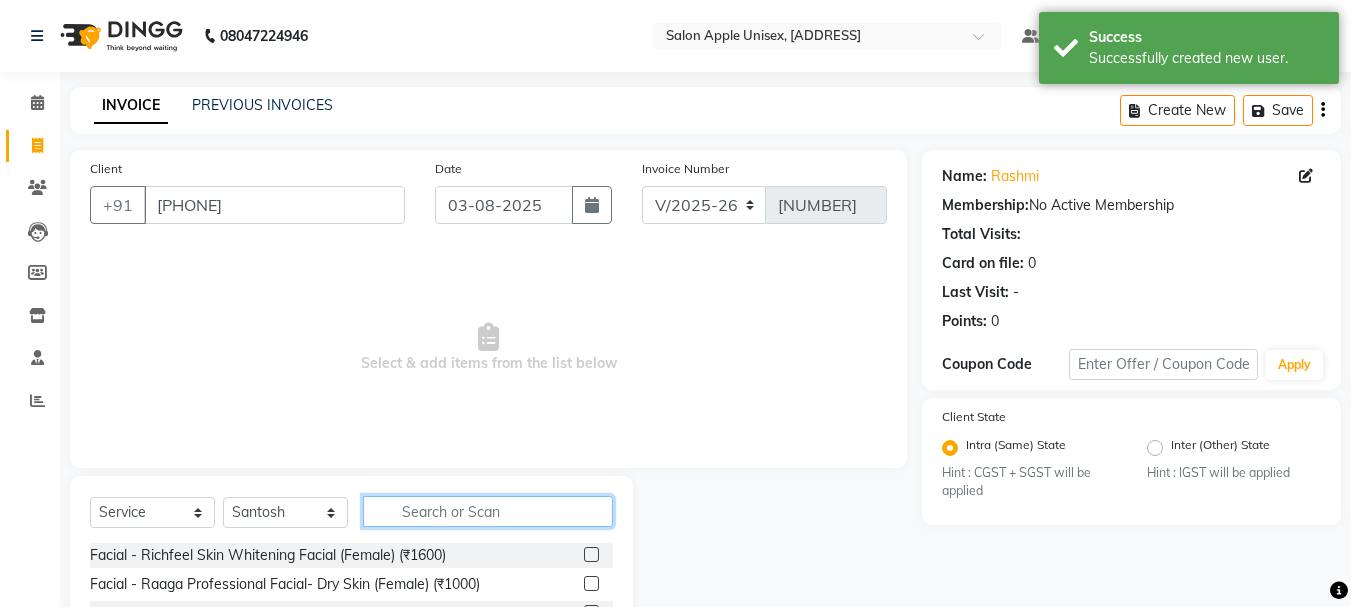 click 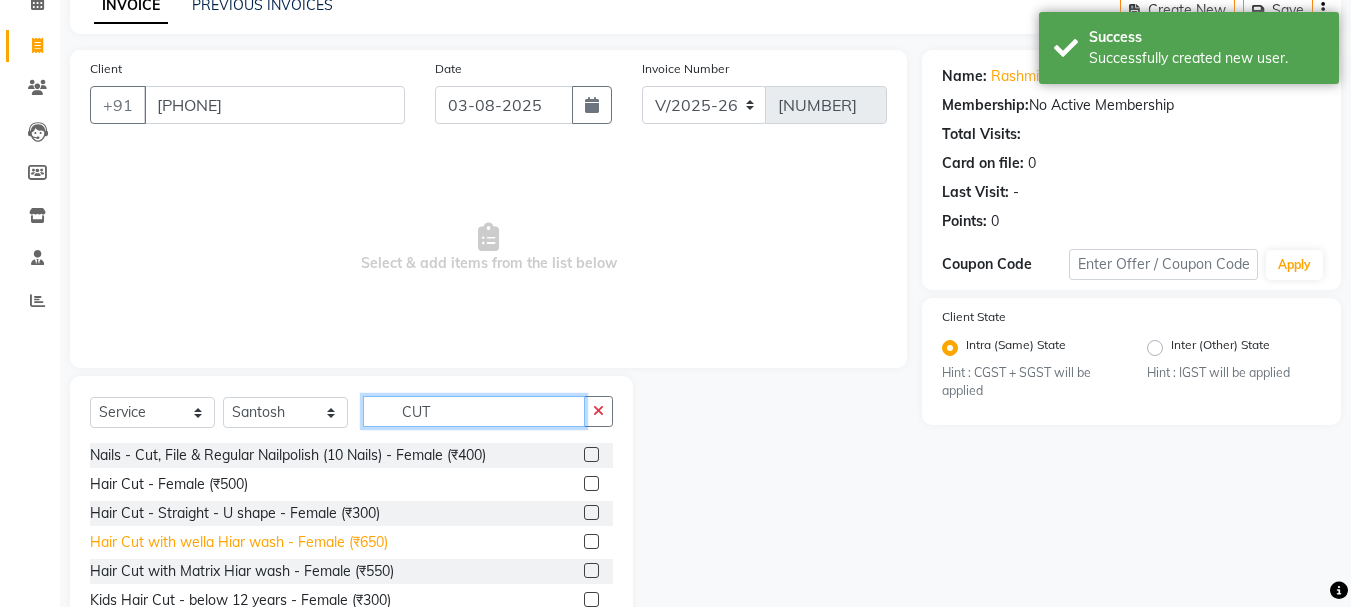 scroll, scrollTop: 194, scrollLeft: 0, axis: vertical 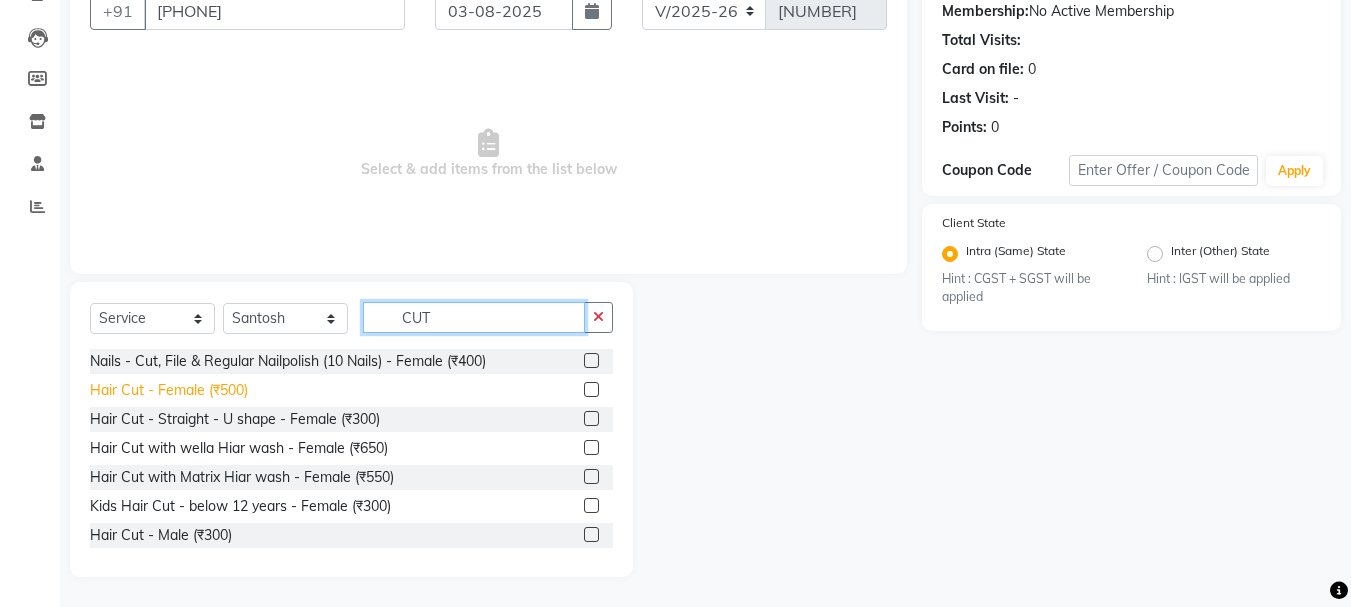 type on "CUT" 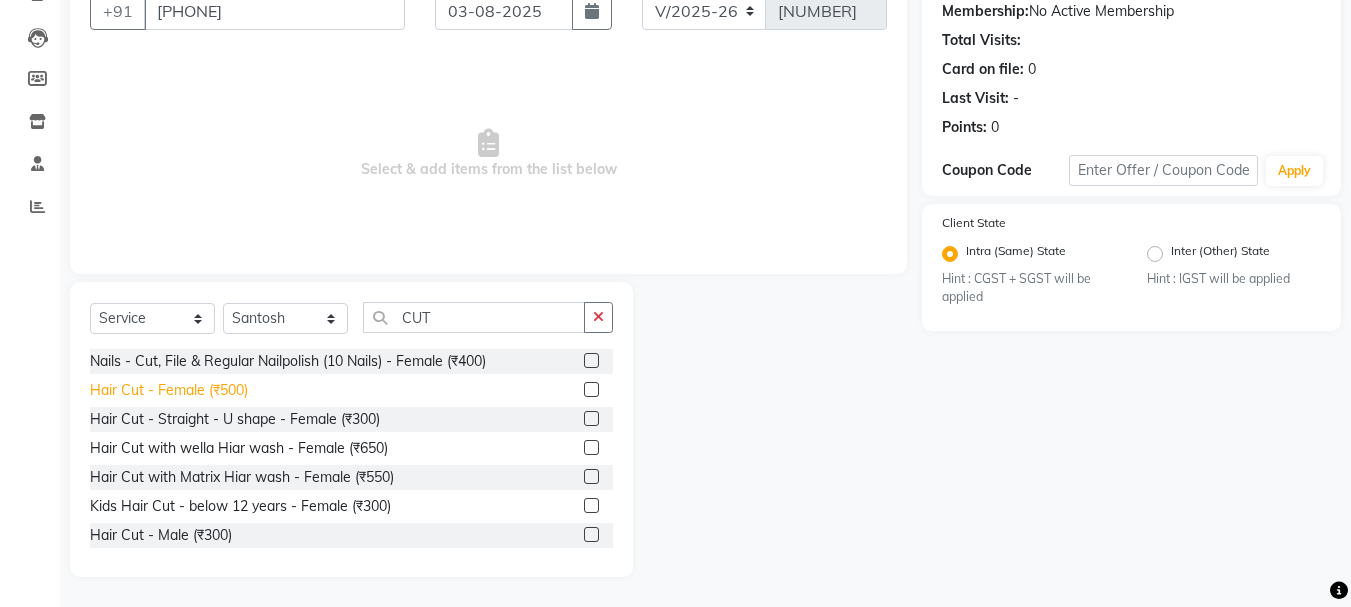 click on "Hair Cut - Female (₹500)" 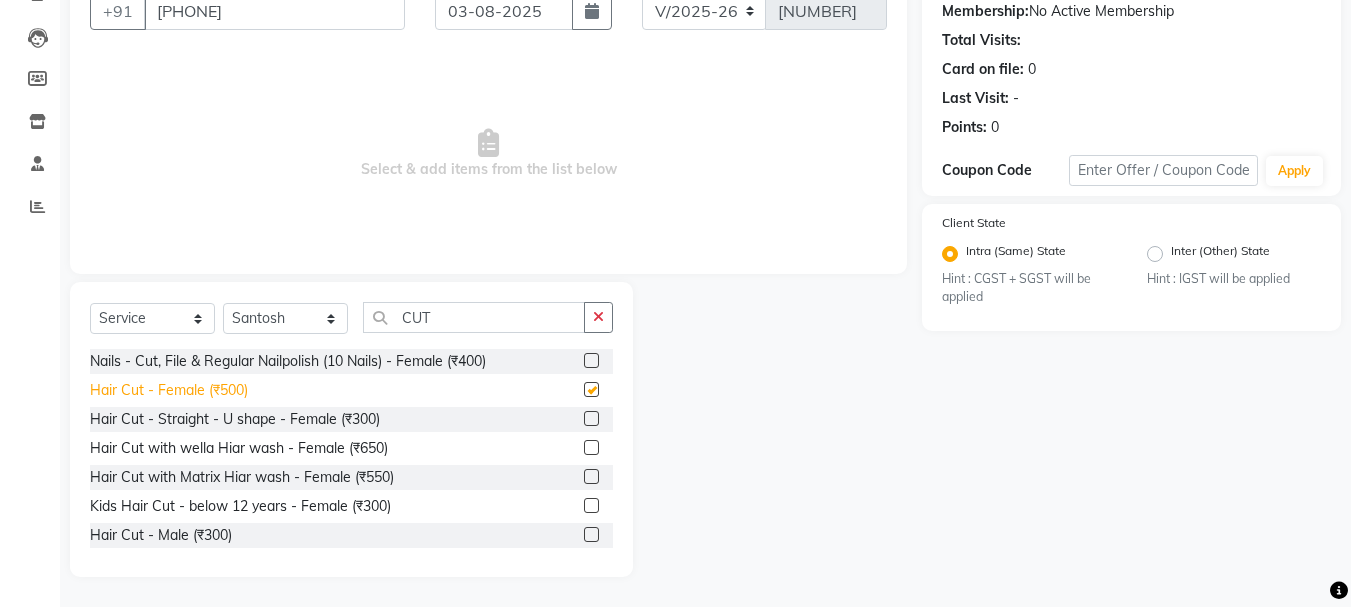 checkbox on "false" 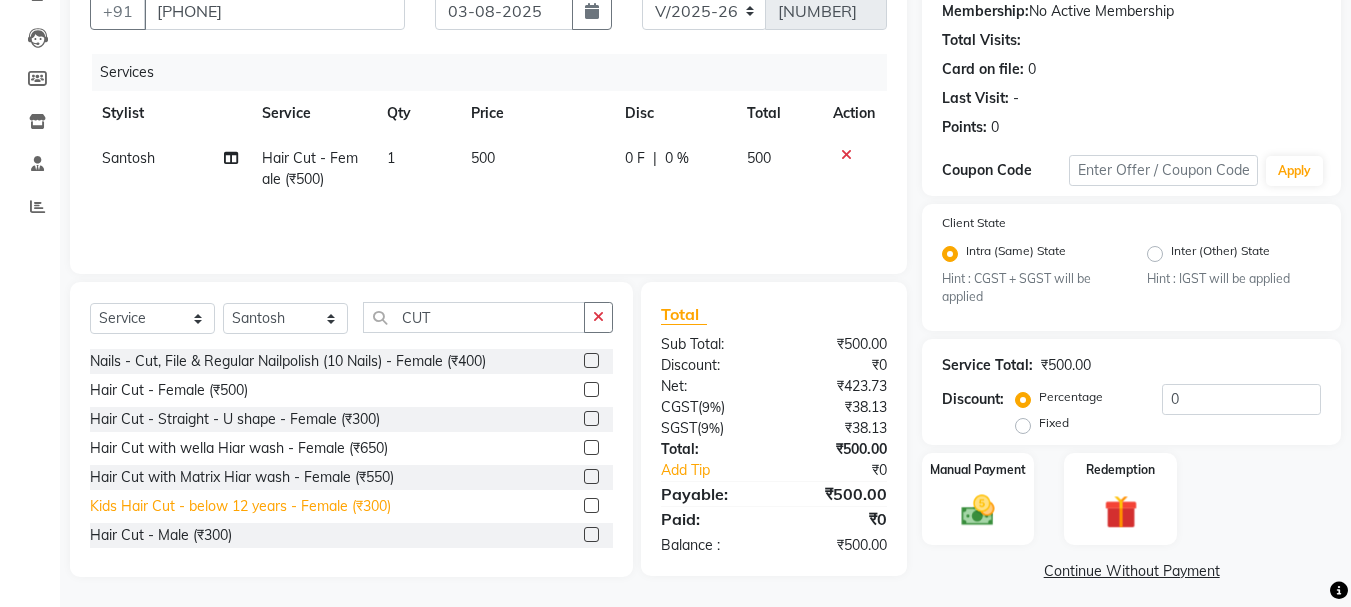 click on "Kids Hair Cut - below 12 years - Female (₹300)" 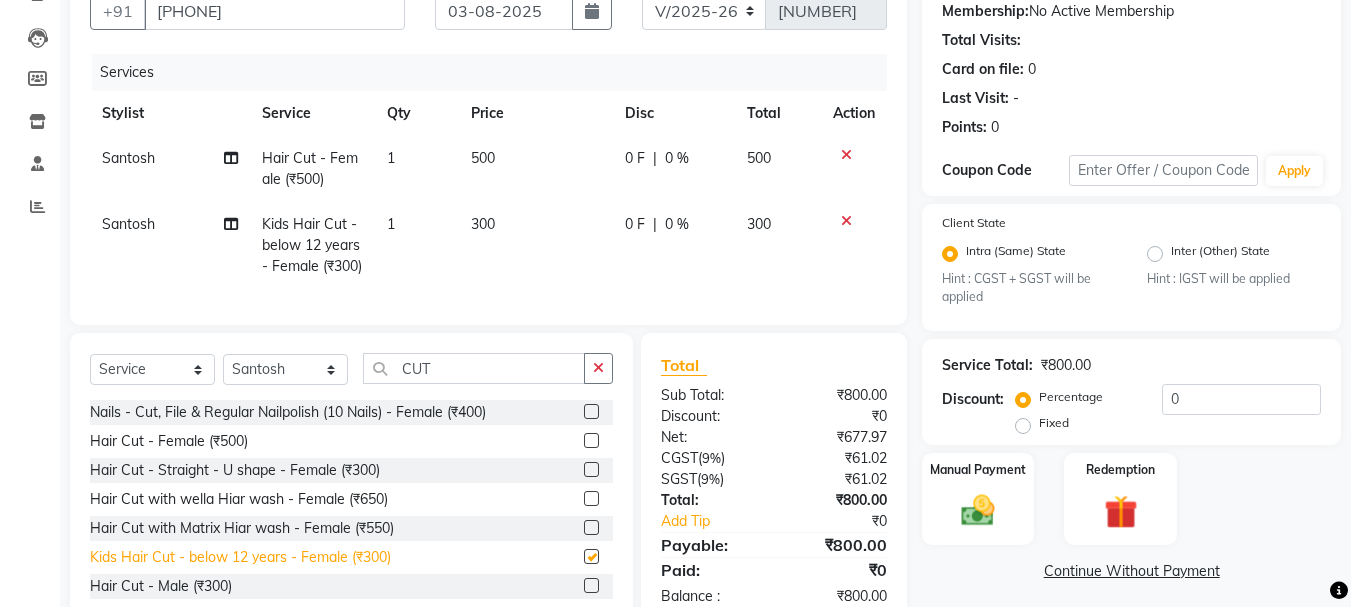 checkbox on "false" 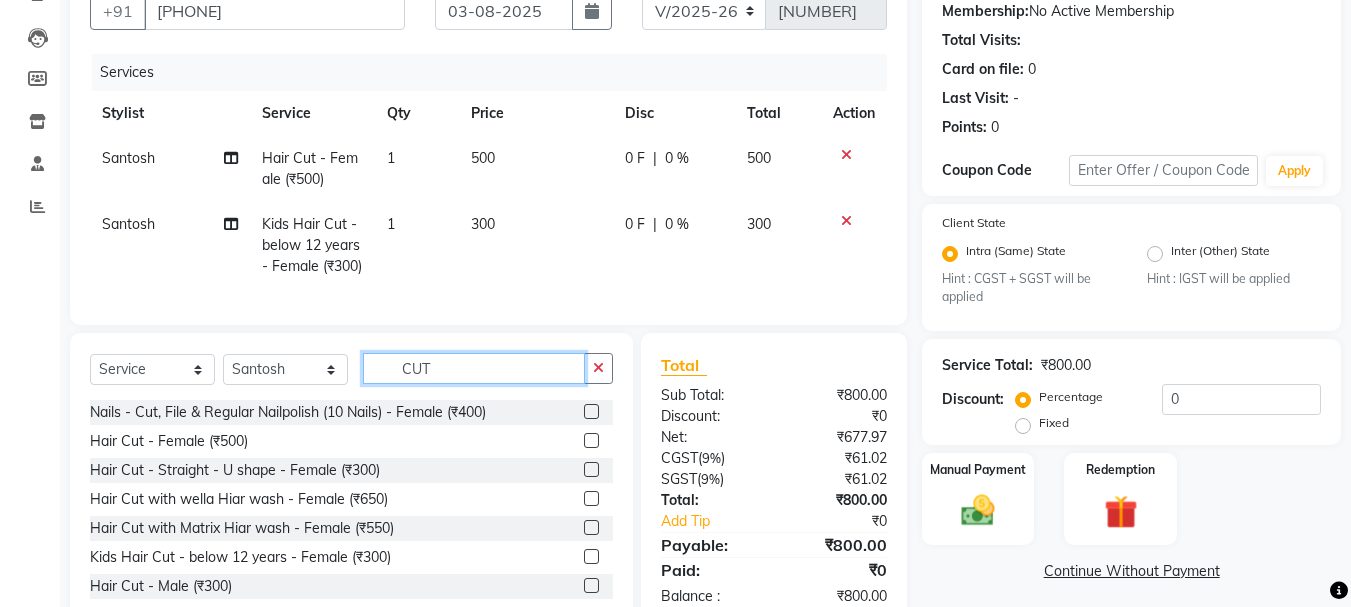 click on "CUT" 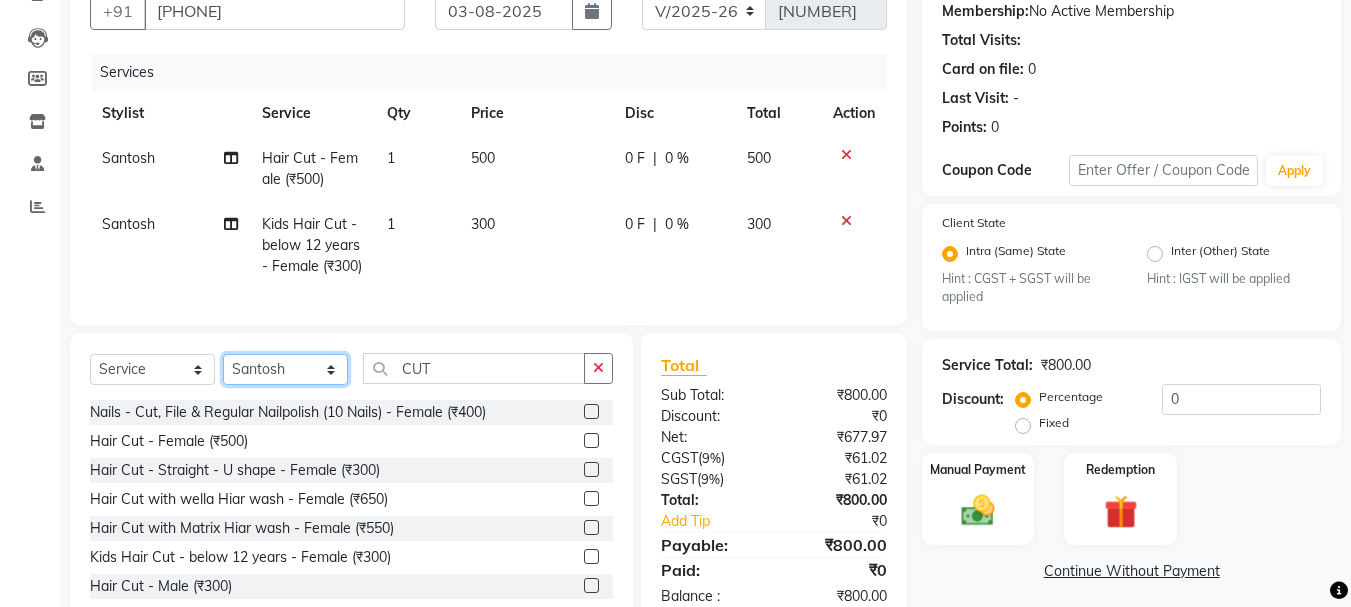 click on "Select Stylist [FIRST](Owner) Manager [FIRST] (Owner) [FIRST] [FIRST] [LAST] [FIRST] [FIRST] [LAST]" 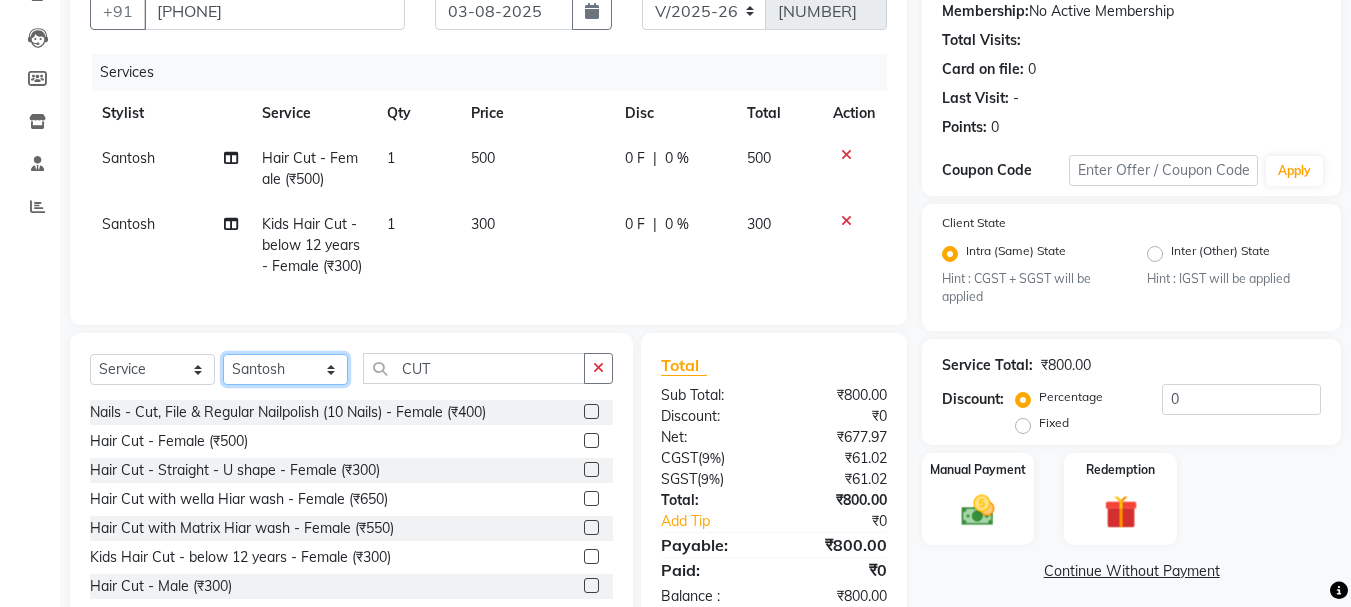 select on "47178" 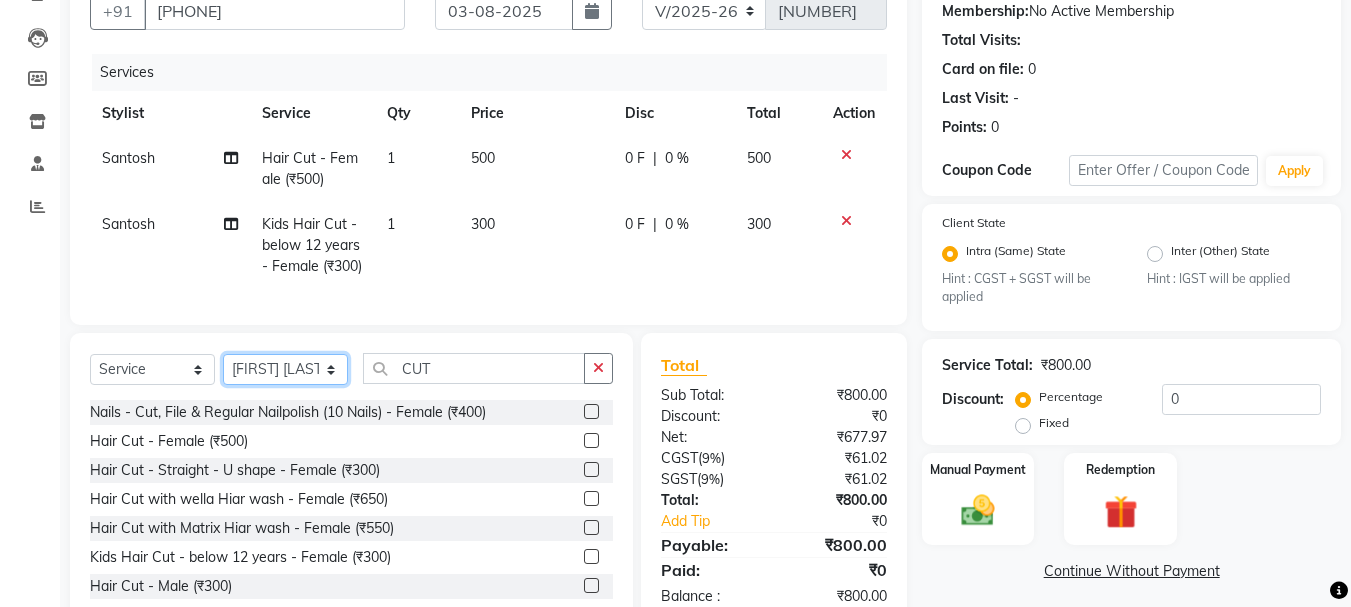 click on "Select Stylist [FIRST](Owner) Manager [FIRST] (Owner) [FIRST] [FIRST] [LAST] [FIRST] [FIRST] [LAST]" 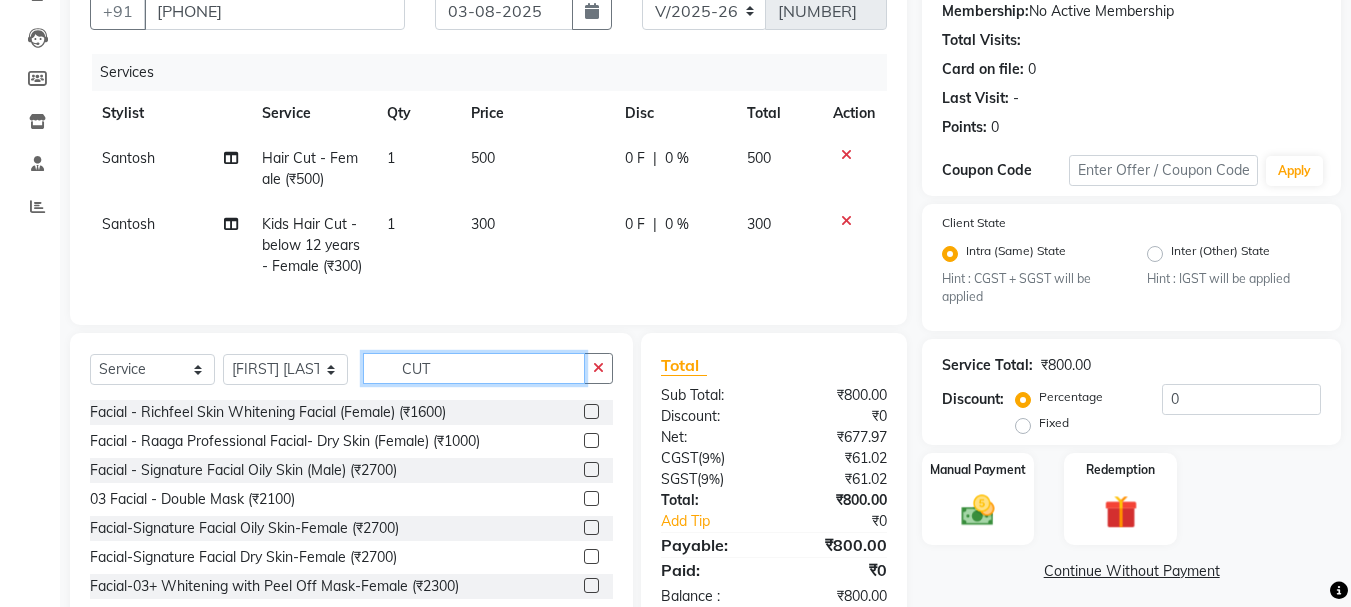 click on "CUT" 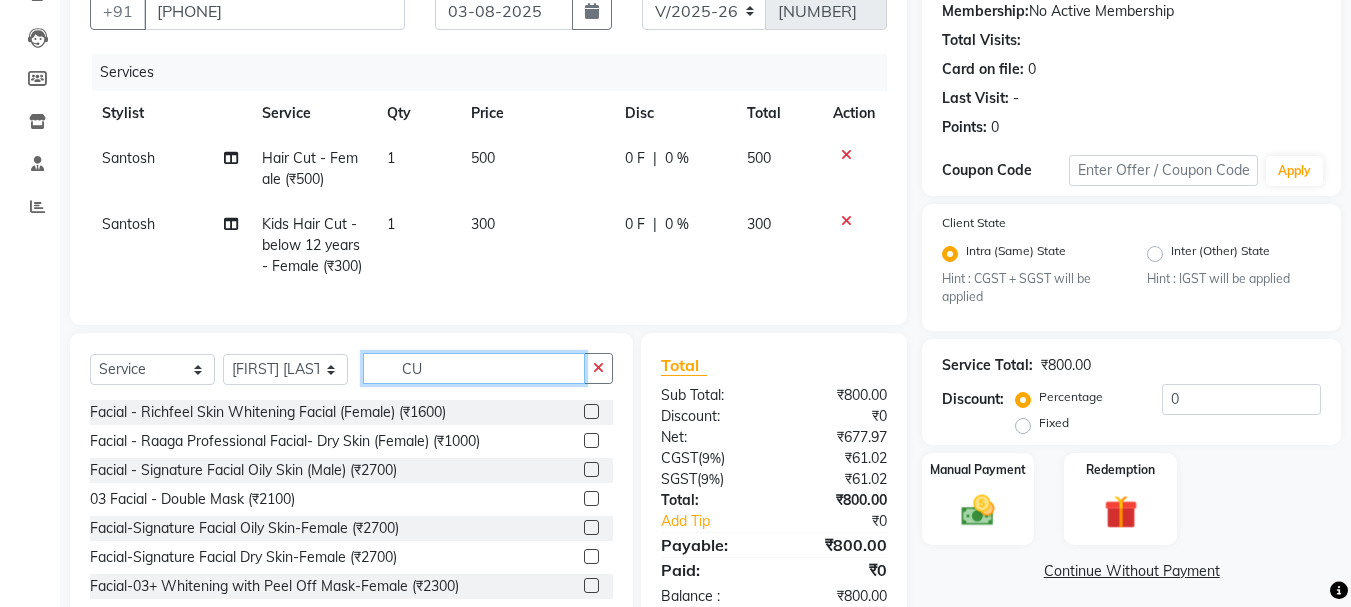type on "C" 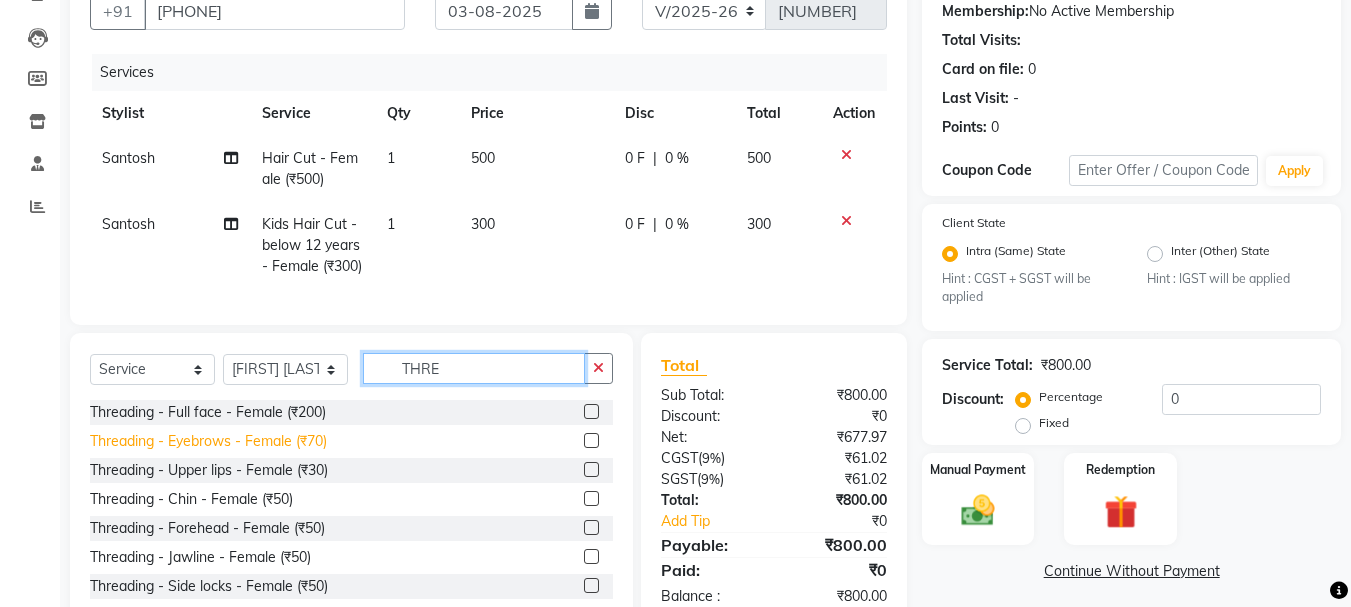 type on "THRE" 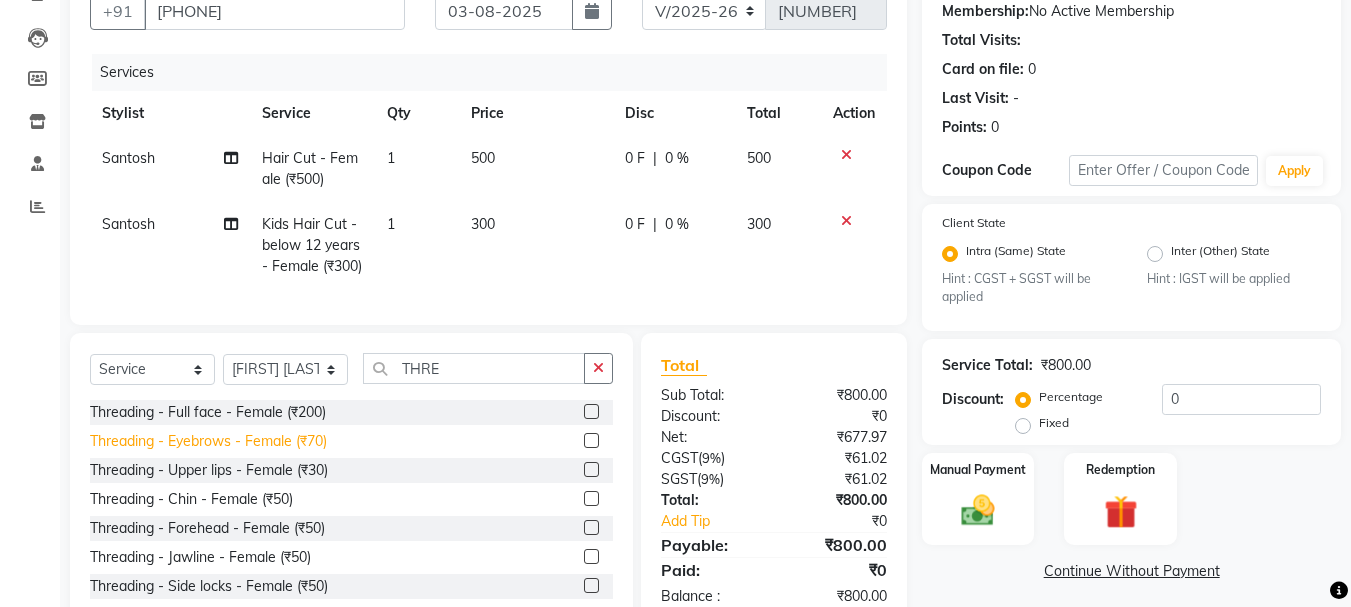 click on "Threading - Eyebrows - Female (₹70)" 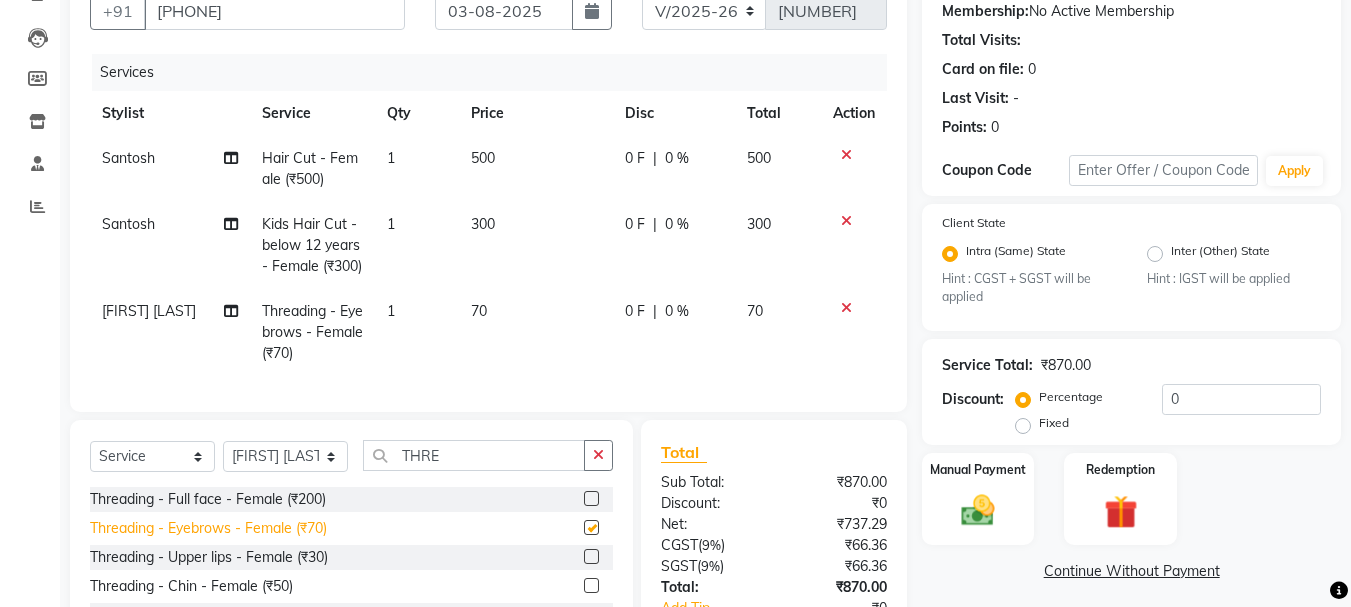 checkbox on "false" 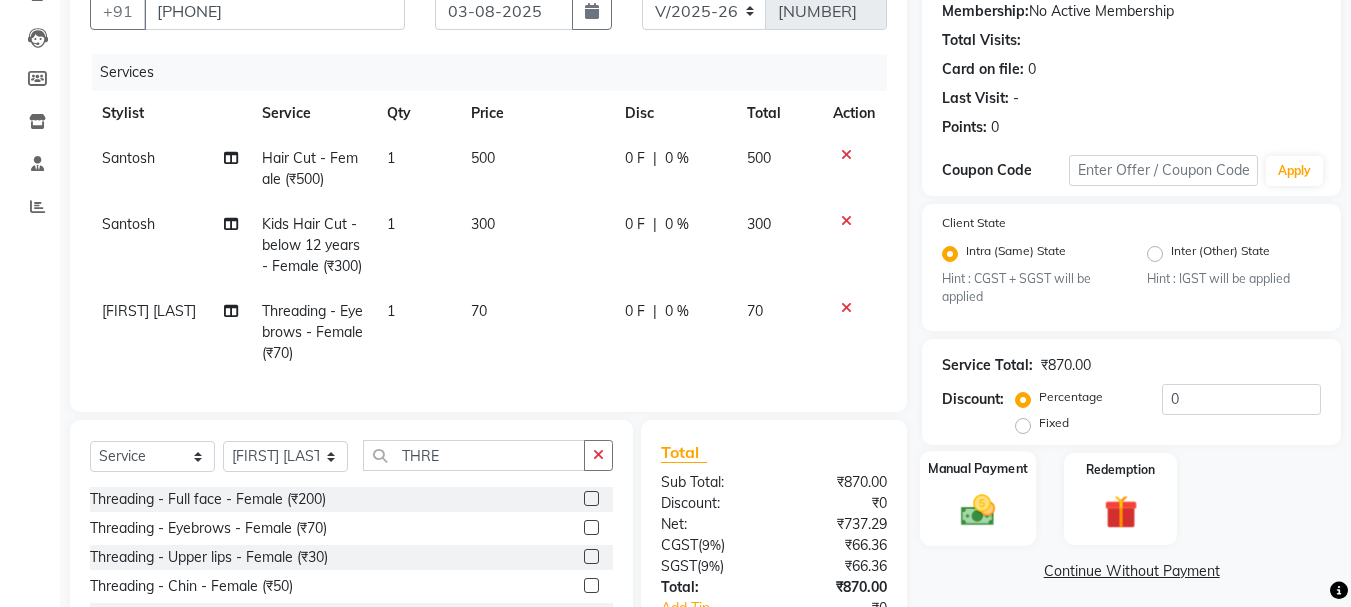 click 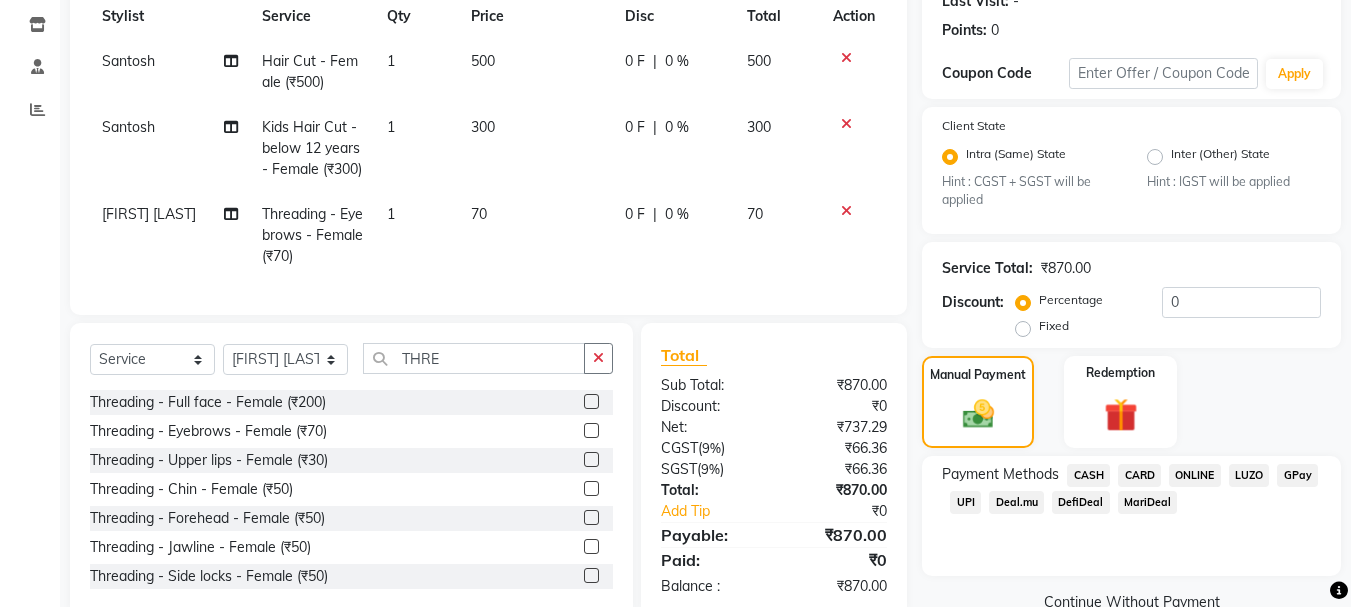 scroll, scrollTop: 368, scrollLeft: 0, axis: vertical 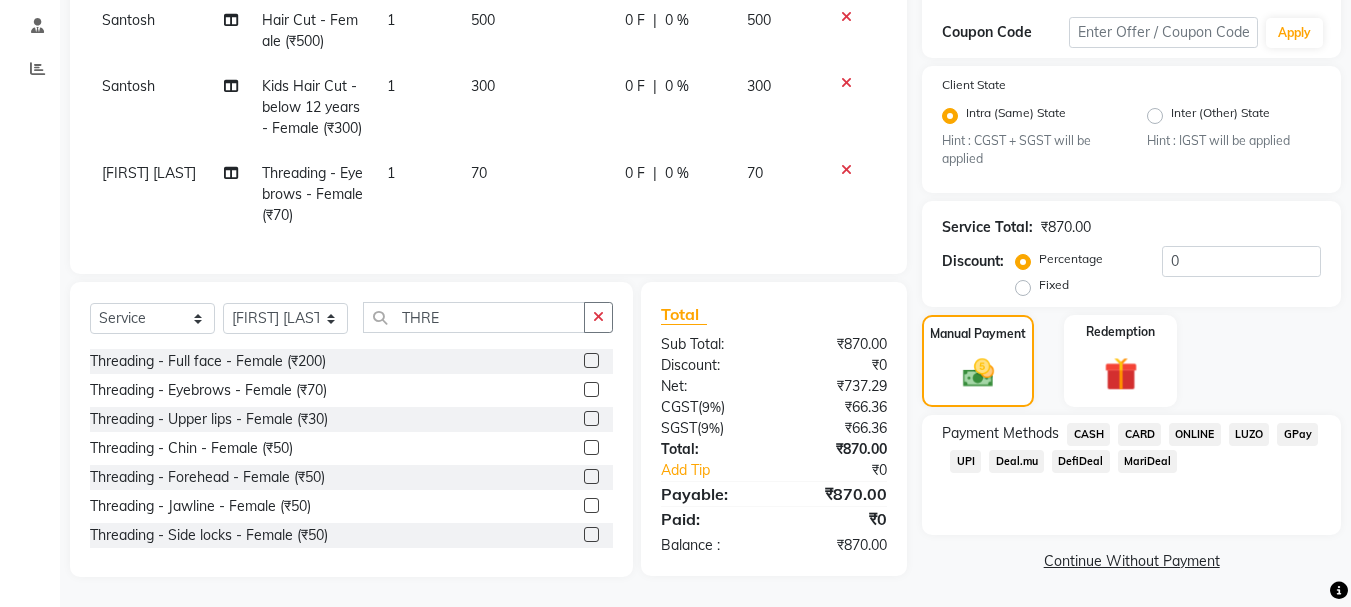 click on "UPI" 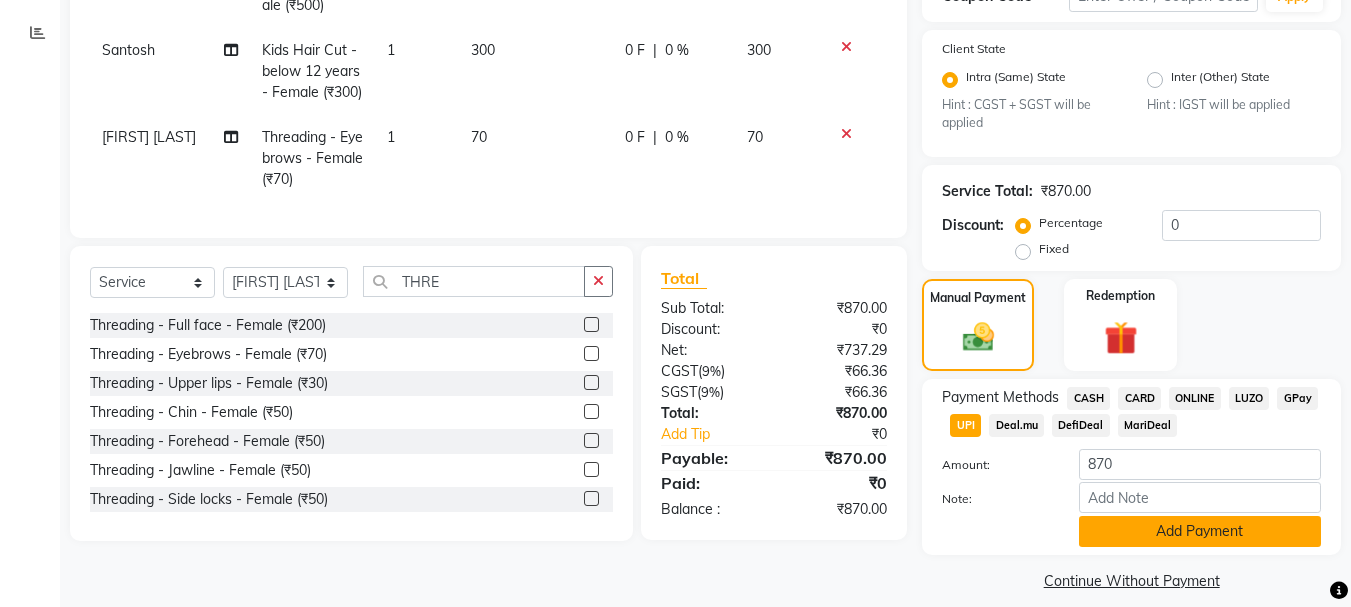 click on "Add Payment" 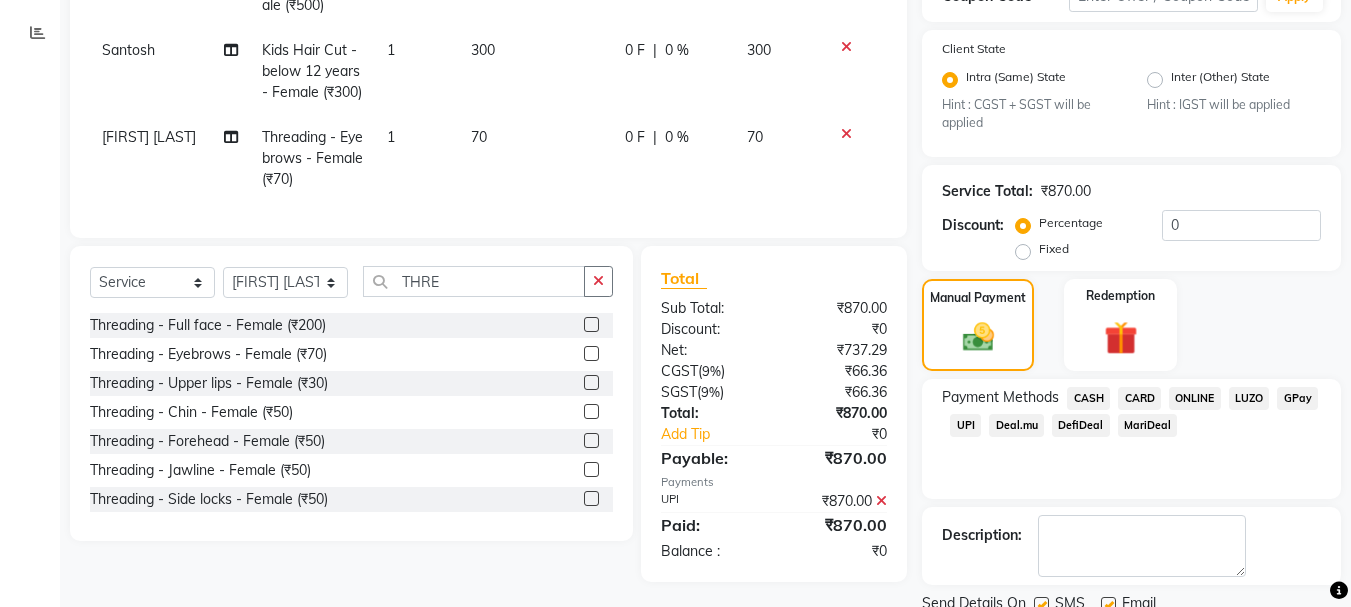 click on "UPI" 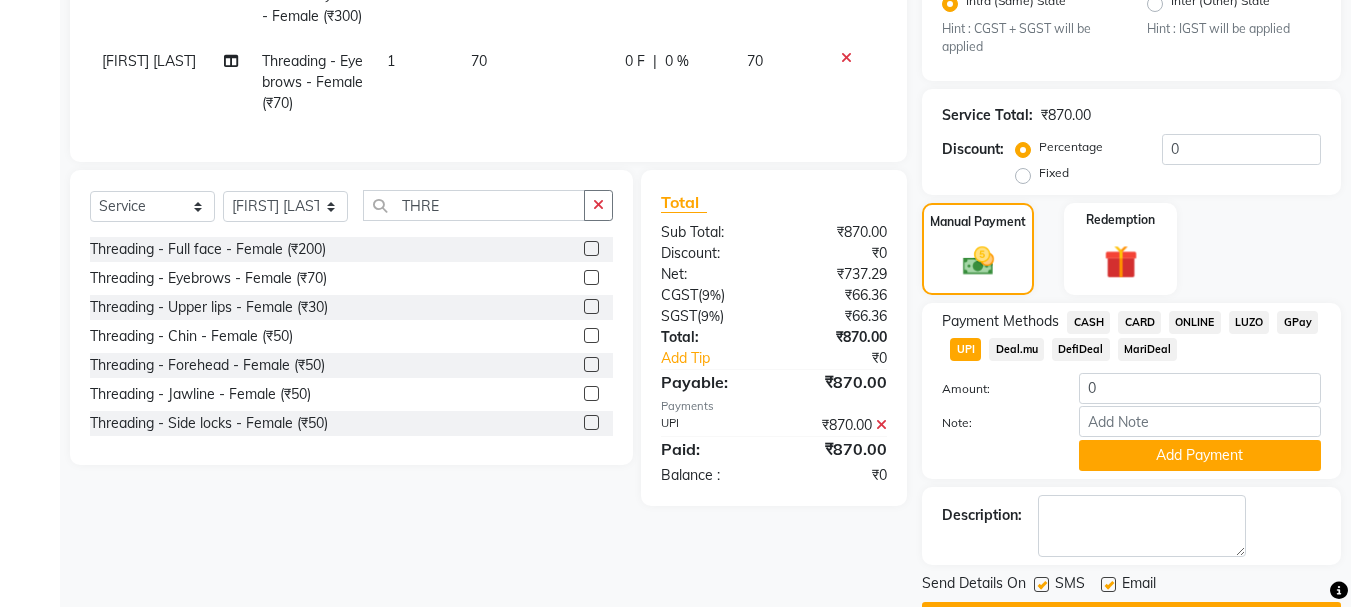 scroll, scrollTop: 500, scrollLeft: 0, axis: vertical 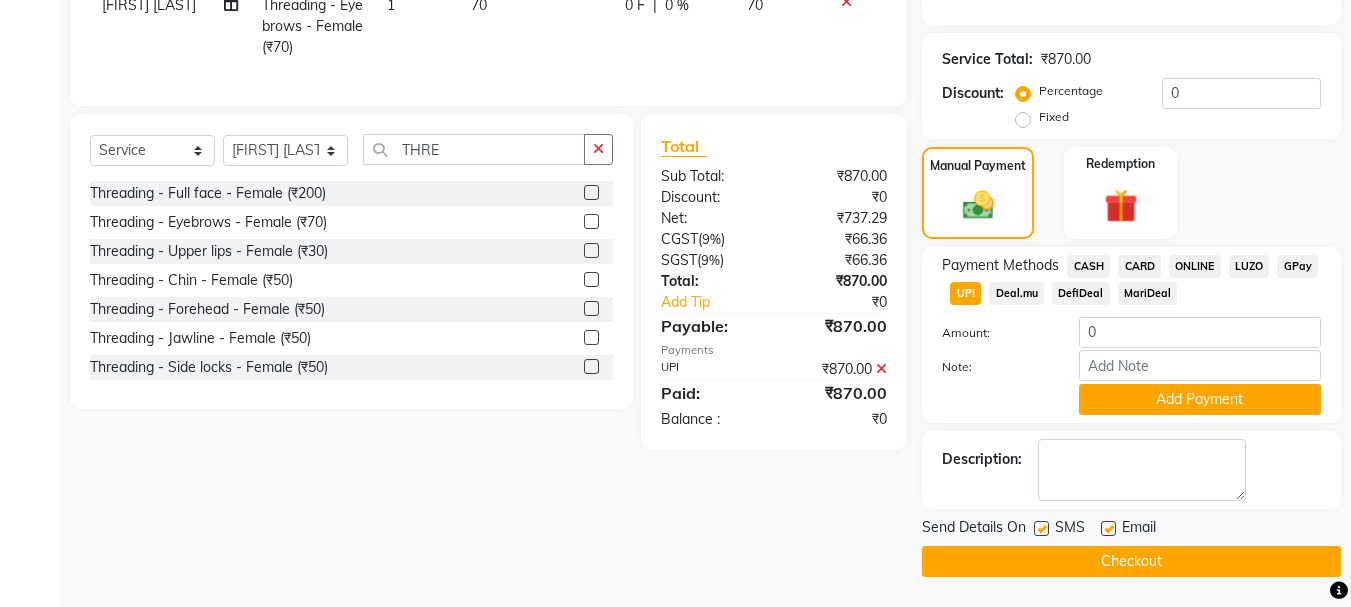 click on "Checkout" 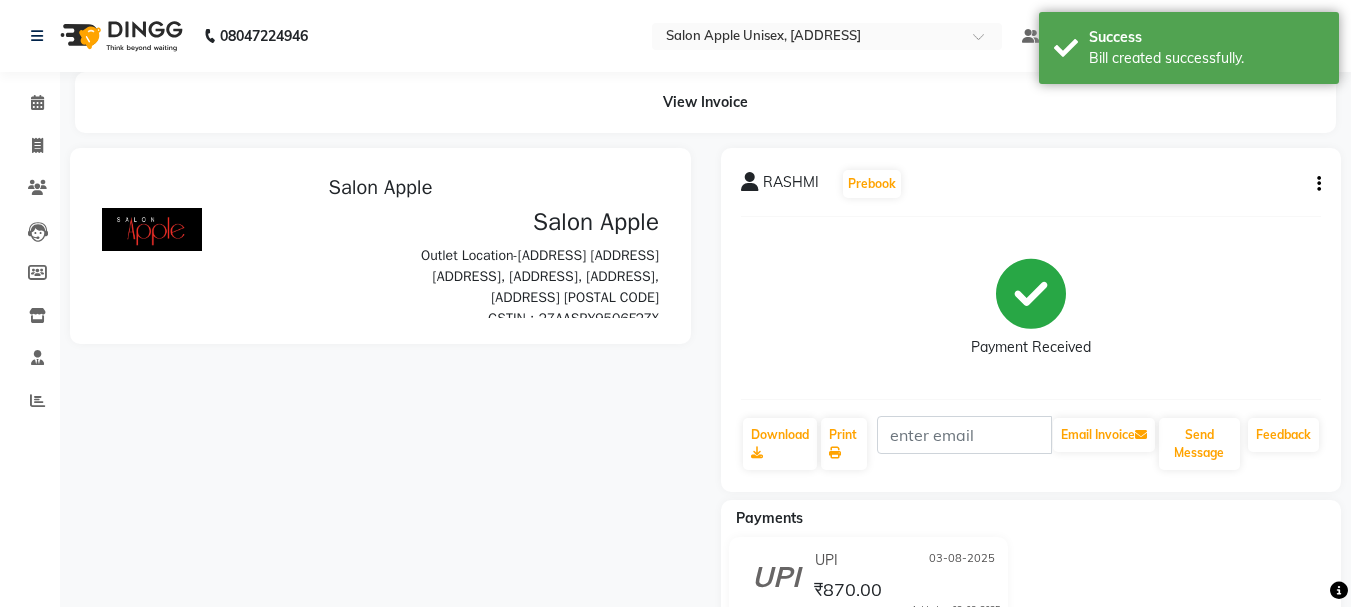 scroll, scrollTop: 0, scrollLeft: 0, axis: both 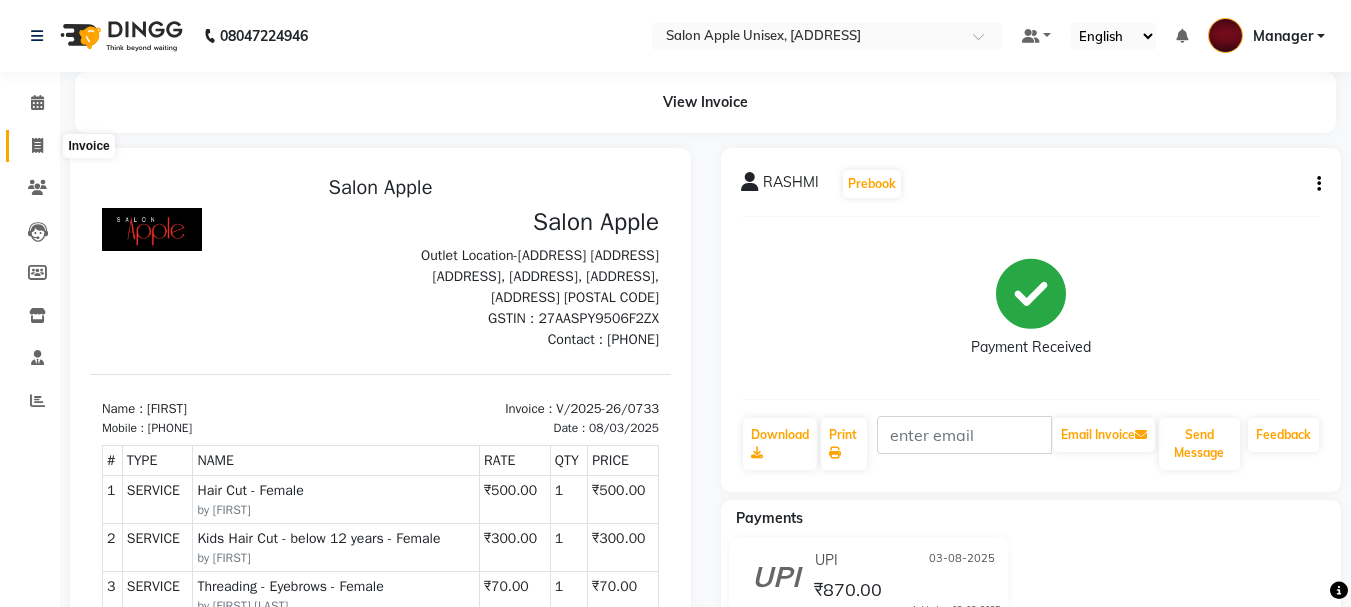 click 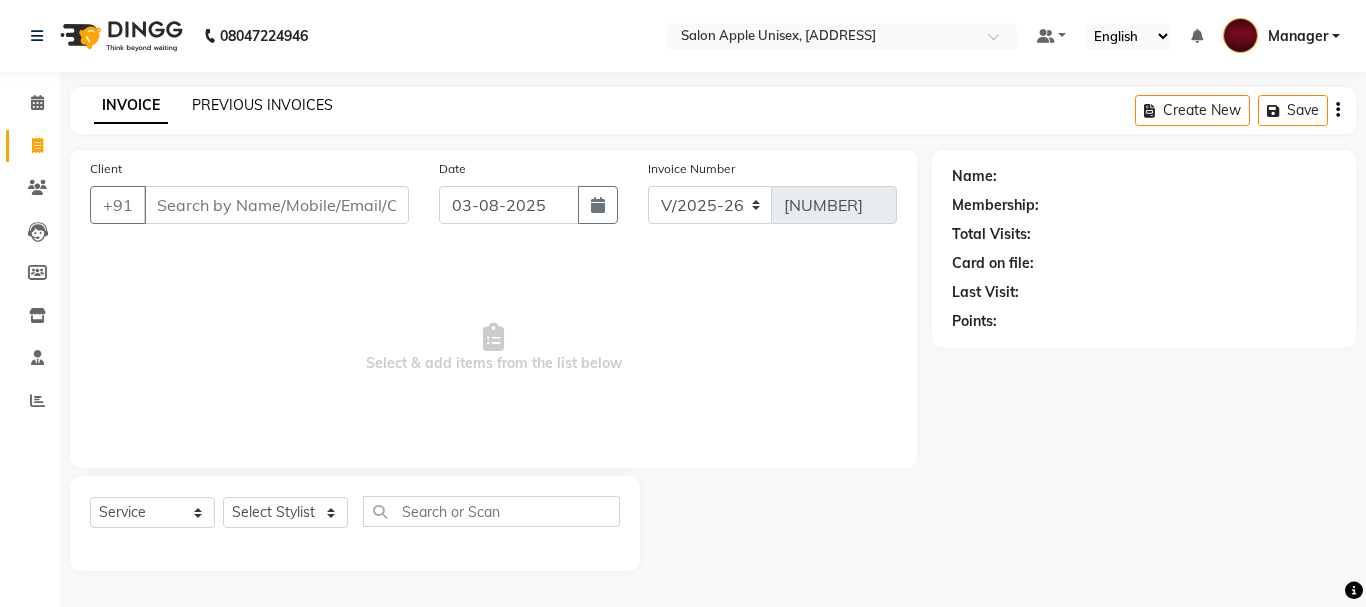 click on "PREVIOUS INVOICES" 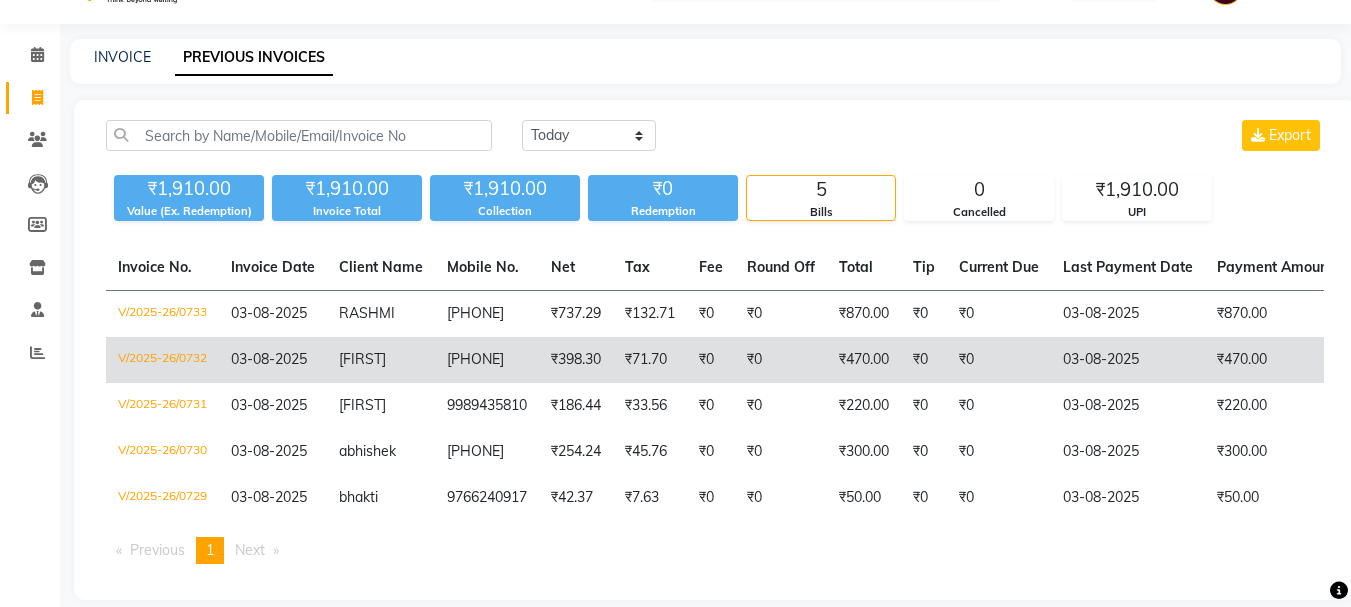 scroll, scrollTop: 86, scrollLeft: 0, axis: vertical 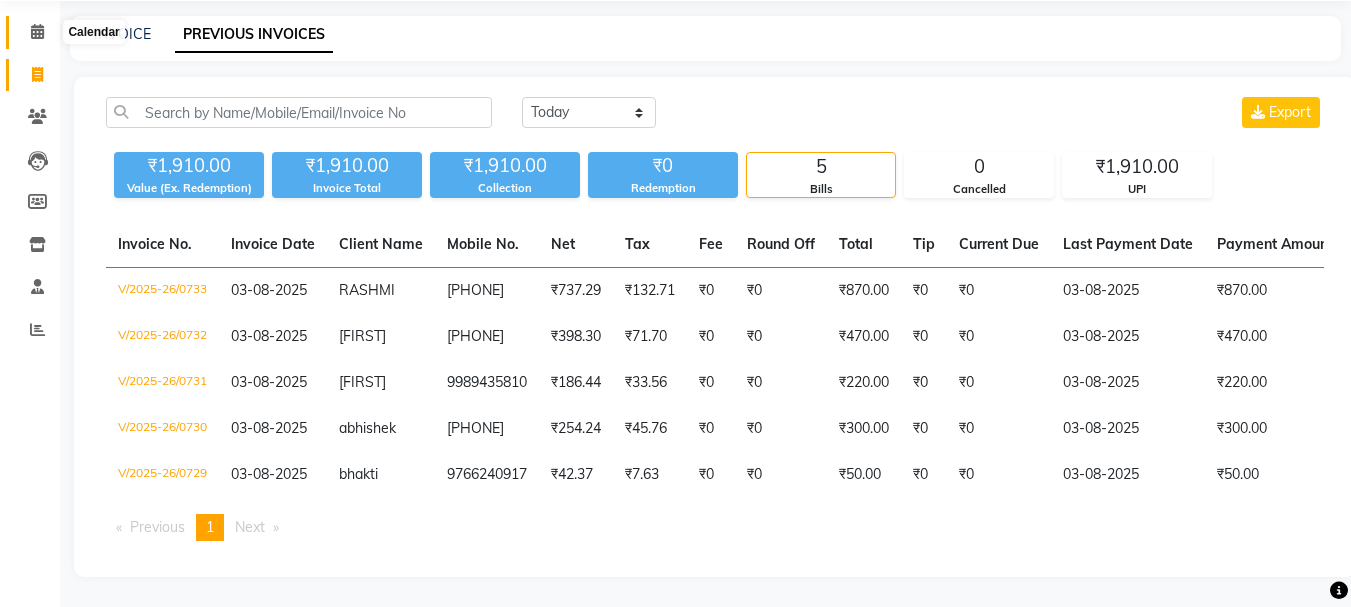 click 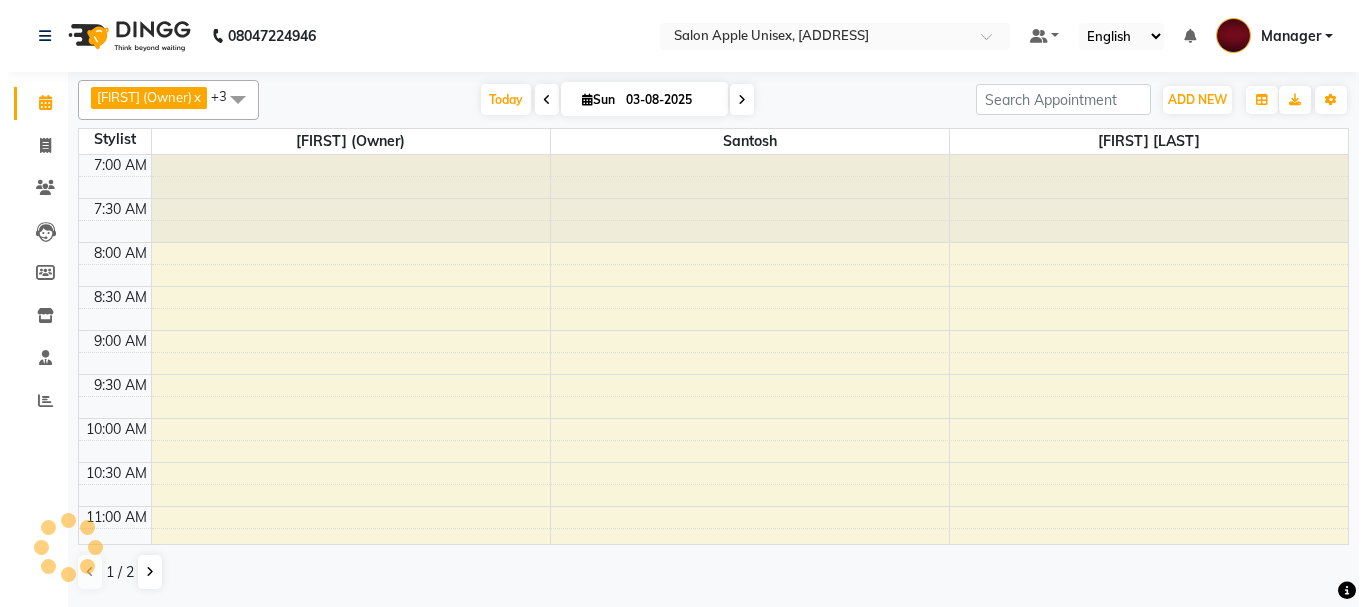scroll, scrollTop: 0, scrollLeft: 0, axis: both 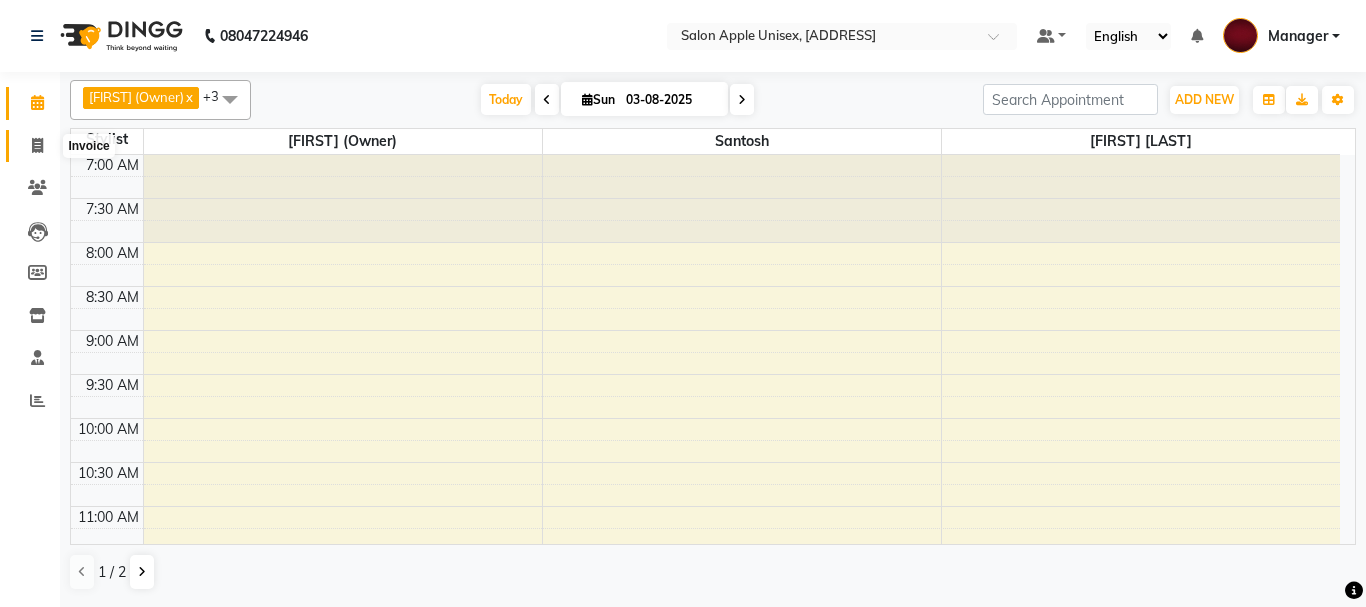 click 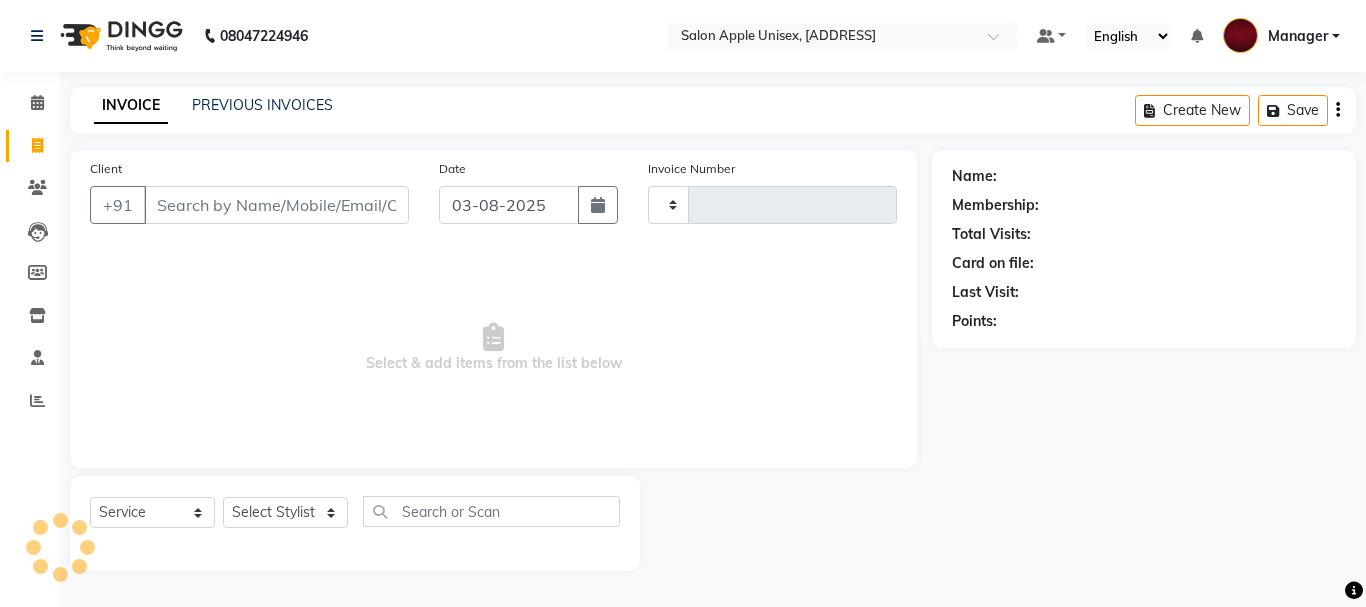 type on "[NUMBER]" 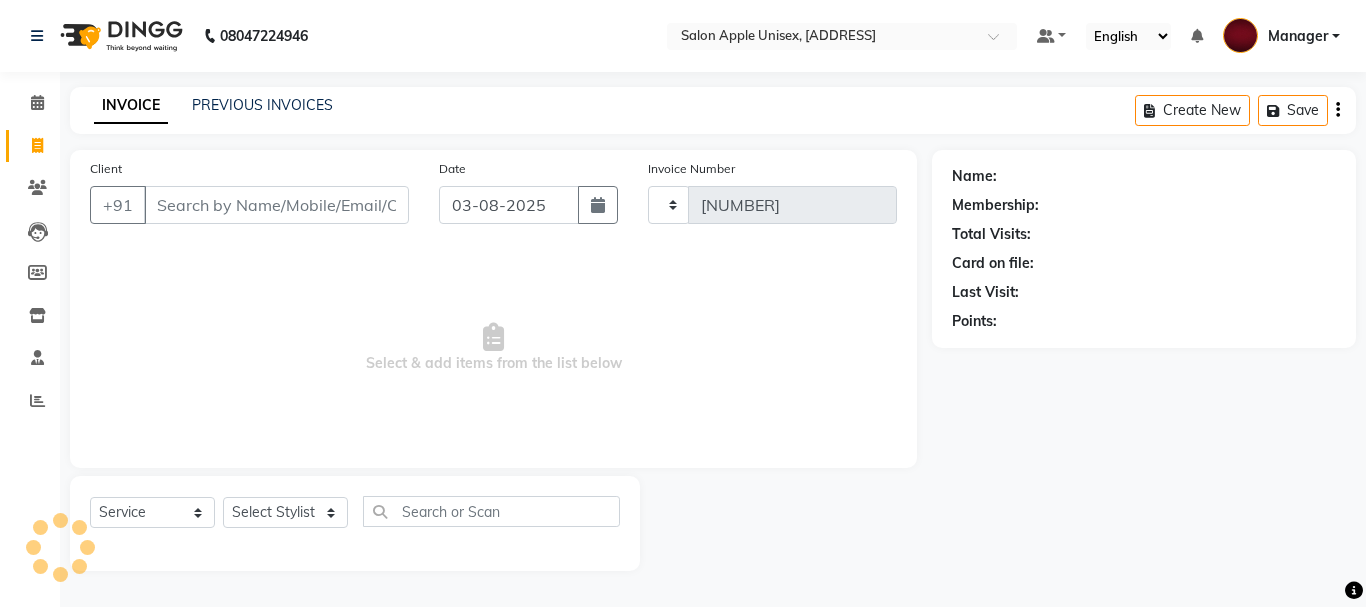 select on "112" 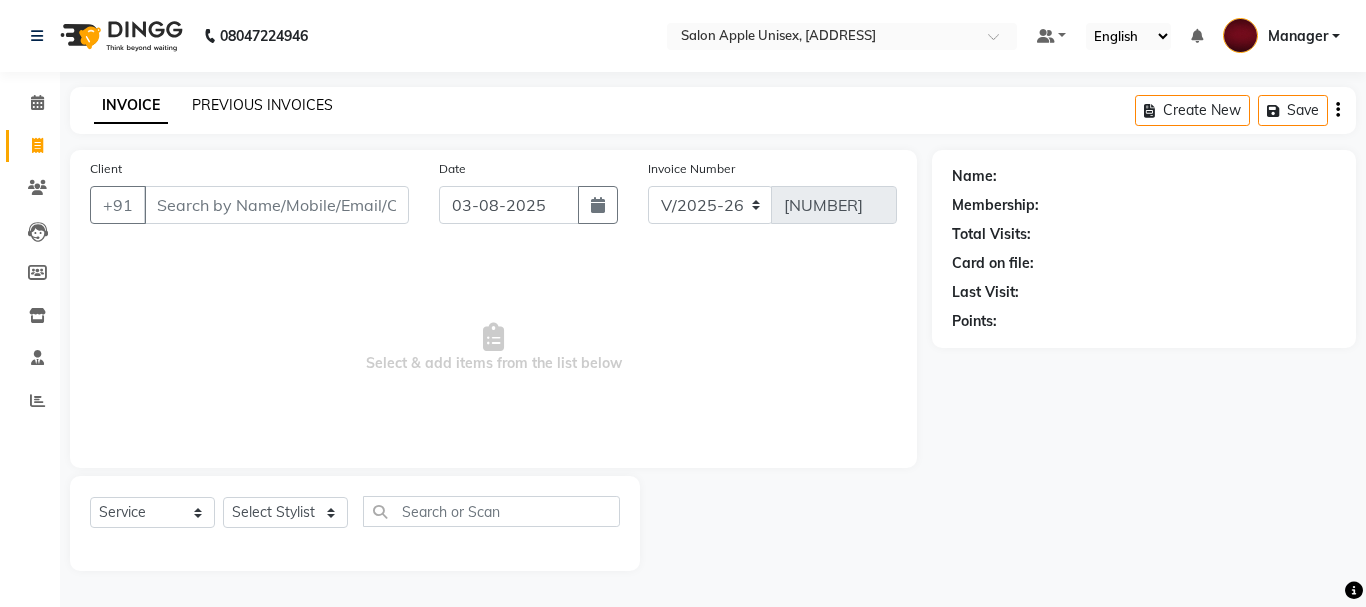click on "PREVIOUS INVOICES" 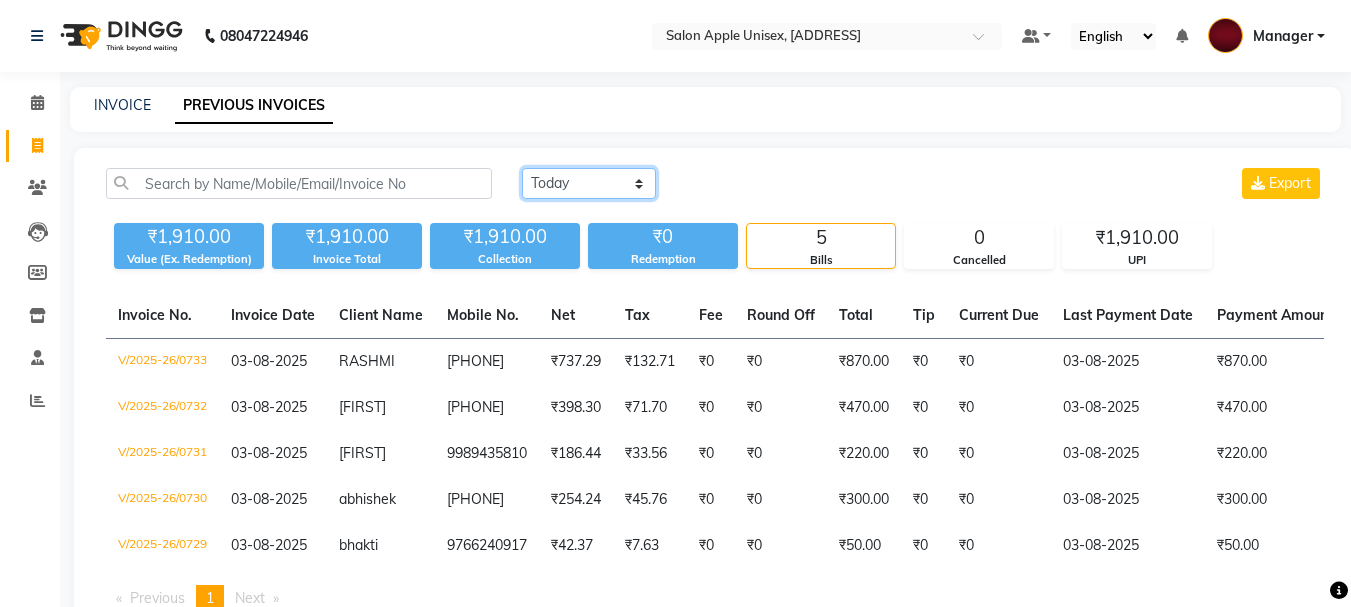 click on "Today Yesterday Custom Range" 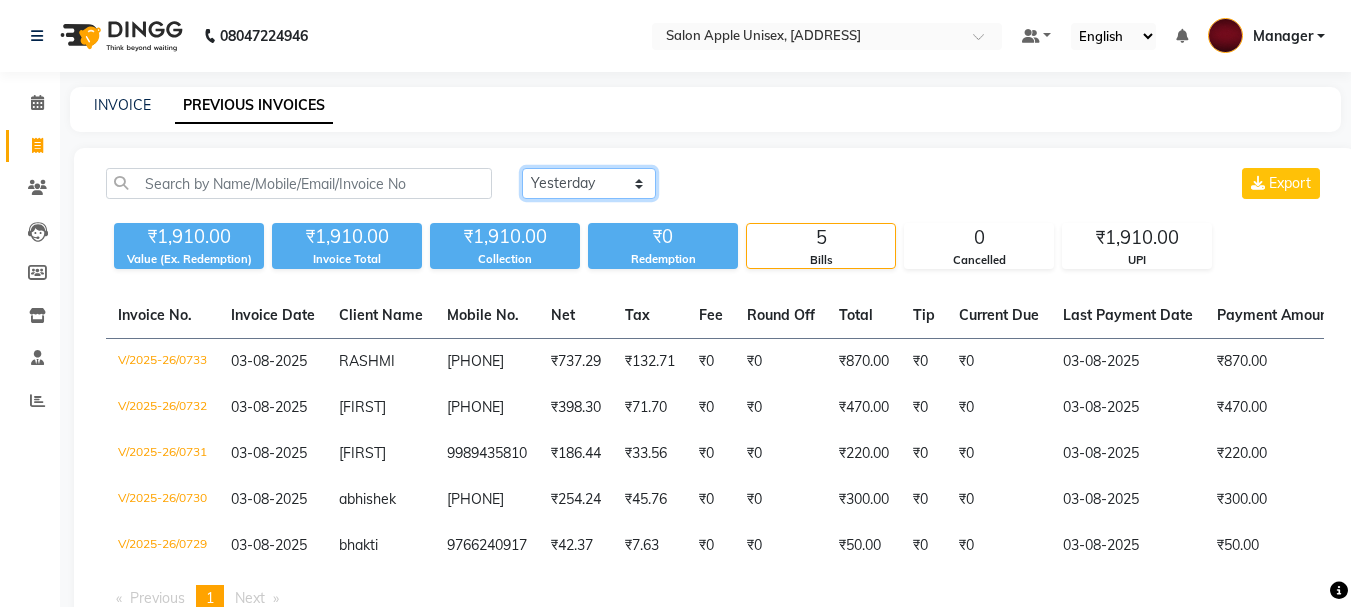 click on "Today Yesterday Custom Range" 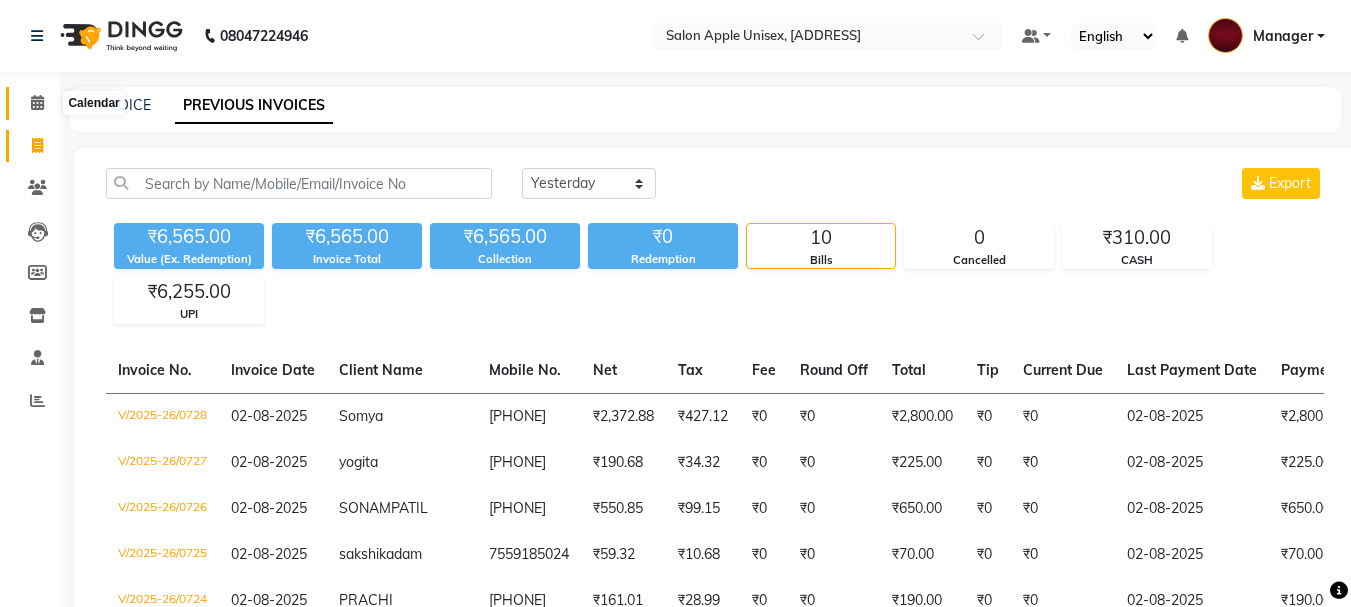 click 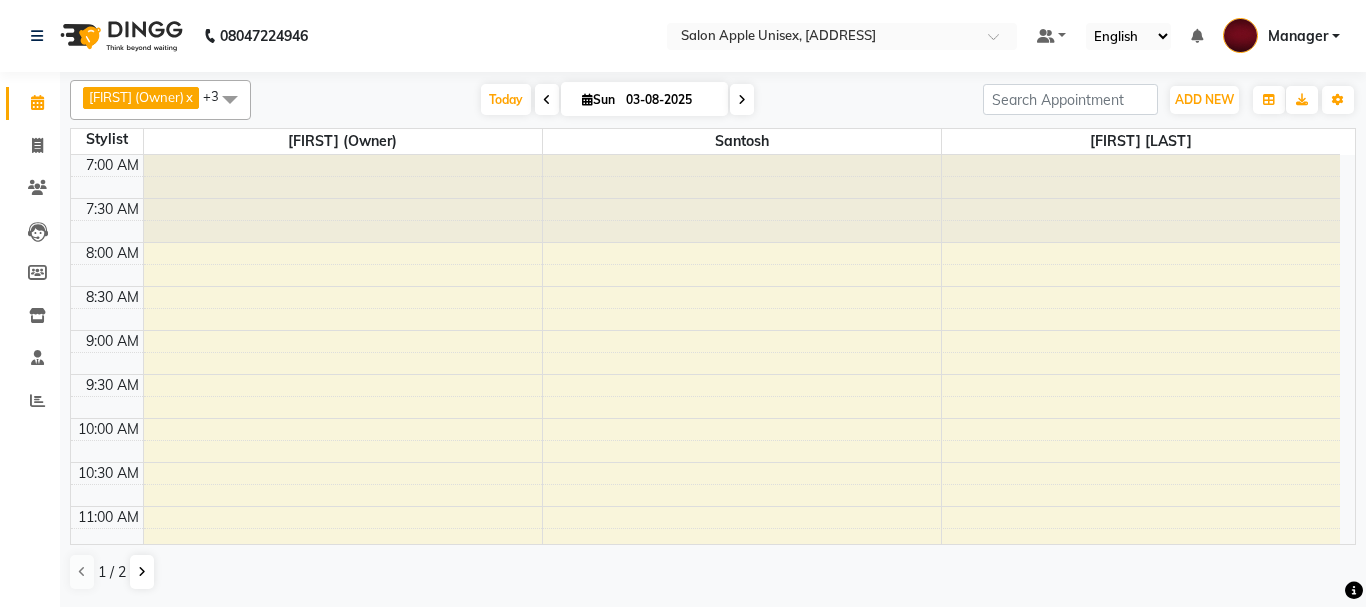 click at bounding box center (230, 99) 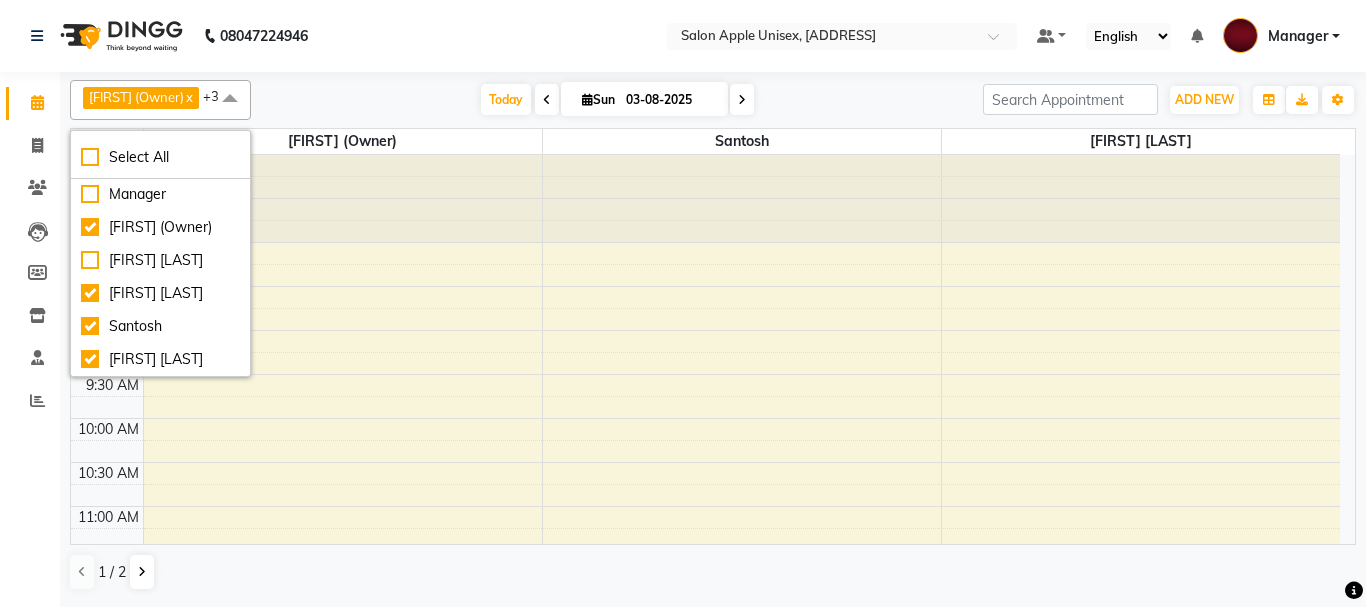 scroll, scrollTop: 43, scrollLeft: 0, axis: vertical 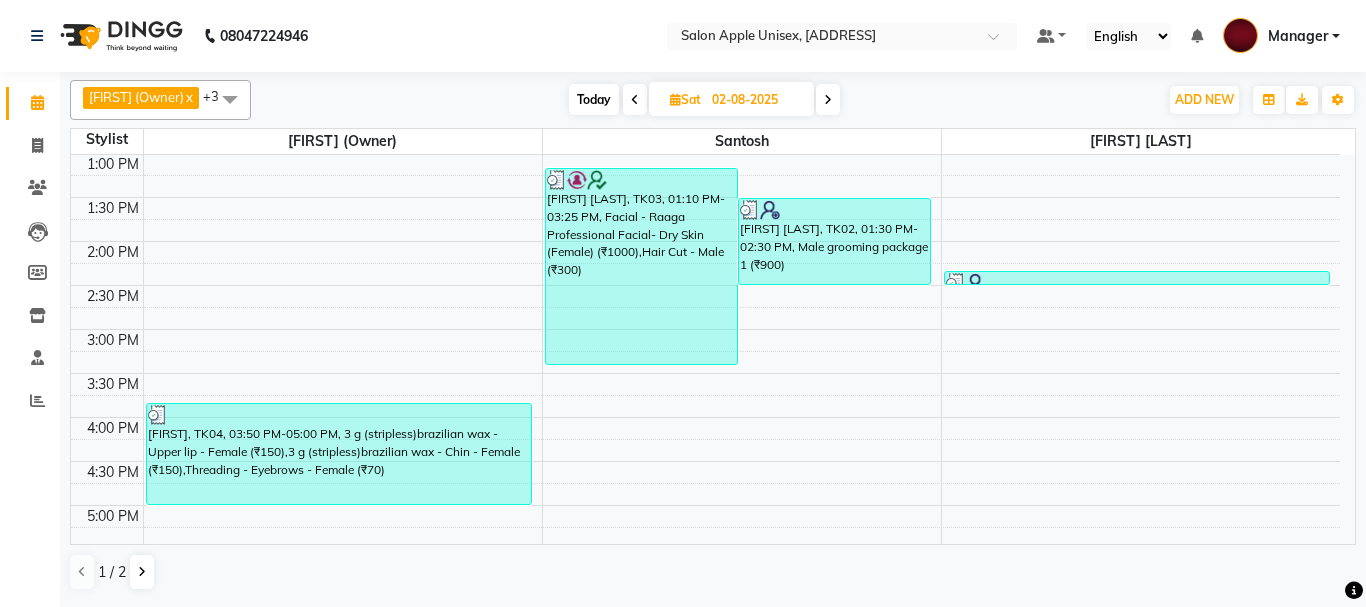click at bounding box center [635, 99] 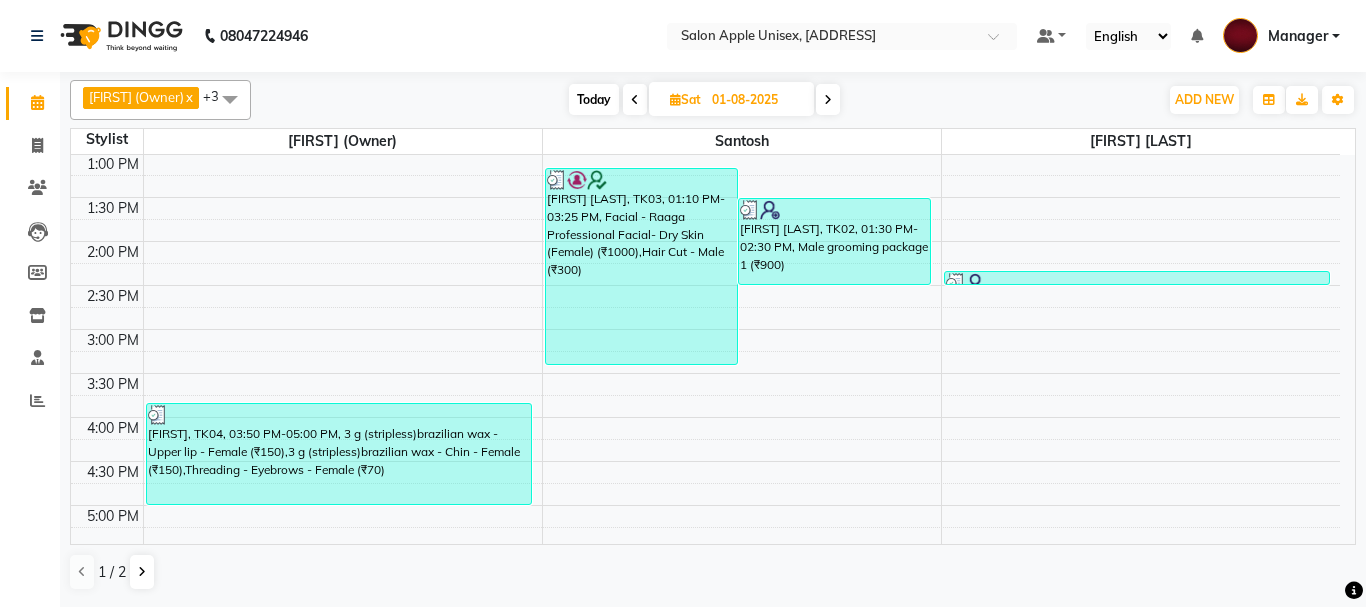 scroll, scrollTop: 529, scrollLeft: 0, axis: vertical 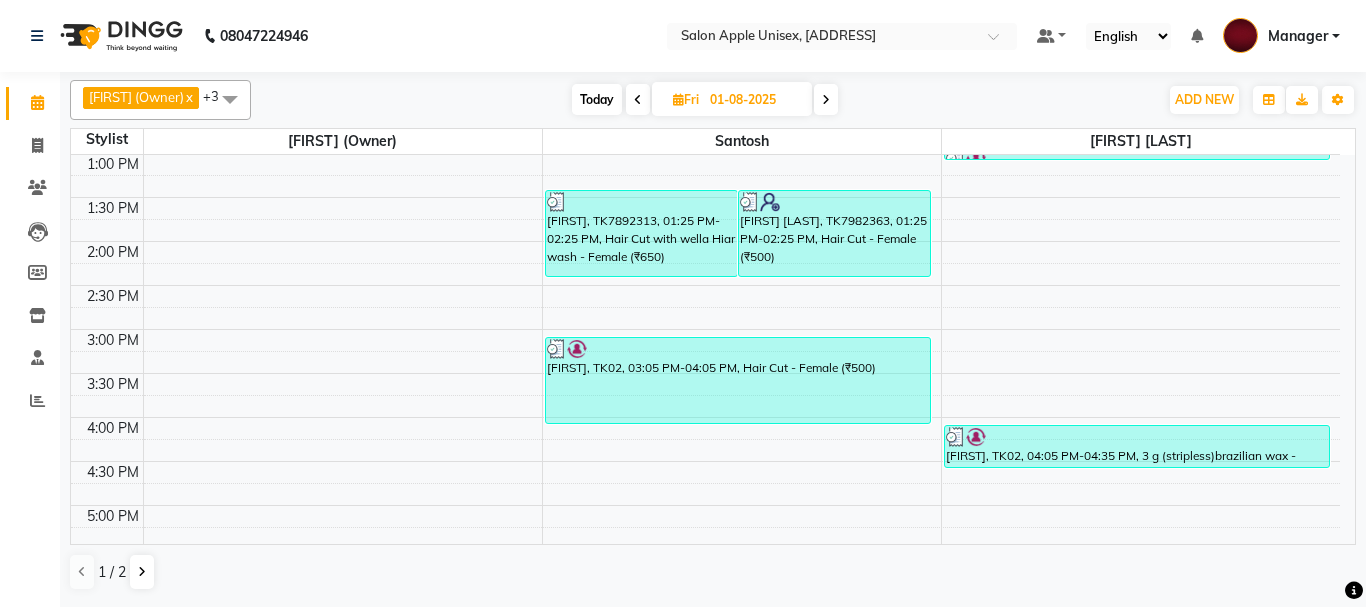 click at bounding box center (638, 100) 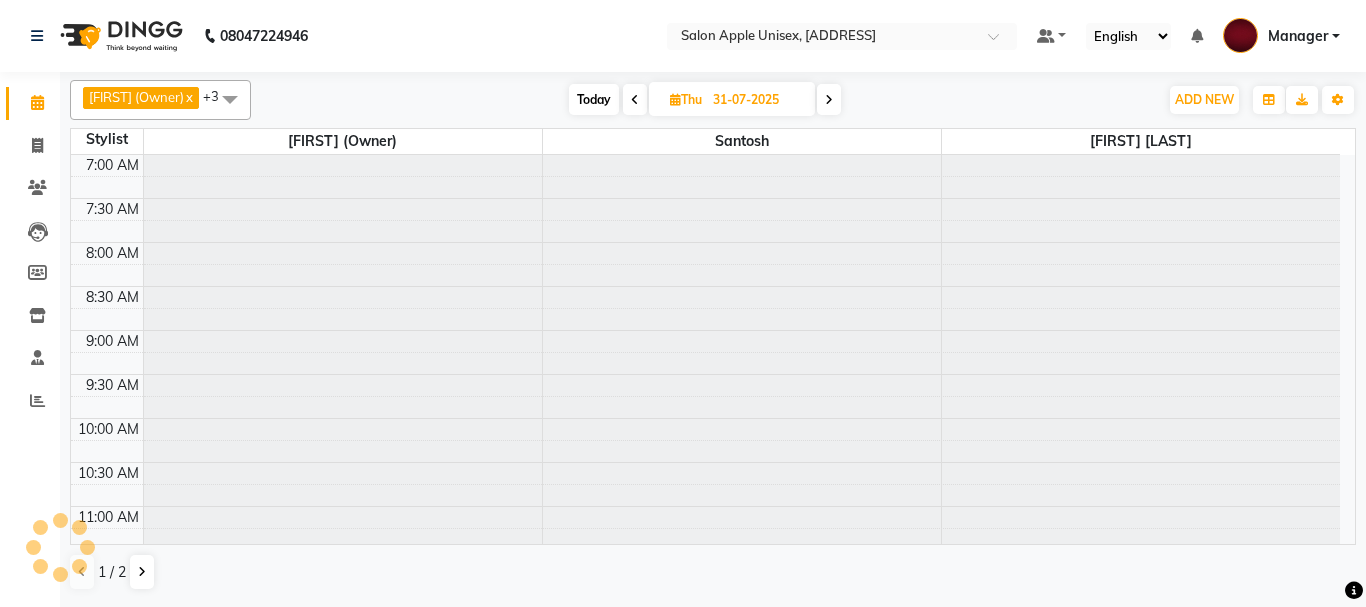 scroll, scrollTop: 529, scrollLeft: 0, axis: vertical 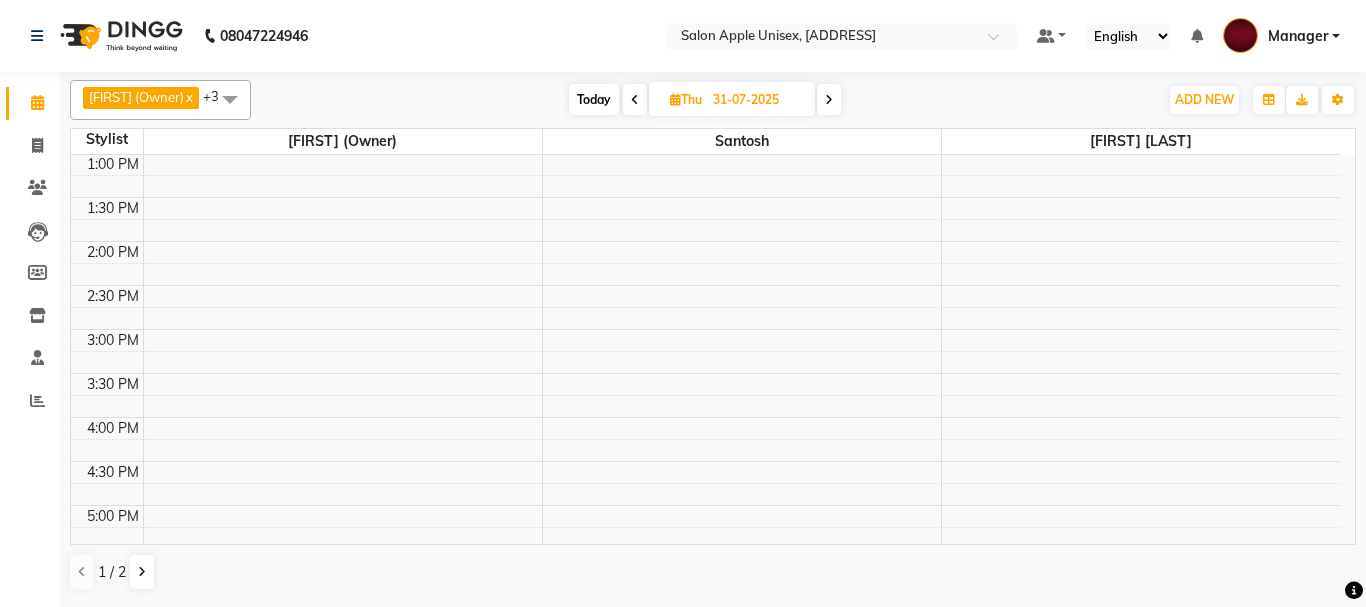 click at bounding box center [635, 100] 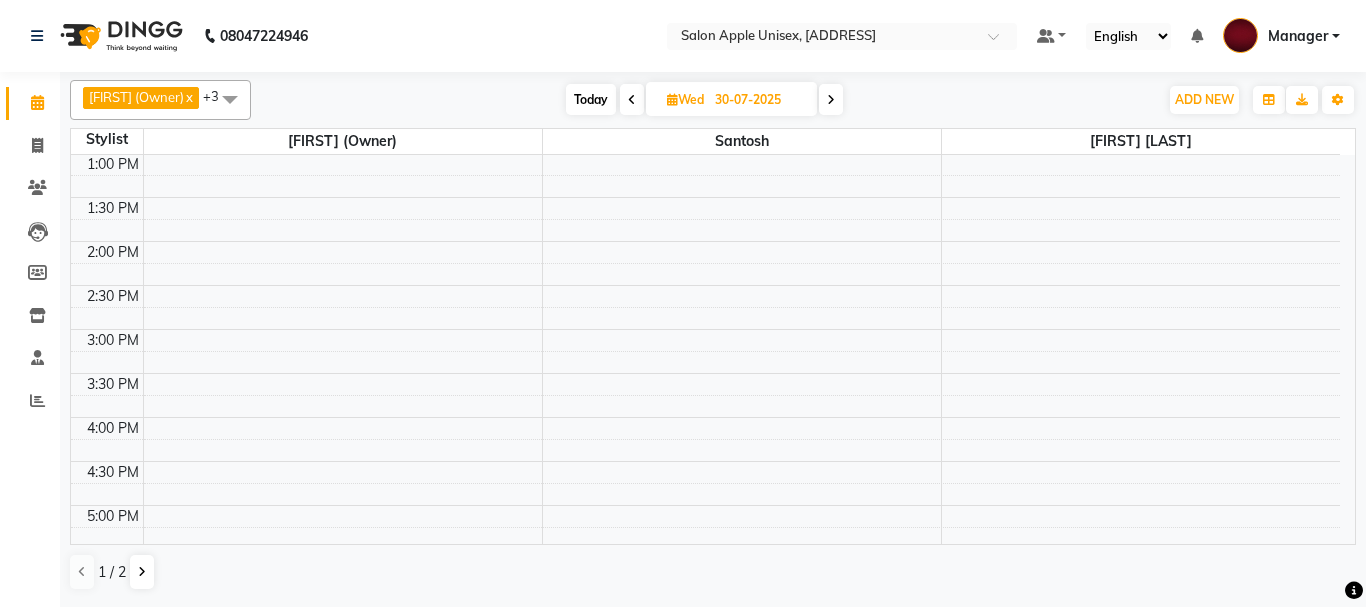 click at bounding box center [632, 100] 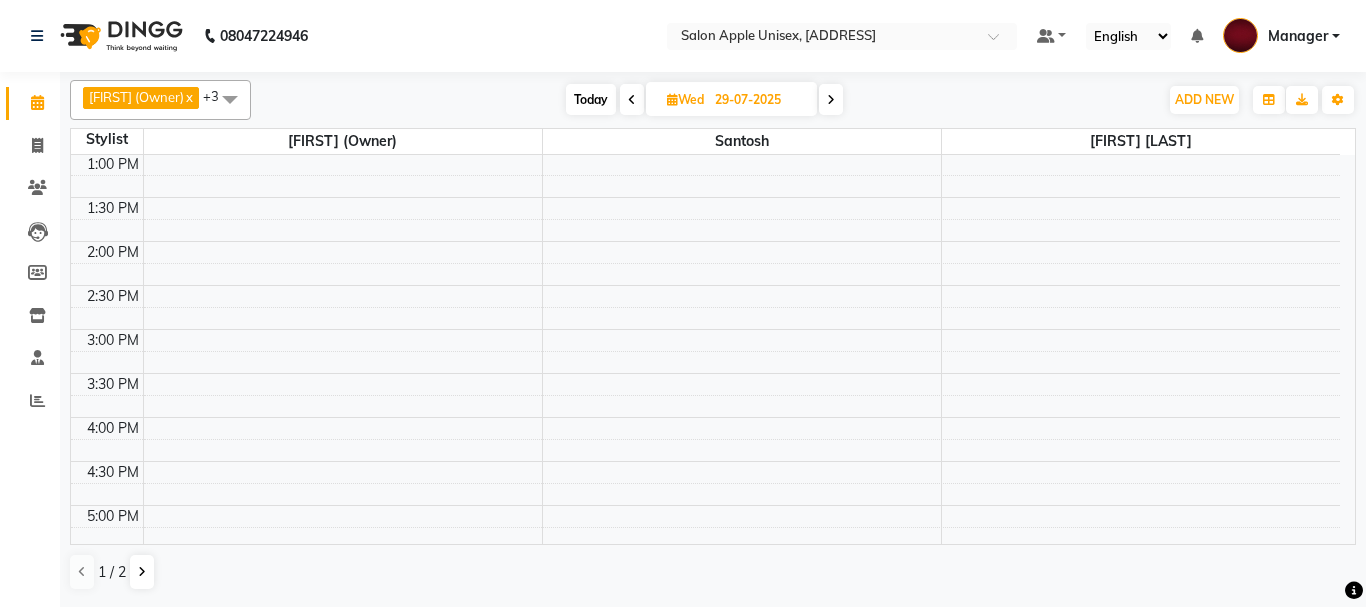 scroll, scrollTop: 529, scrollLeft: 0, axis: vertical 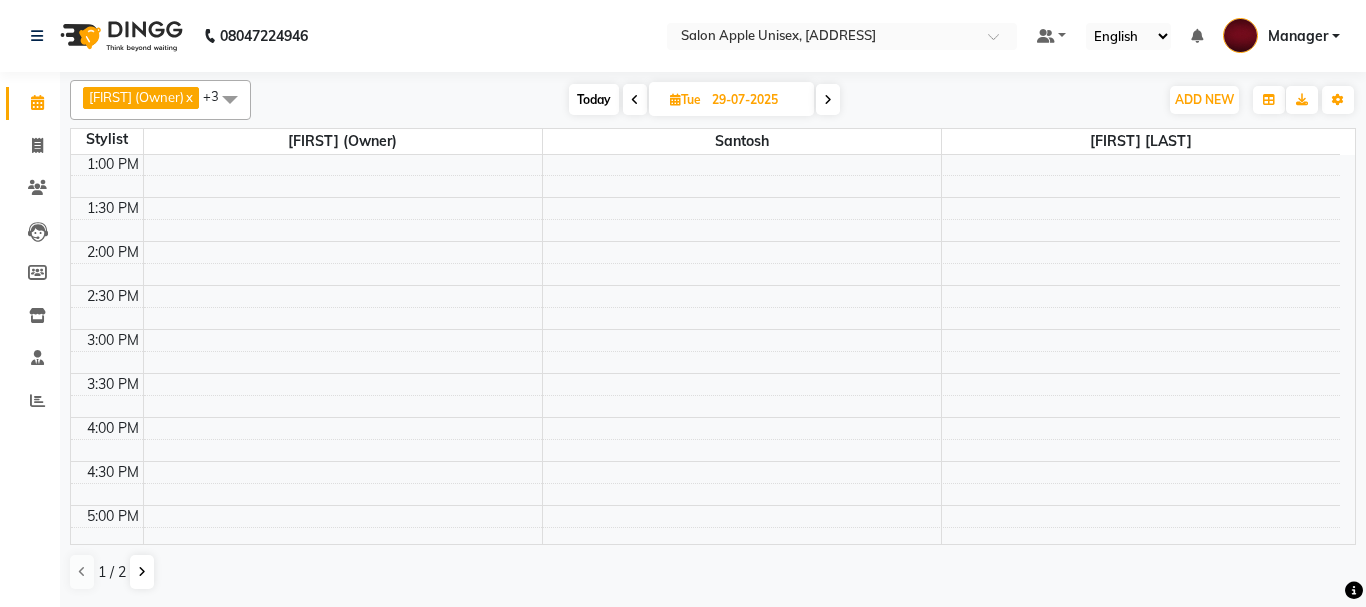 click at bounding box center (828, 99) 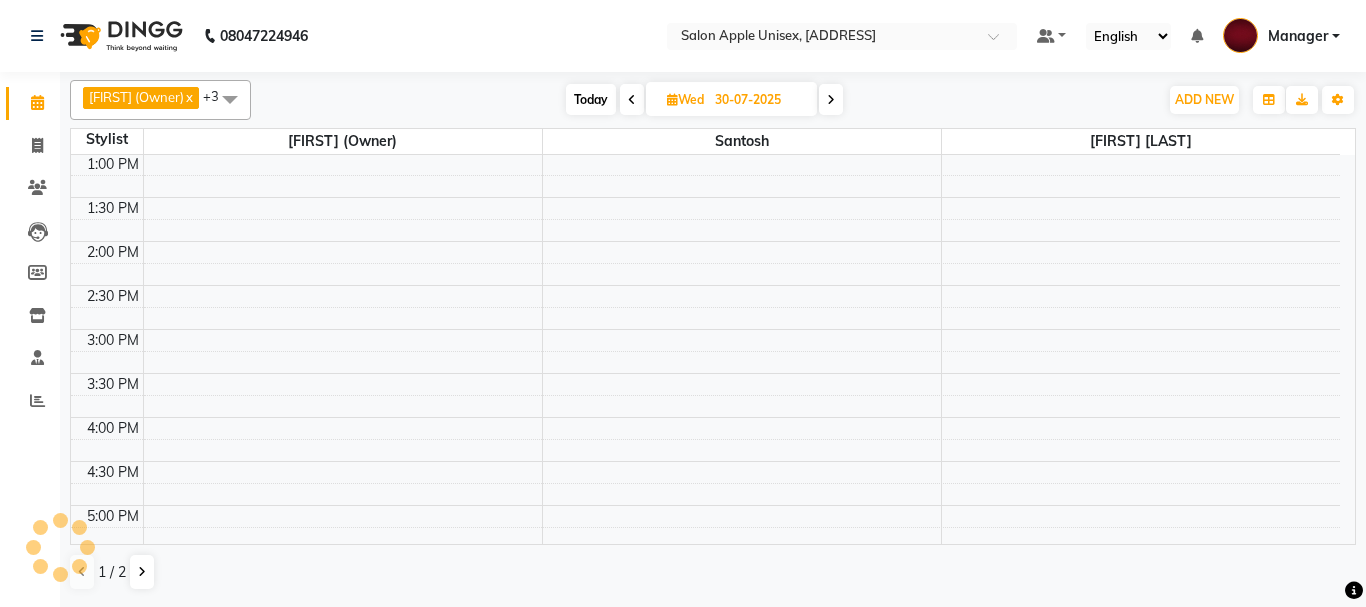 click at bounding box center [831, 99] 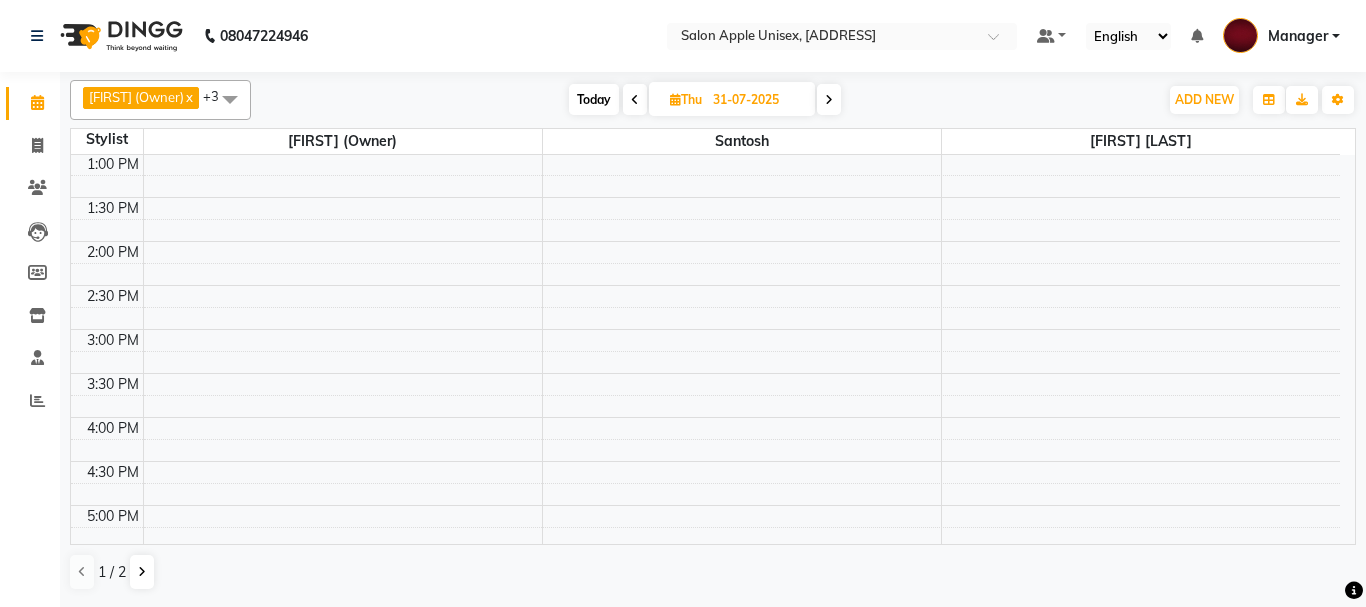 click at bounding box center [829, 99] 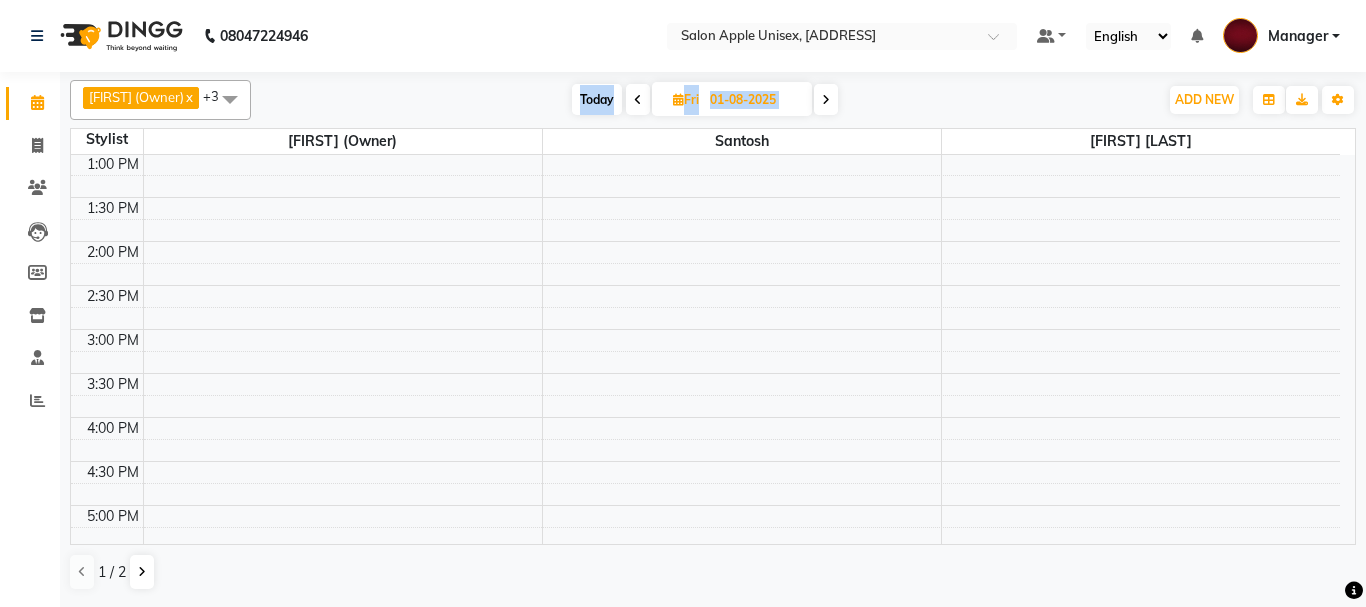 click at bounding box center [826, 100] 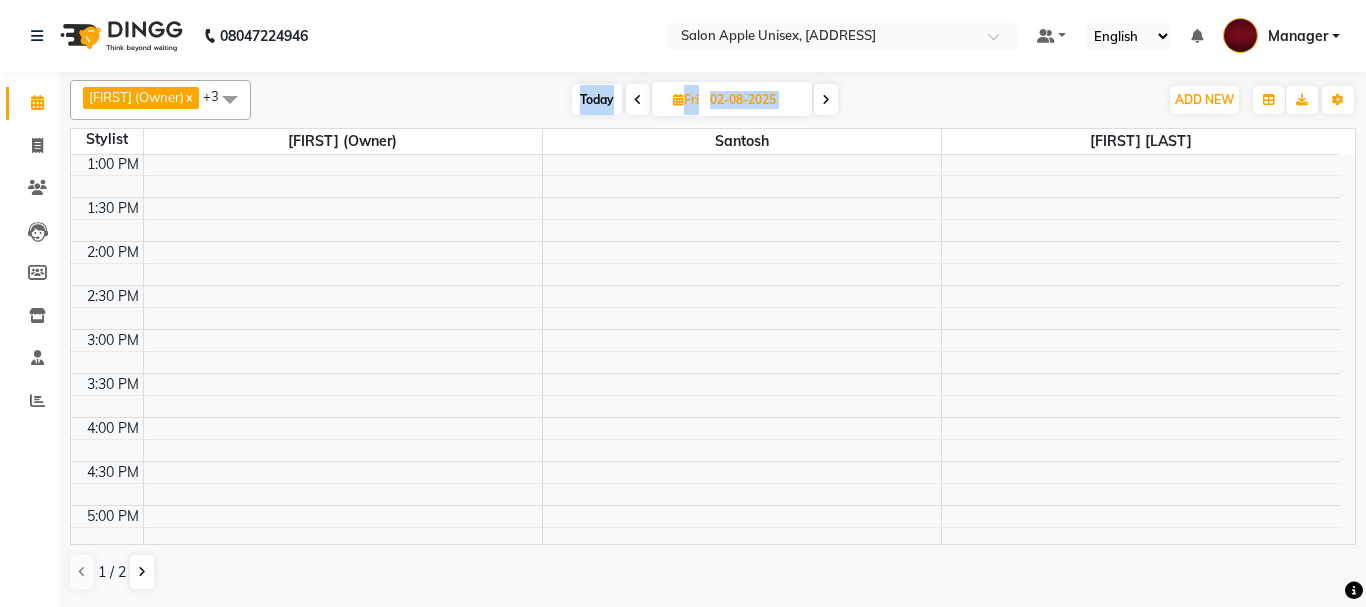 scroll, scrollTop: 529, scrollLeft: 0, axis: vertical 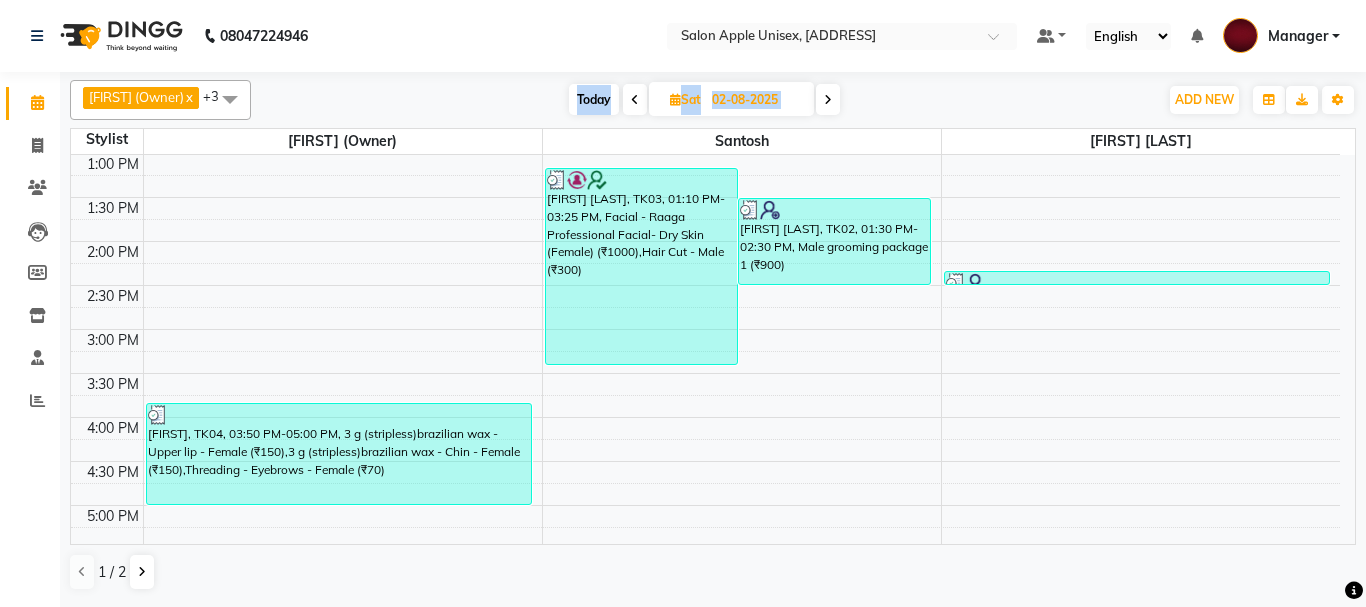 click at bounding box center [828, 99] 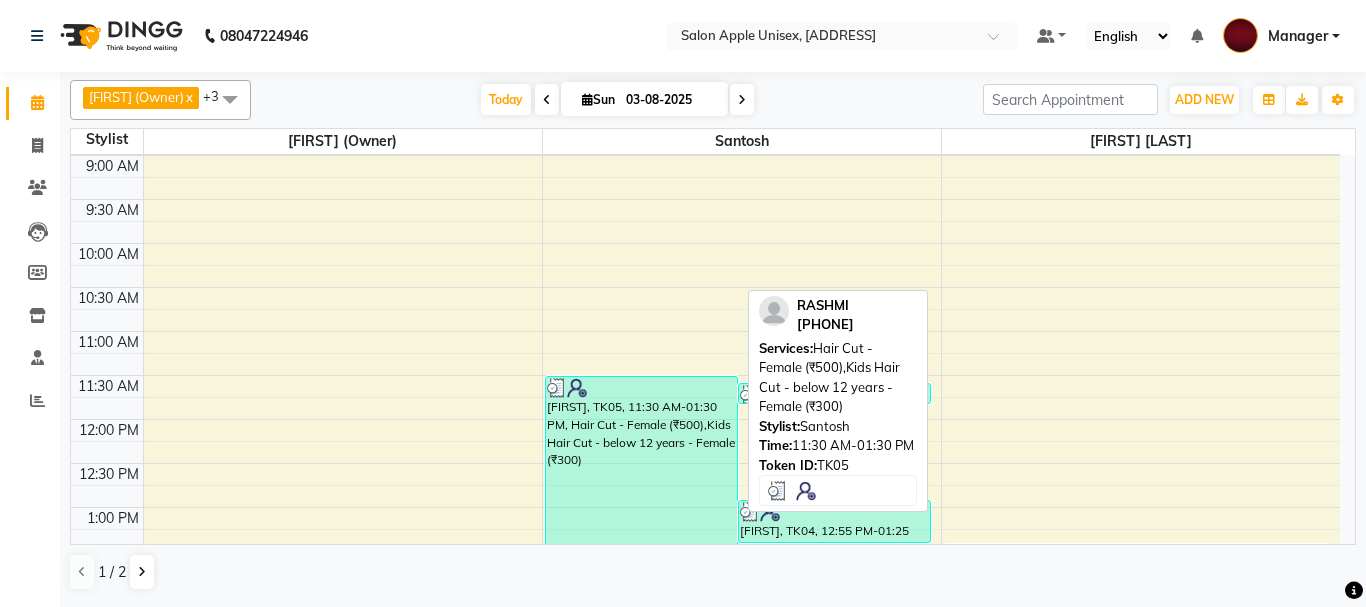 scroll, scrollTop: 229, scrollLeft: 0, axis: vertical 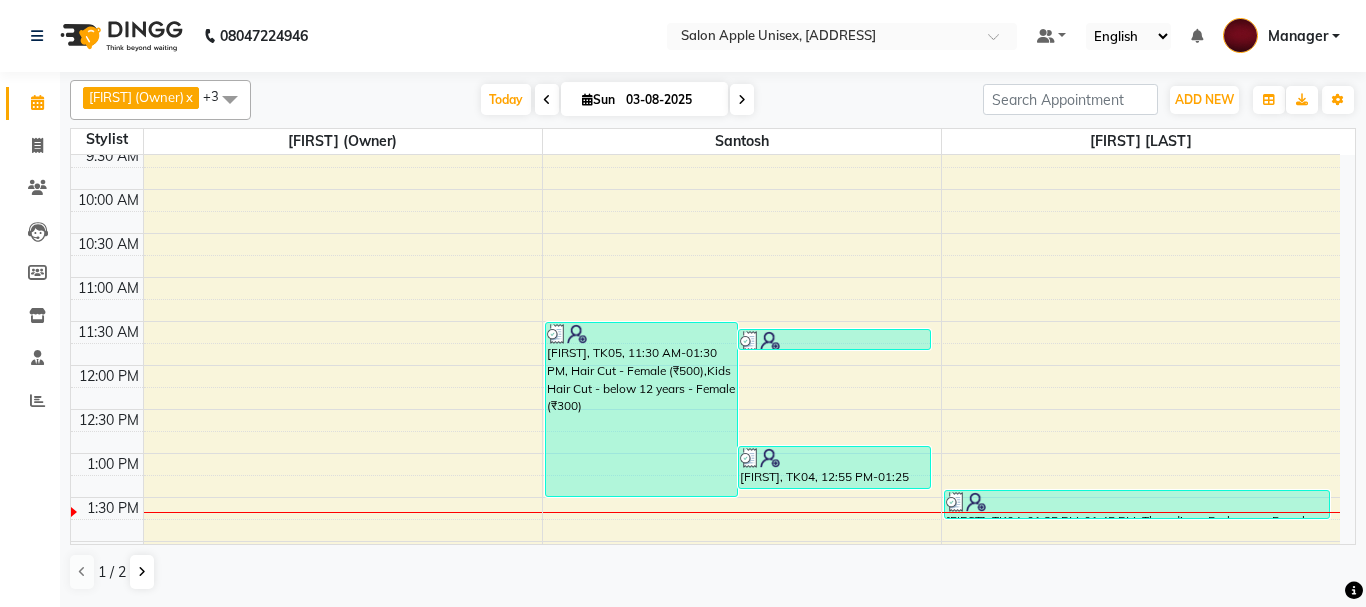 click at bounding box center (230, 99) 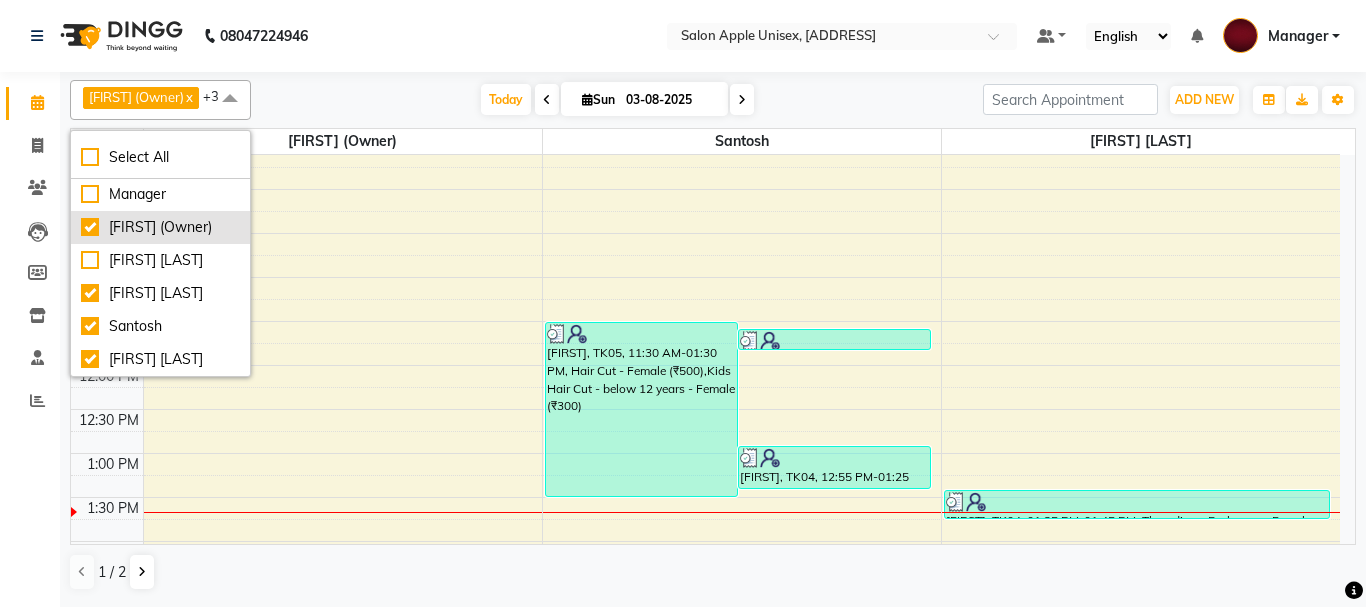 click on "[FIRST] (Owner)" at bounding box center (160, 227) 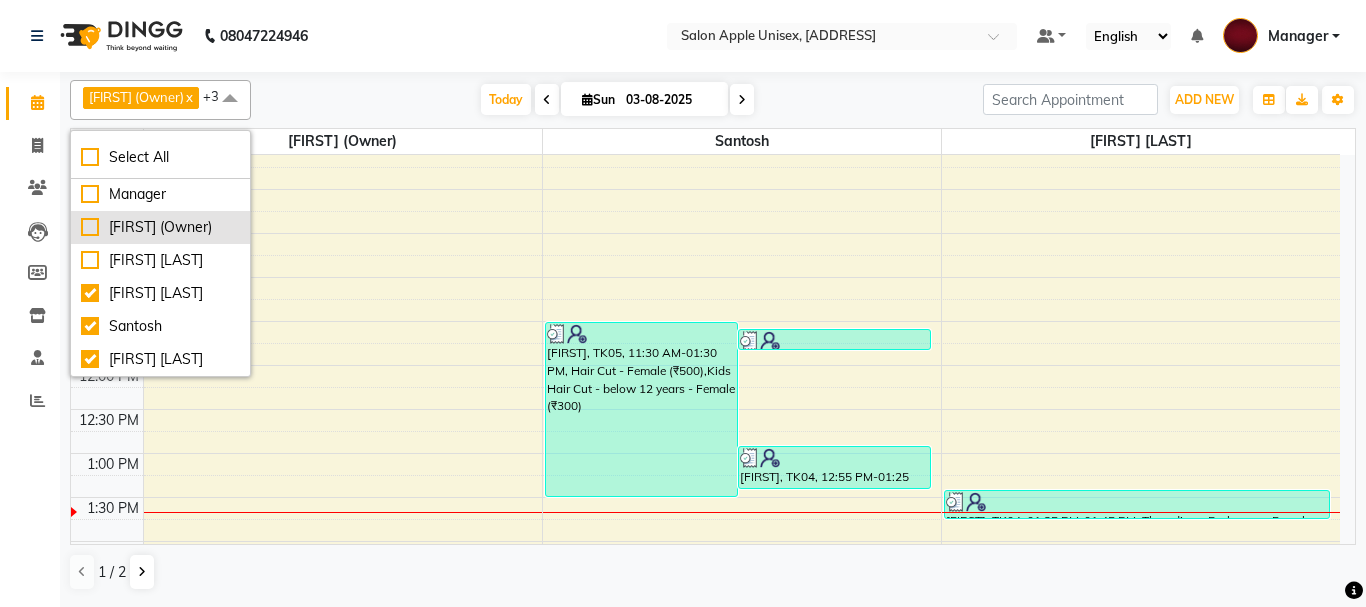 scroll, scrollTop: 1, scrollLeft: 0, axis: vertical 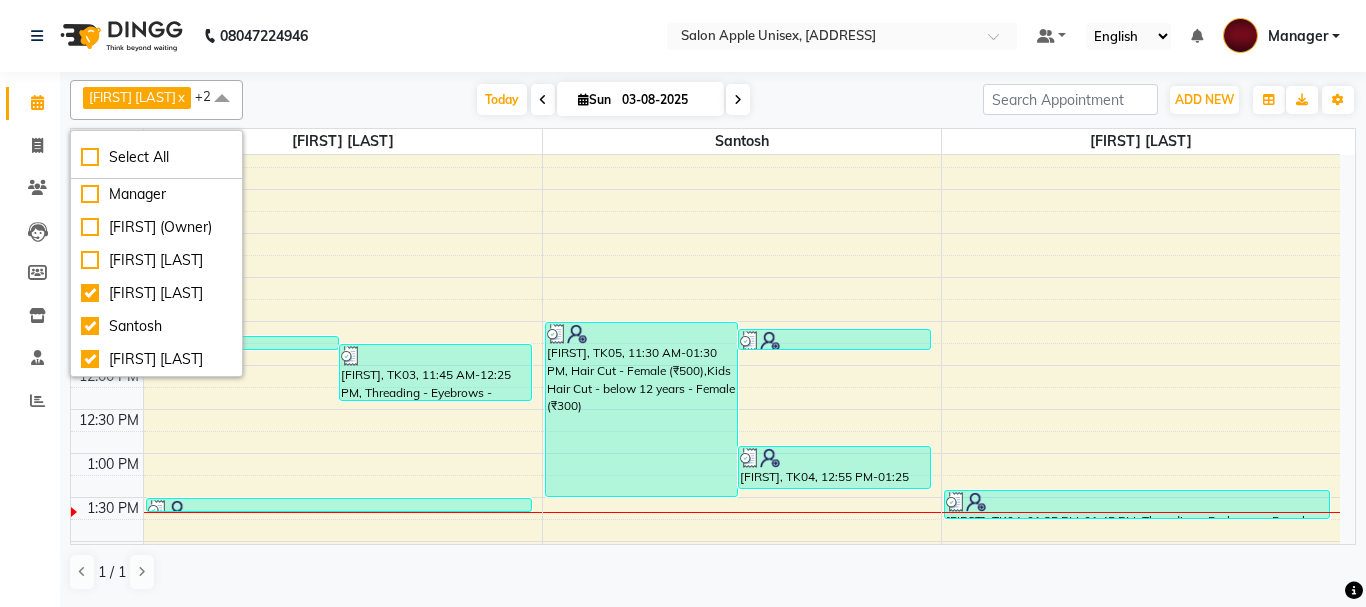 click on "[NUMBER] Select Location × Salon Apple Unisex, [ADDRESS] Default Panel My Panel English ENGLISH Español العربية मराठी हिंदी ગુજરાતી தமிழ் 中文 Notifications nothing to show Manager Manage Profile Change Password Sign out Version:3.15.11" 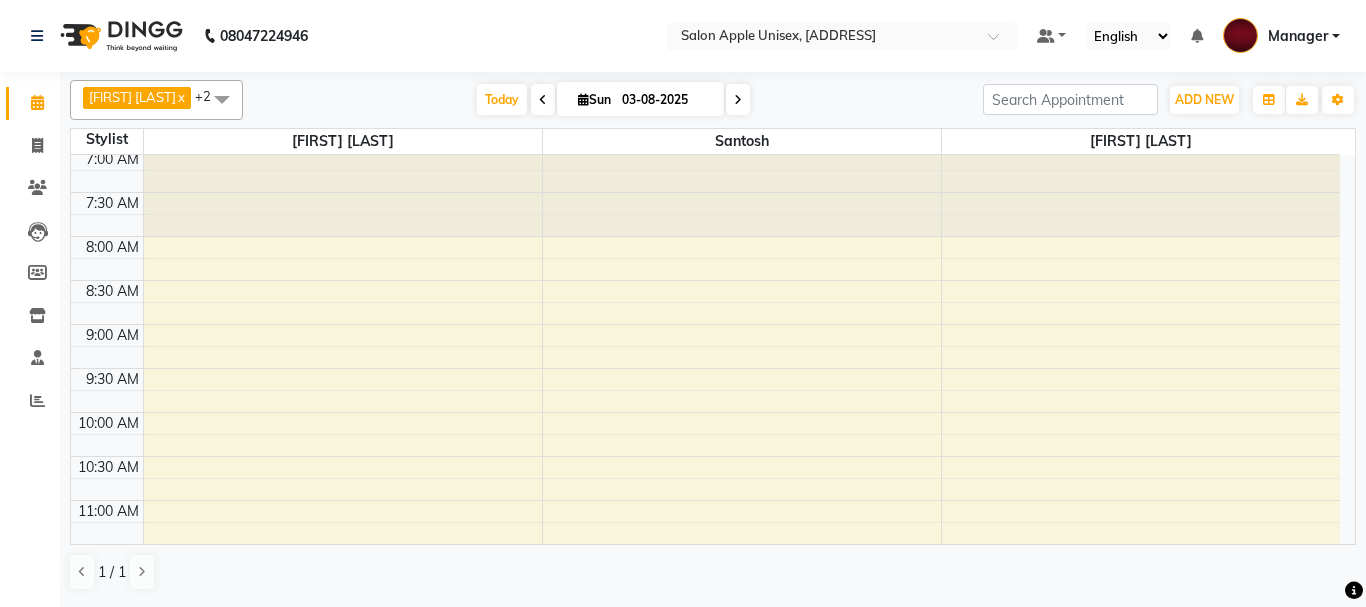scroll, scrollTop: 0, scrollLeft: 0, axis: both 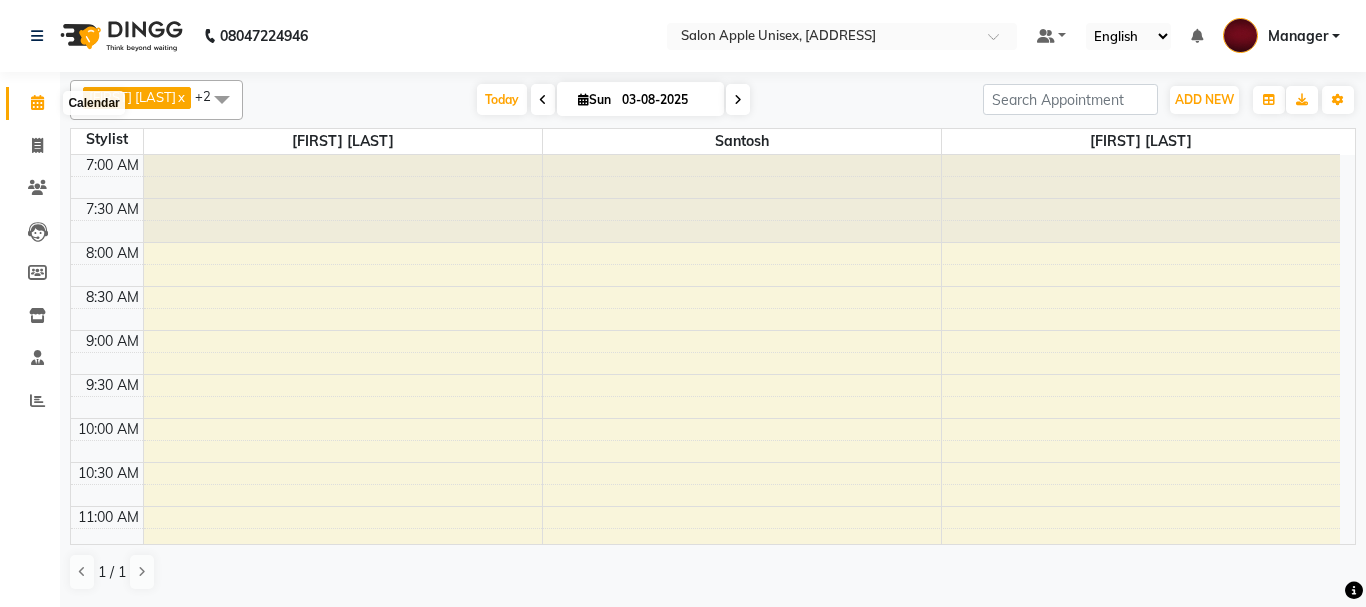 click 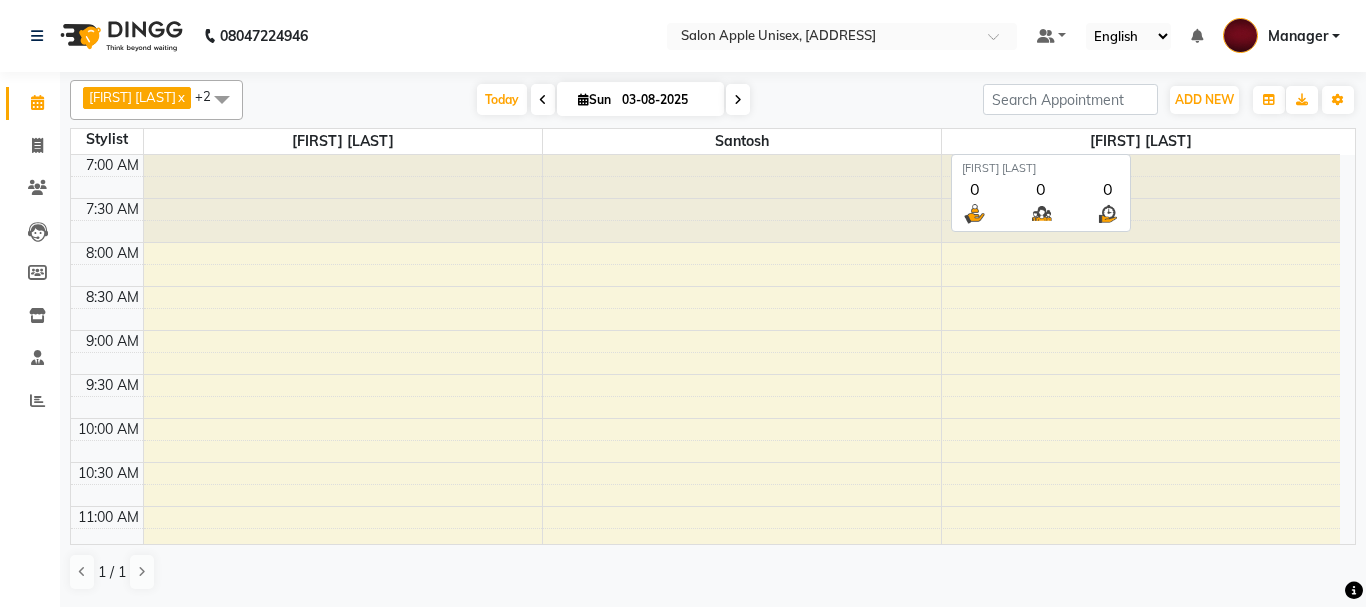 click on "[FIRST] [LAST]" at bounding box center (1141, 141) 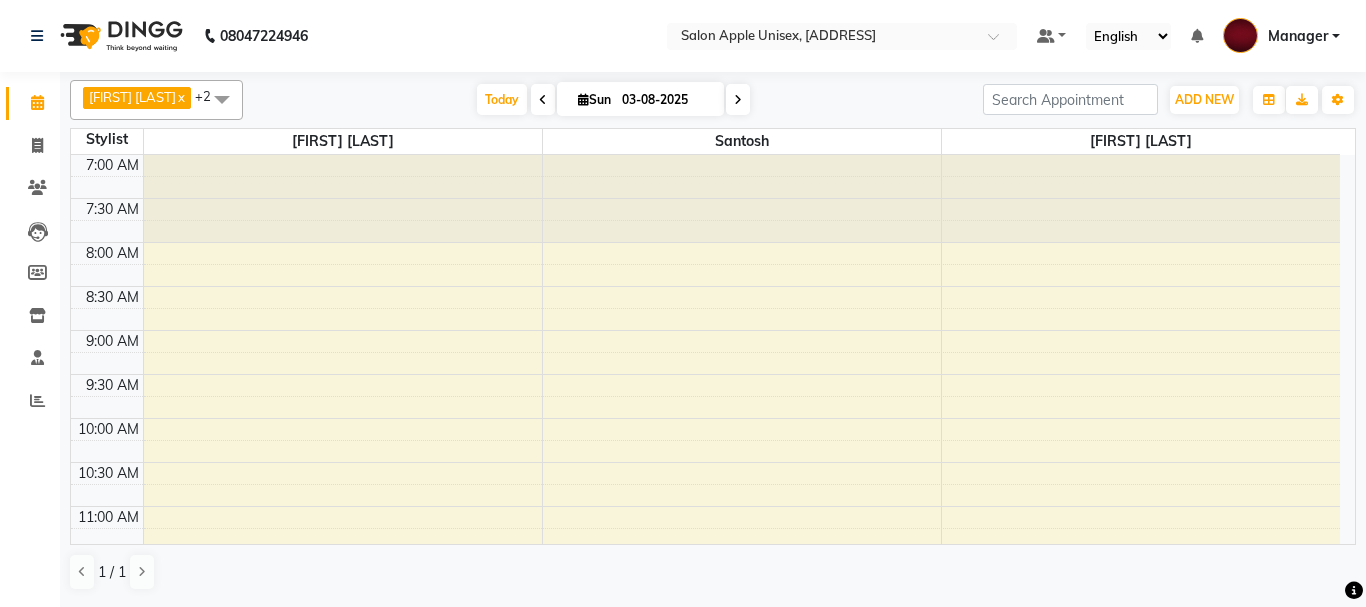 click on "Stylist [FIRST] [FIRST] [FIRST] [FIRST]" at bounding box center (713, 142) 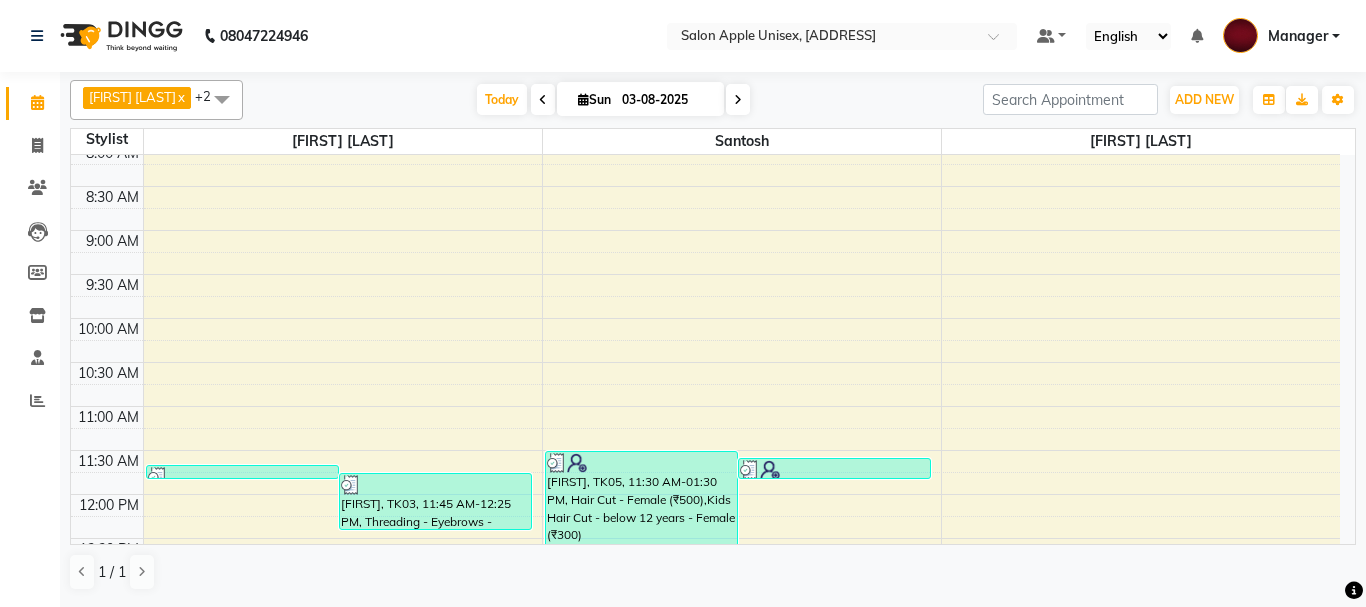 scroll, scrollTop: 0, scrollLeft: 0, axis: both 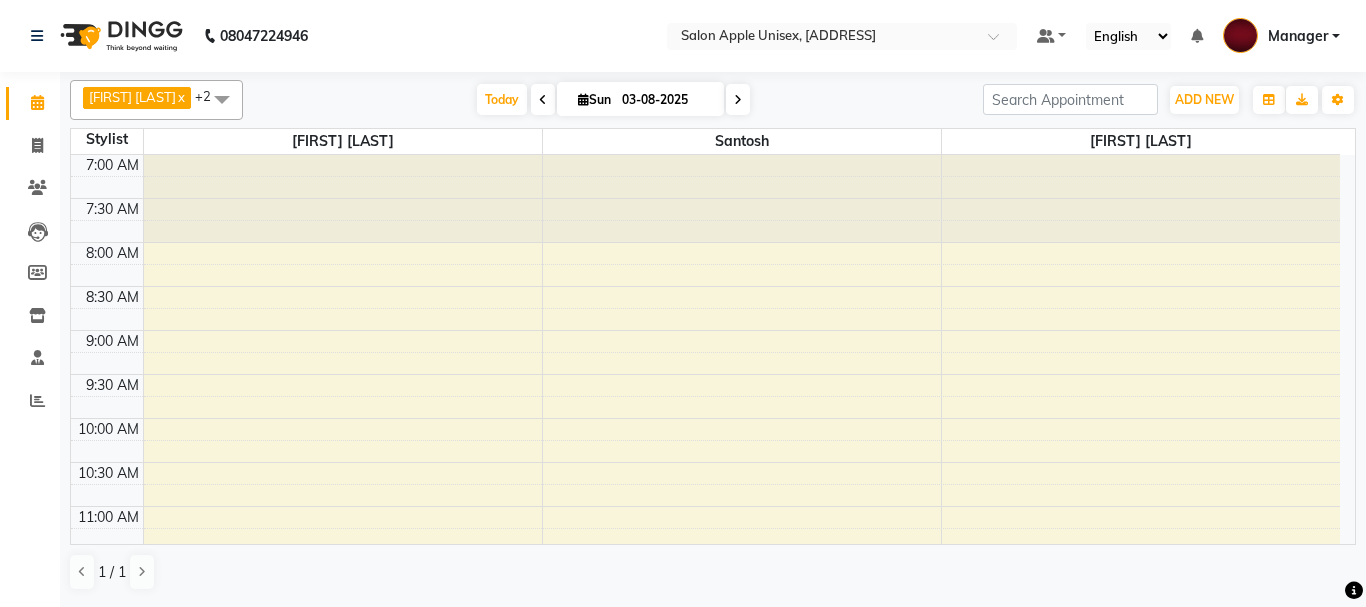 click on "[FIRST] [LAST]" at bounding box center (132, 97) 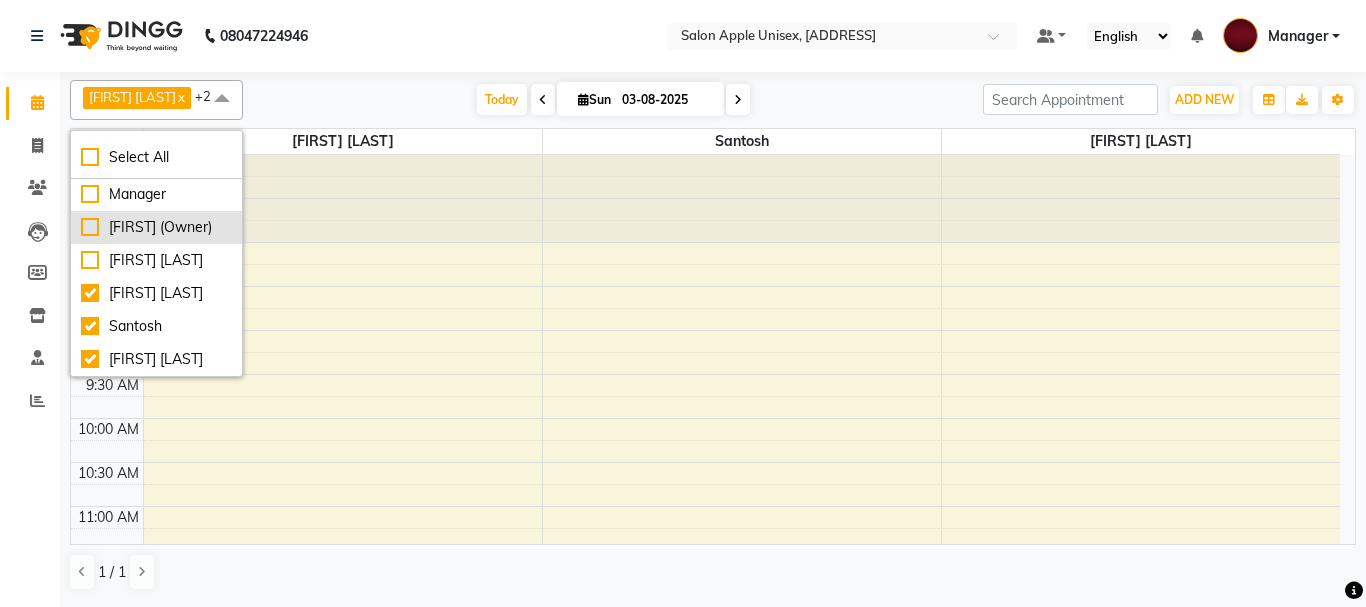 click on "[FIRST] (Owner)" at bounding box center (156, 227) 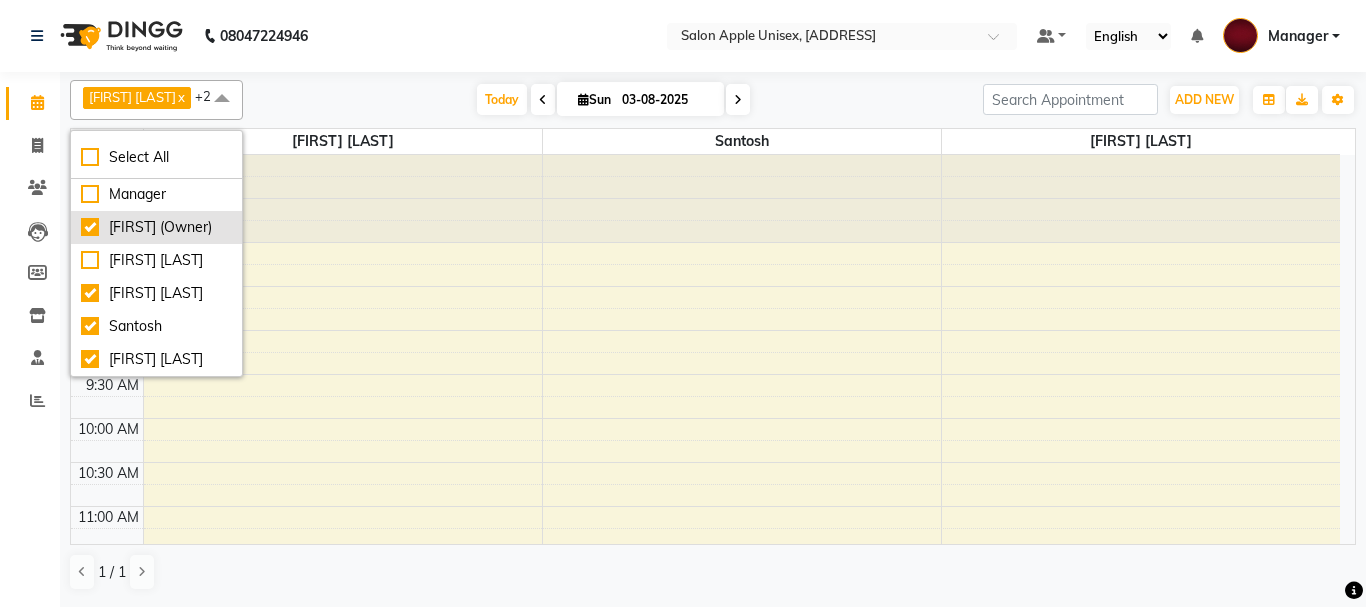 checkbox on "true" 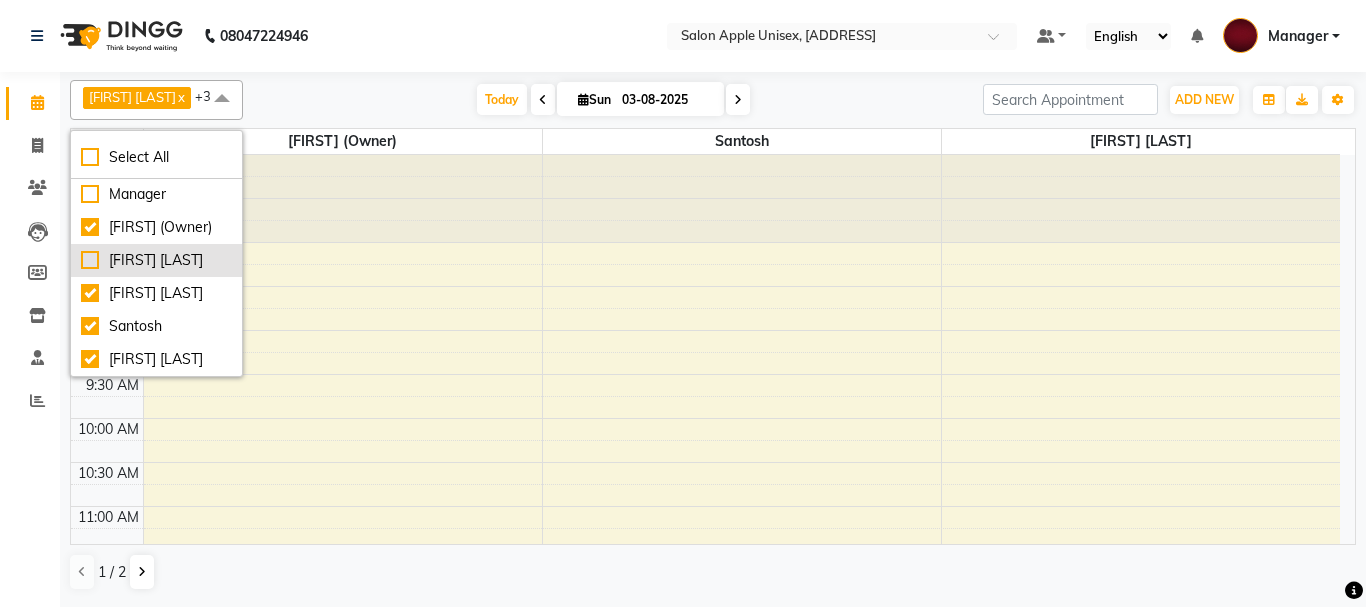 click on "[FIRST] [LAST]" at bounding box center (156, 260) 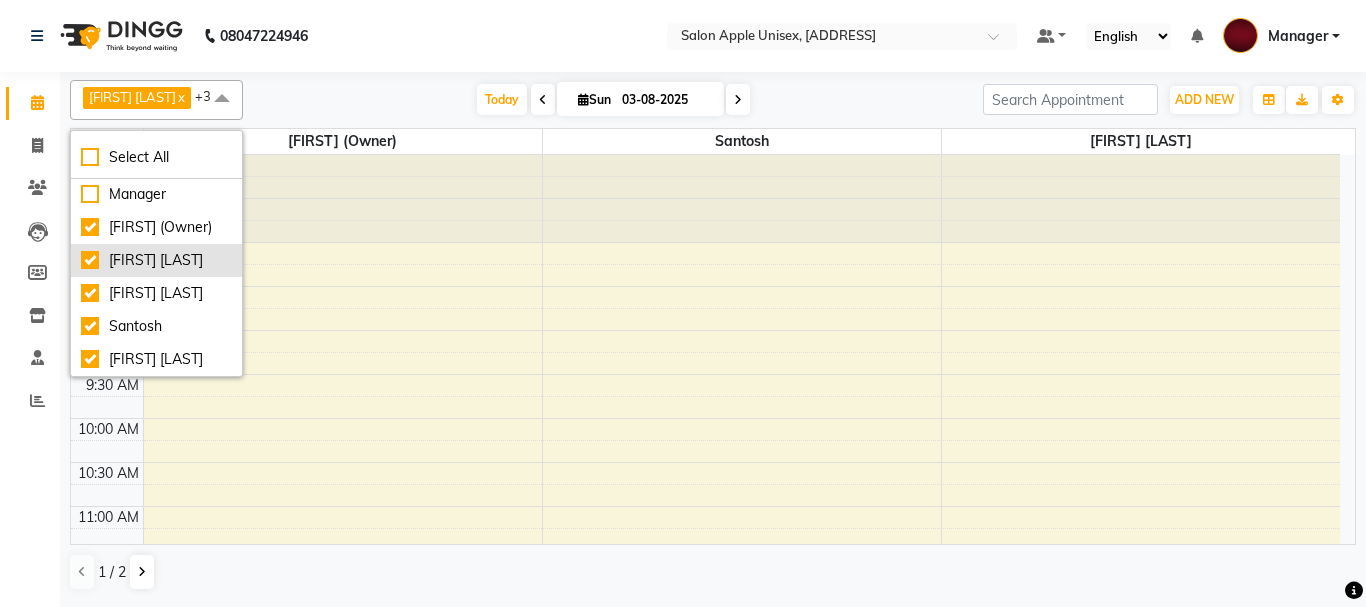 checkbox on "true" 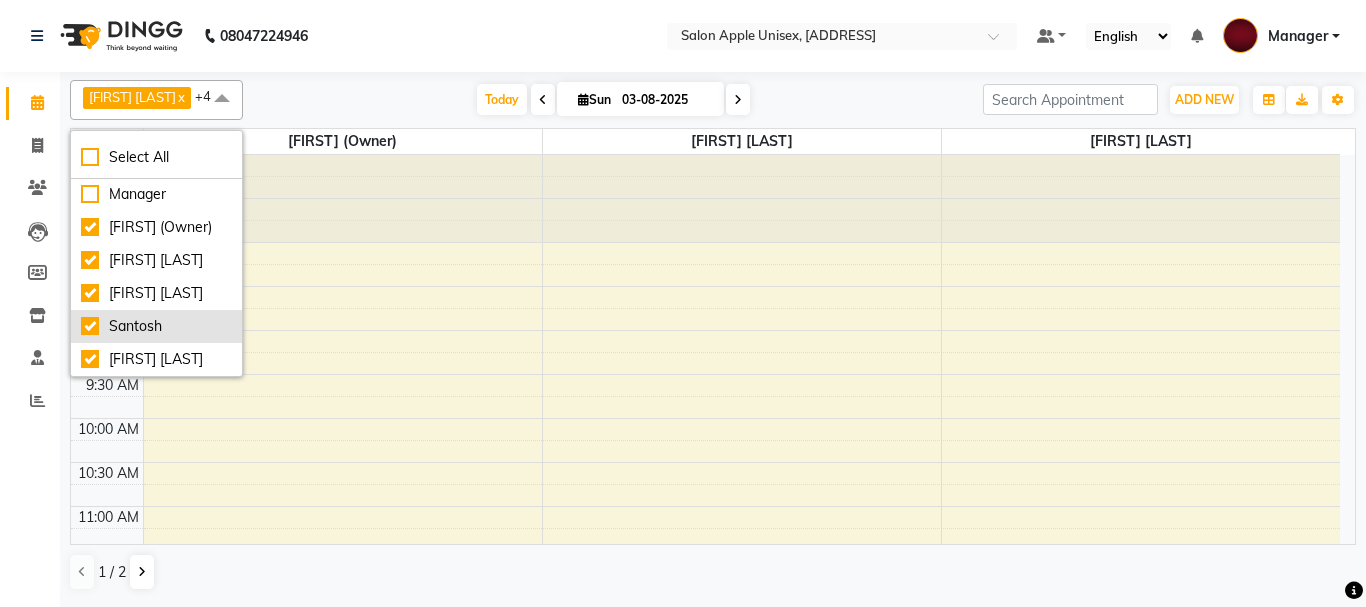 click on "Santosh" at bounding box center (156, 326) 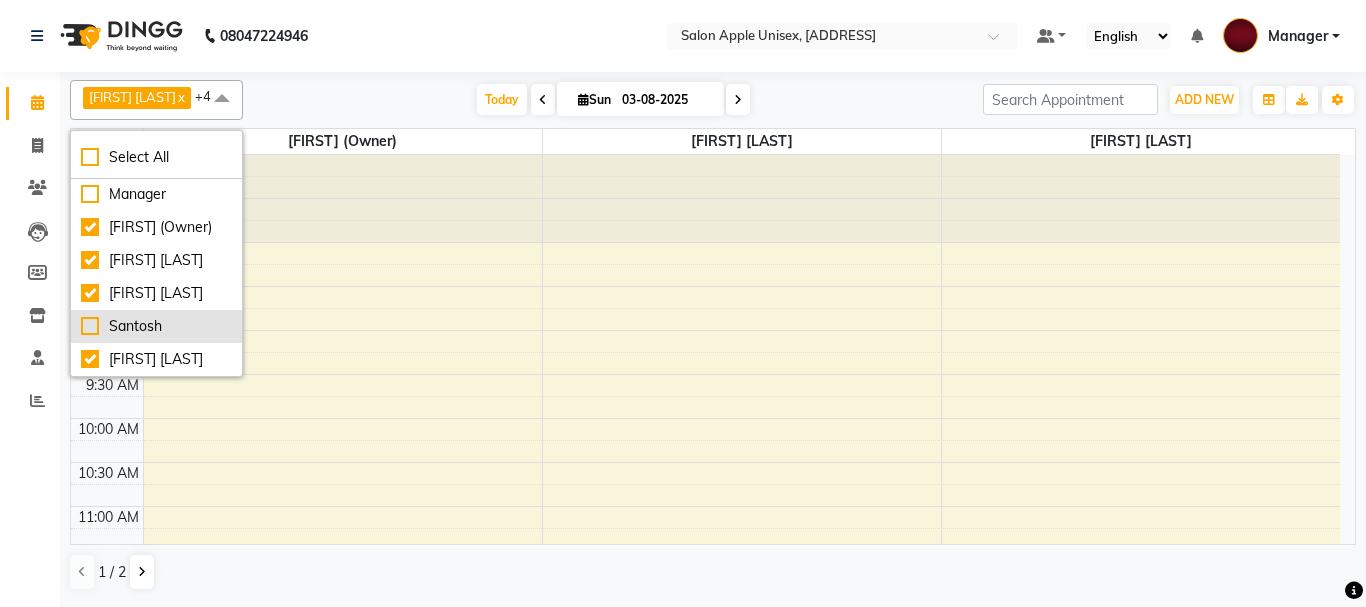 checkbox on "false" 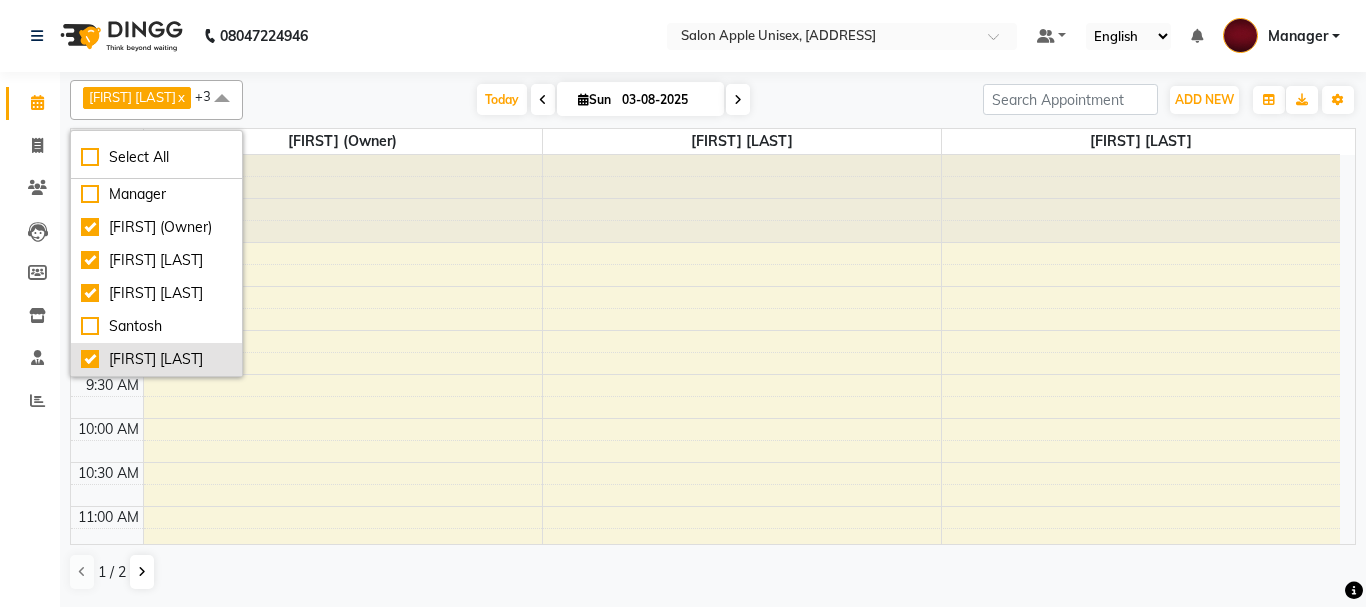 click on "[FIRST] [LAST]" at bounding box center [156, 359] 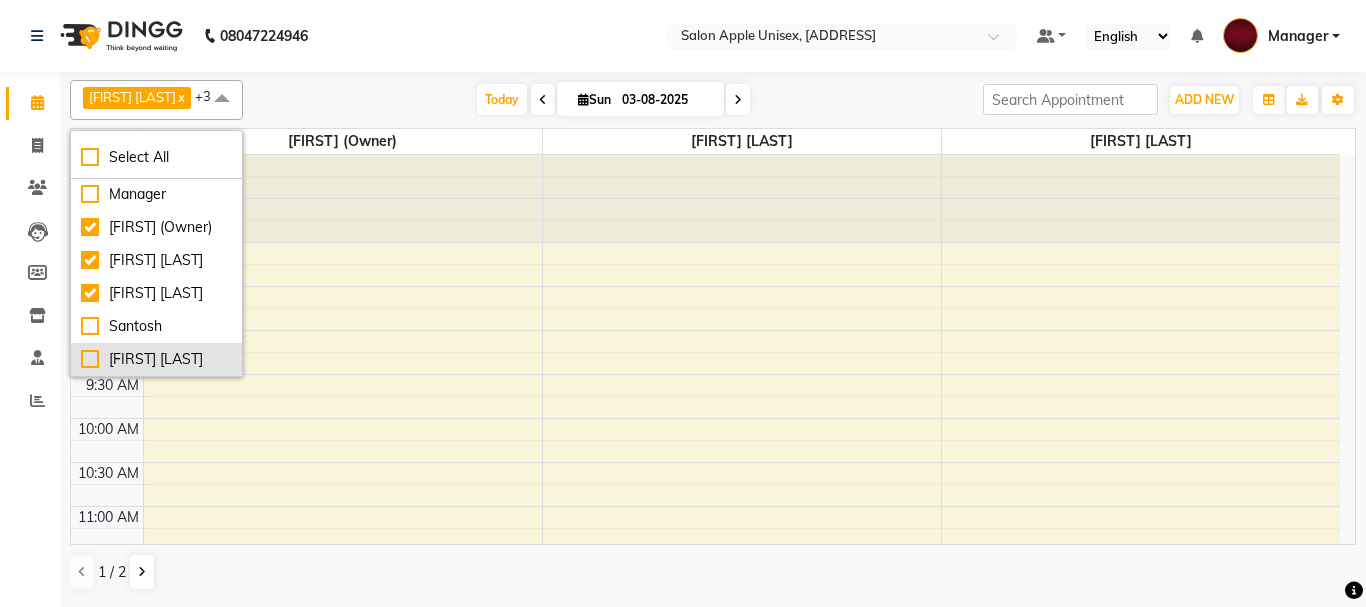 checkbox on "false" 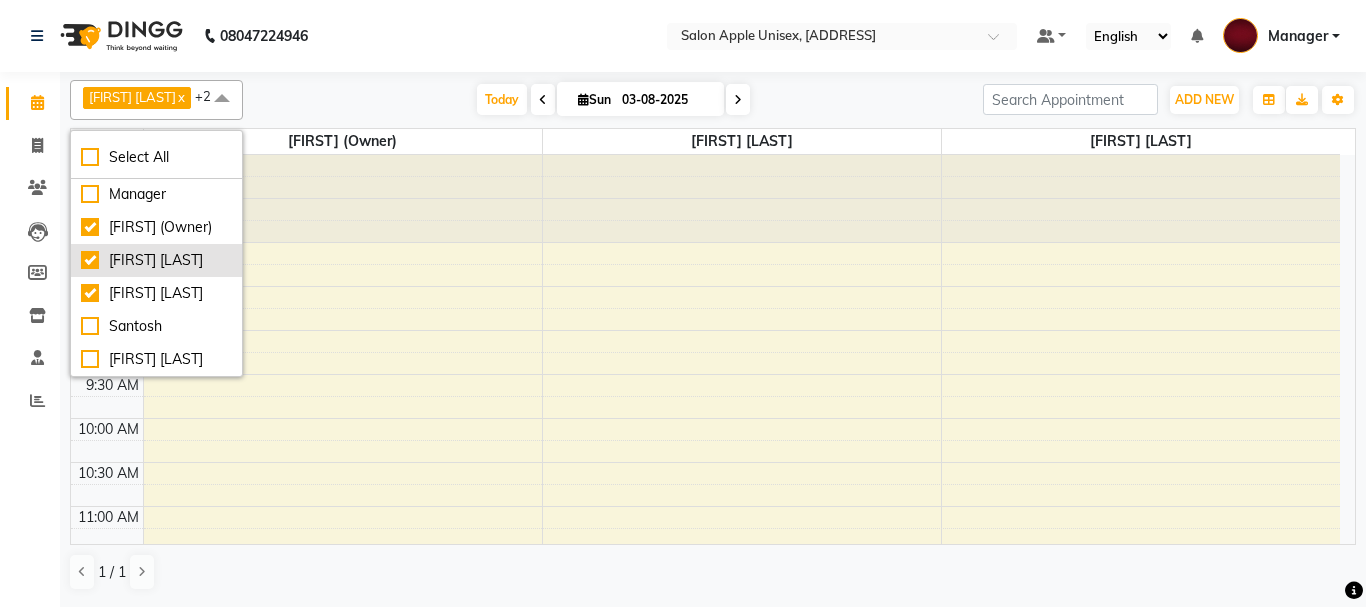 click on "[FIRST] [LAST]" at bounding box center (156, 260) 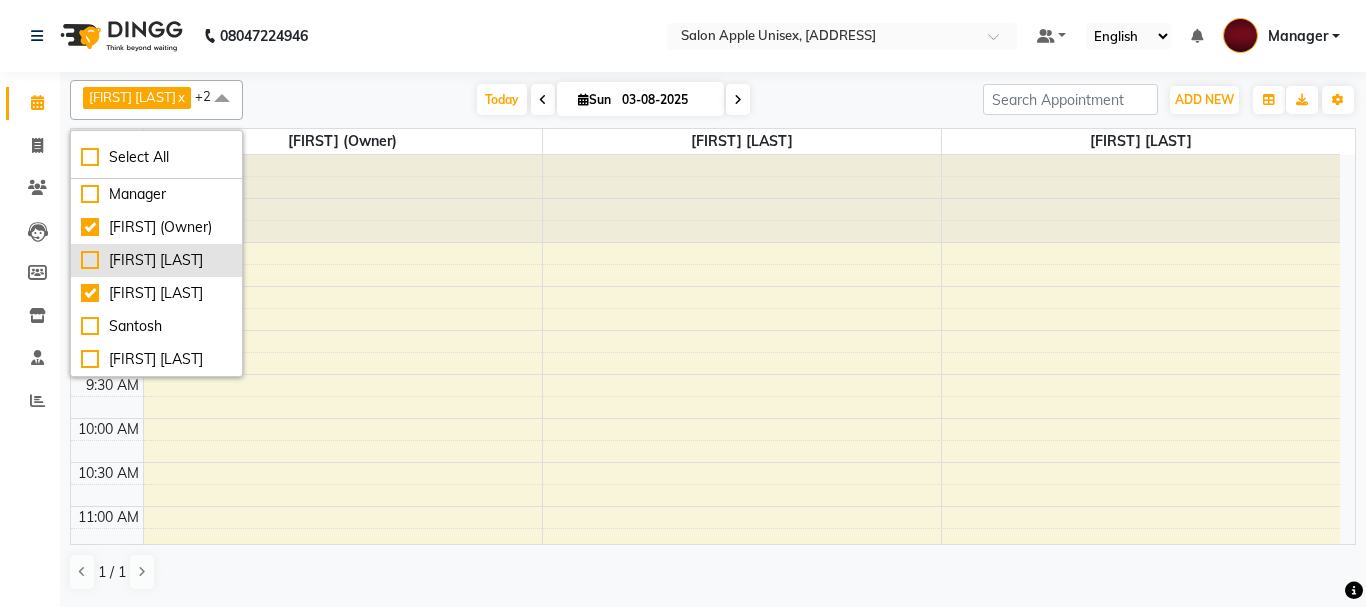 checkbox on "false" 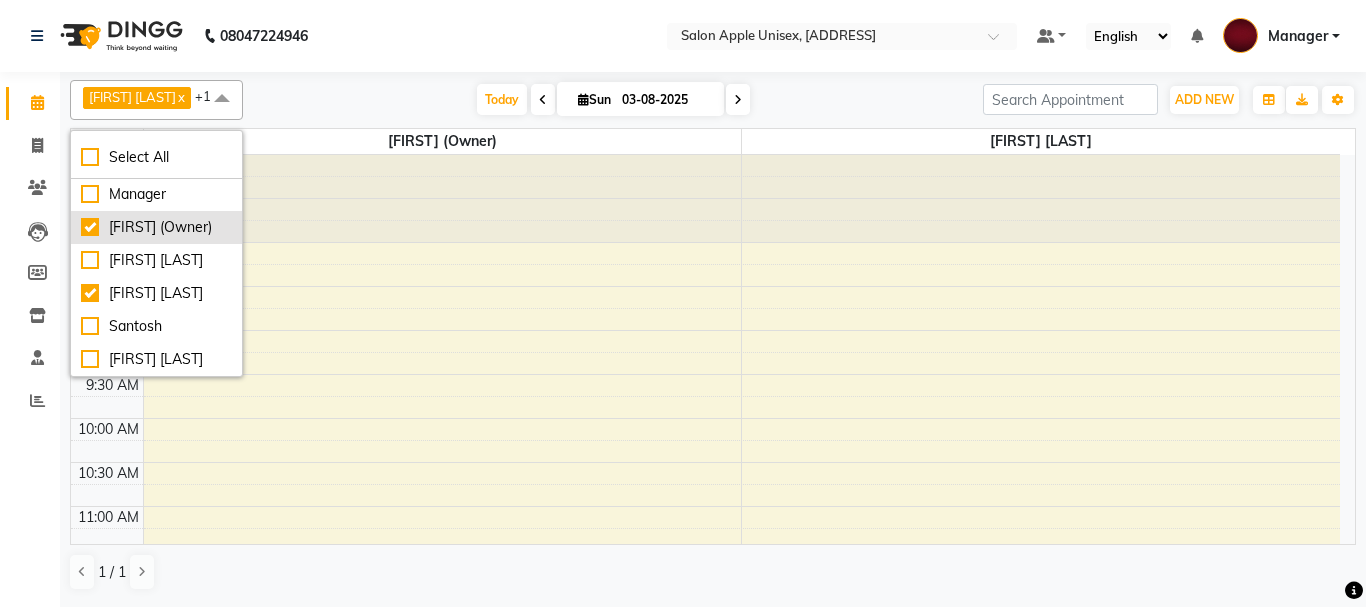 click on "[FIRST] (Owner)" at bounding box center [156, 227] 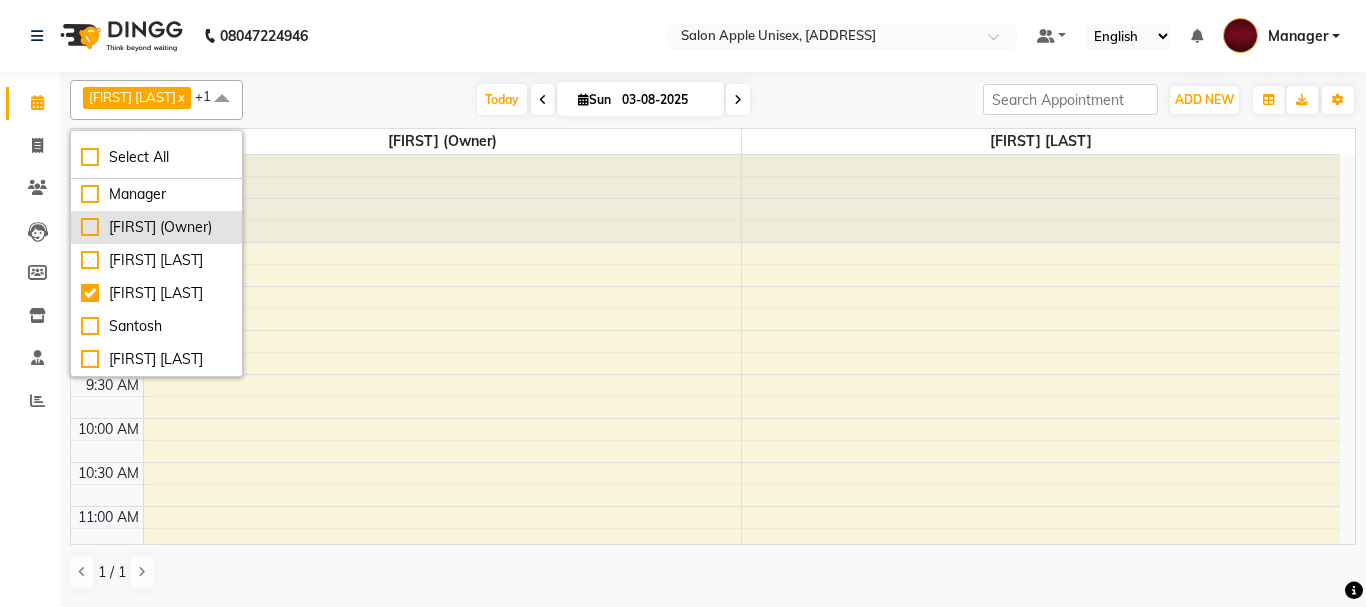 checkbox on "false" 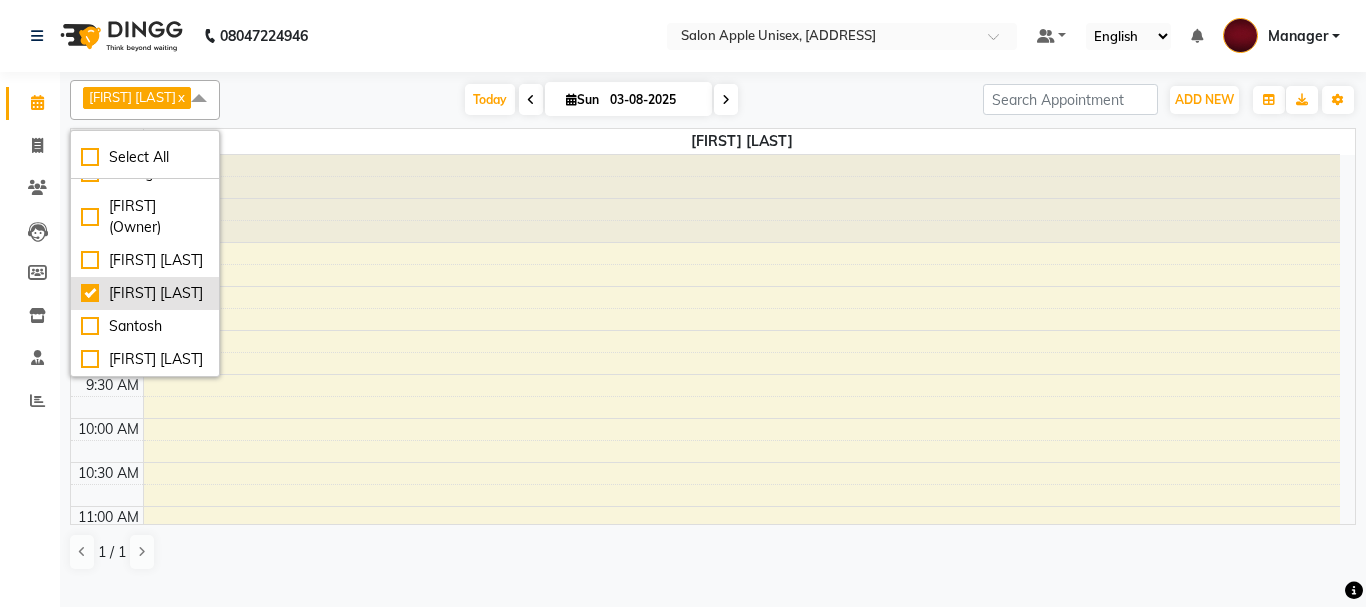 scroll, scrollTop: 43, scrollLeft: 0, axis: vertical 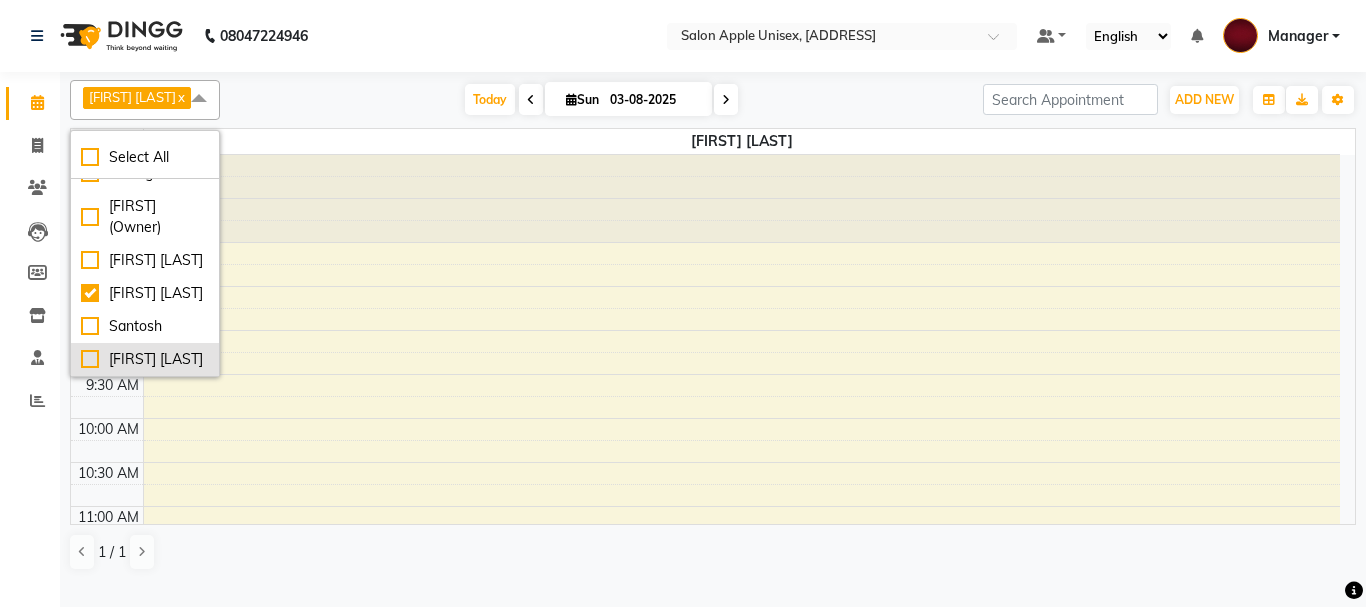 click on "[FIRST] [LAST]" at bounding box center [145, 359] 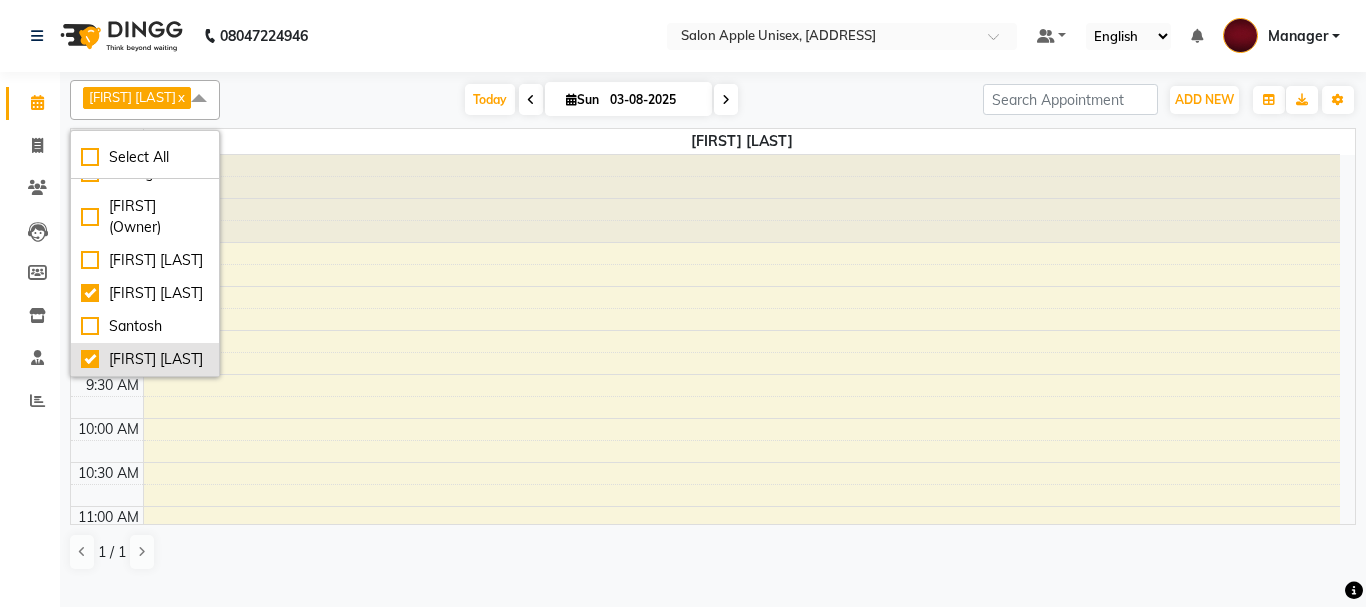 checkbox on "true" 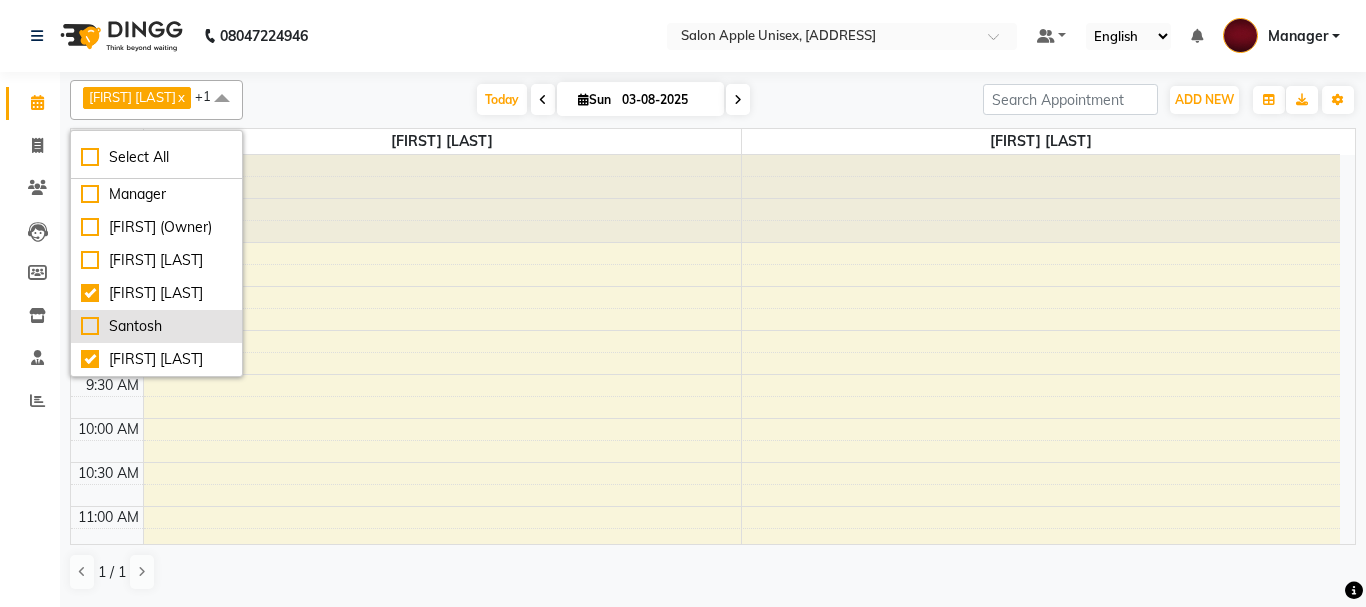 click on "Santosh" at bounding box center [156, 326] 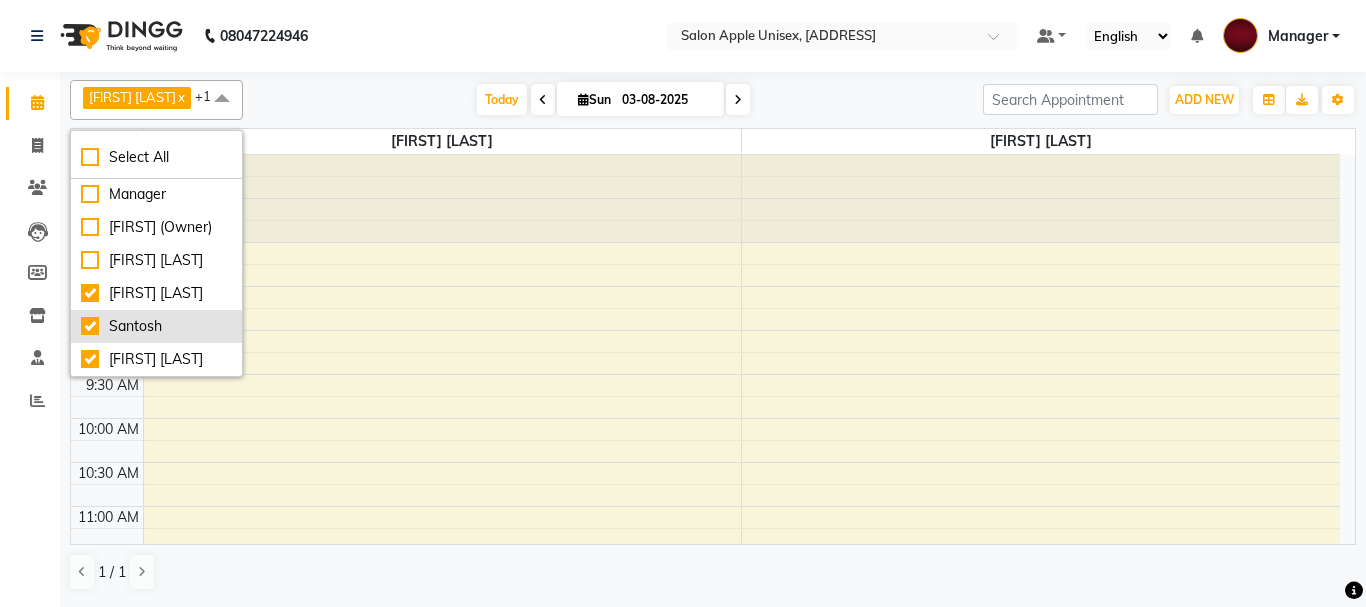 checkbox on "true" 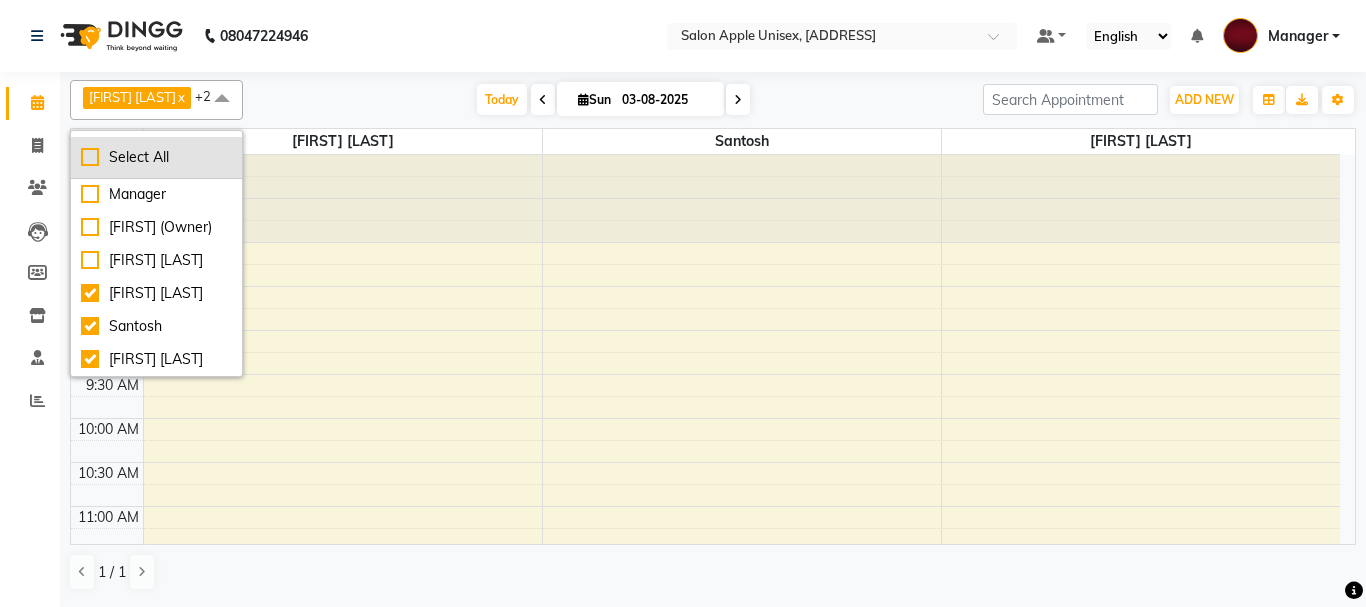 click on "Select All" at bounding box center (156, 157) 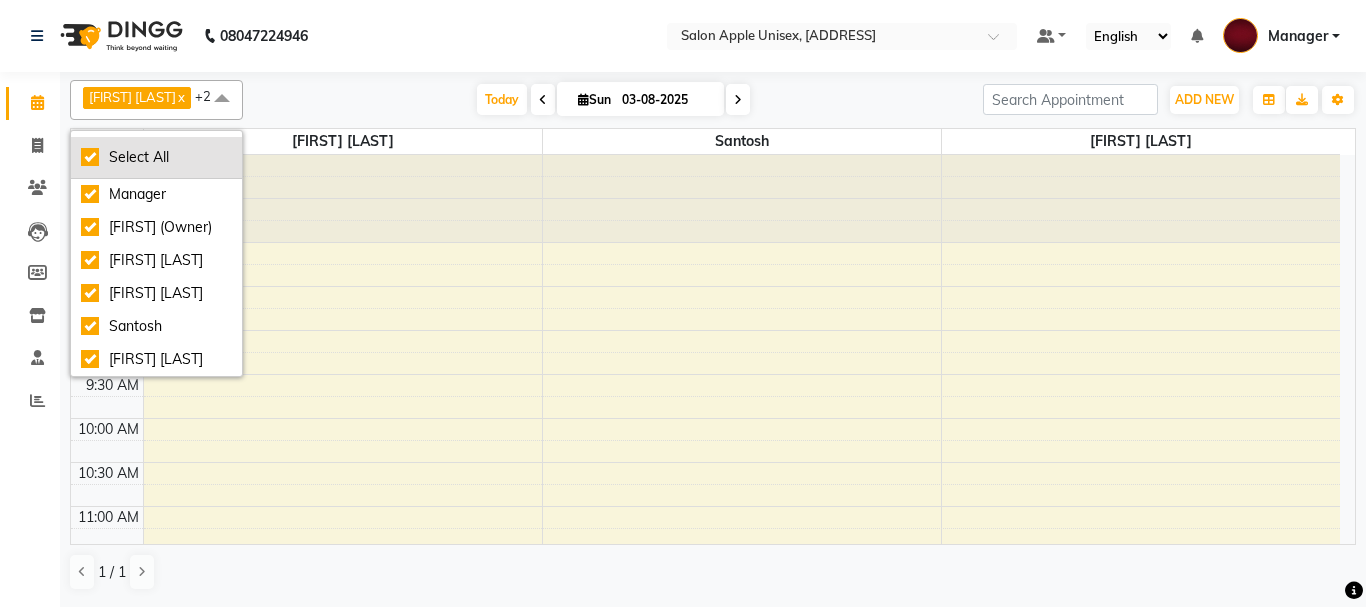 checkbox on "true" 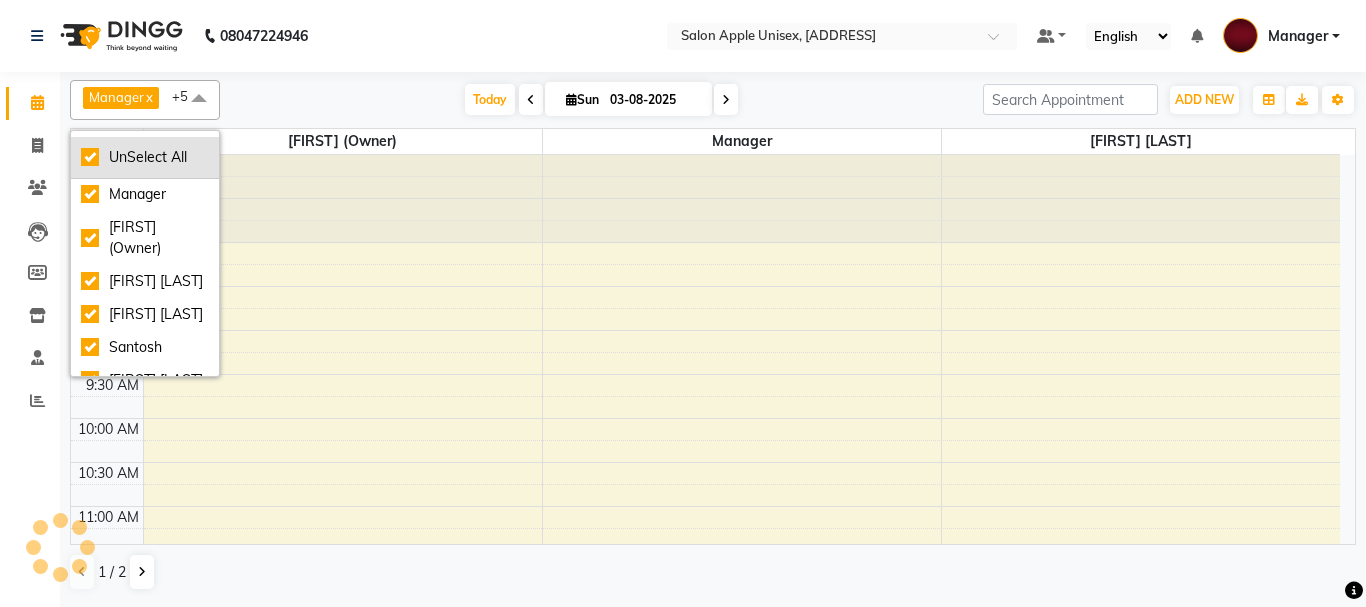 scroll, scrollTop: 53, scrollLeft: 0, axis: vertical 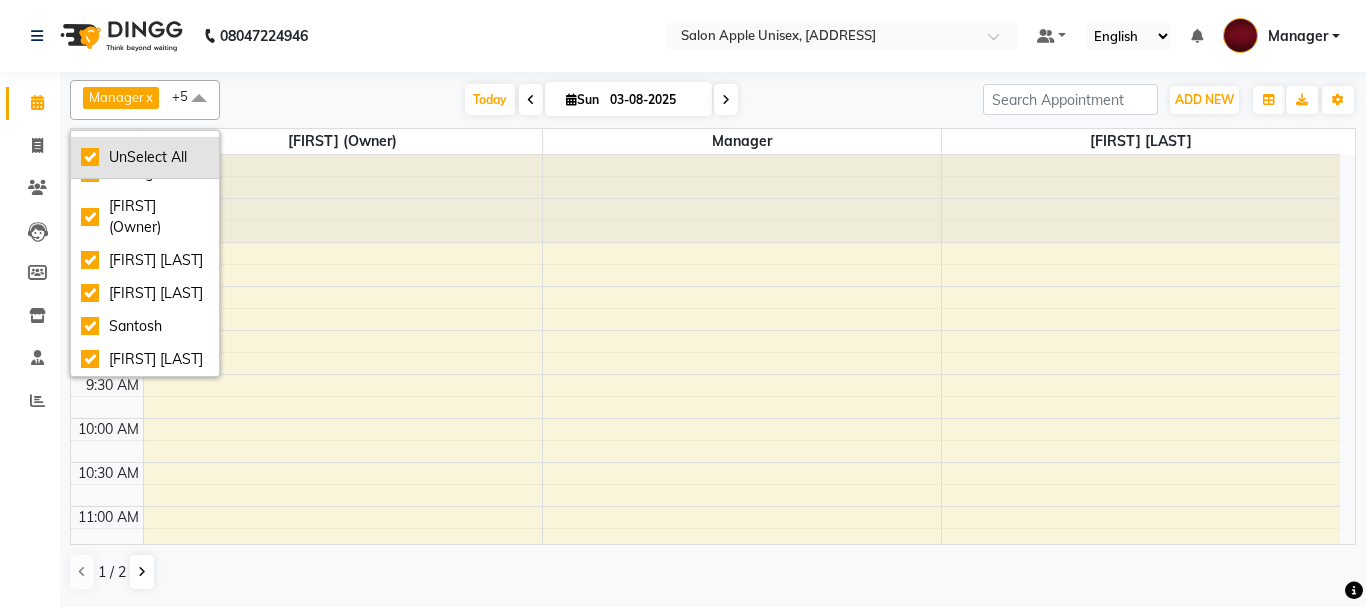 click on "UnSelect All" at bounding box center [145, 157] 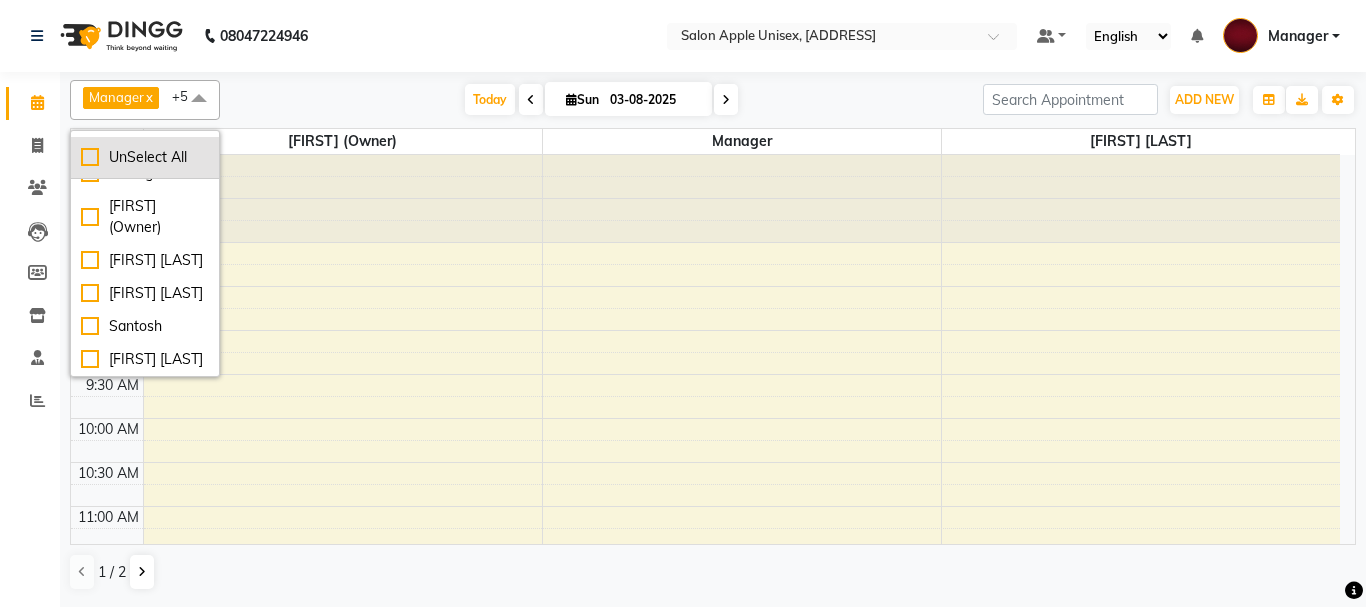 checkbox on "false" 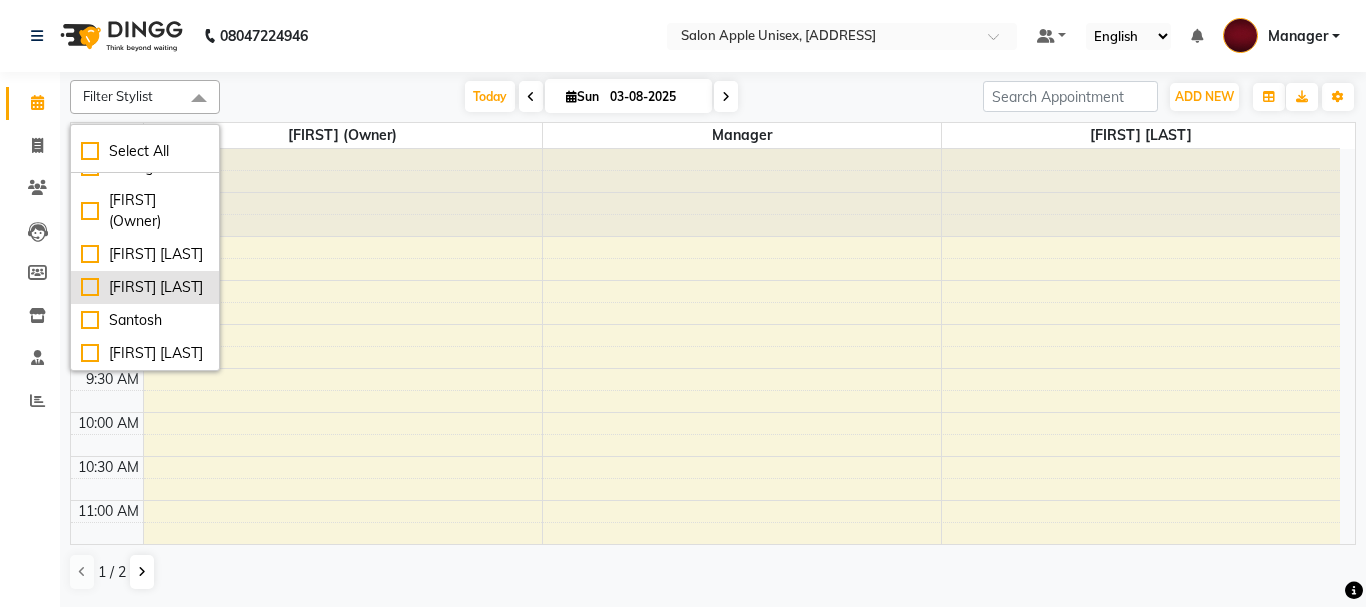 click on "[FIRST] [LAST]" at bounding box center (145, 287) 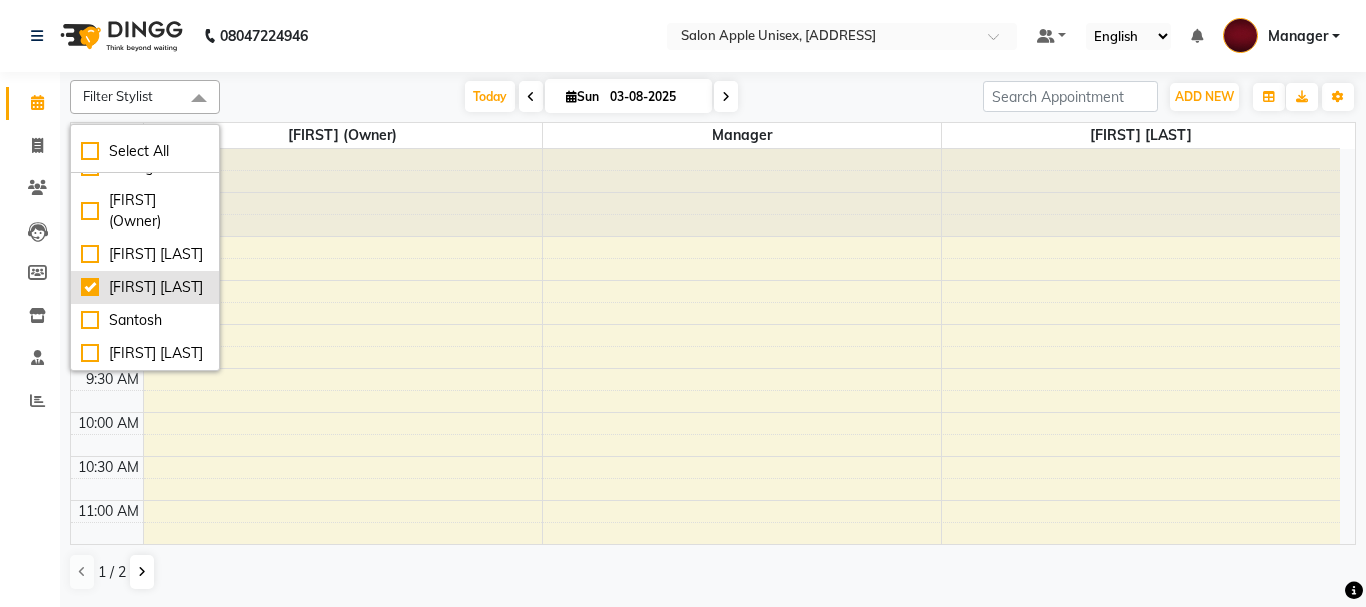 checkbox on "true" 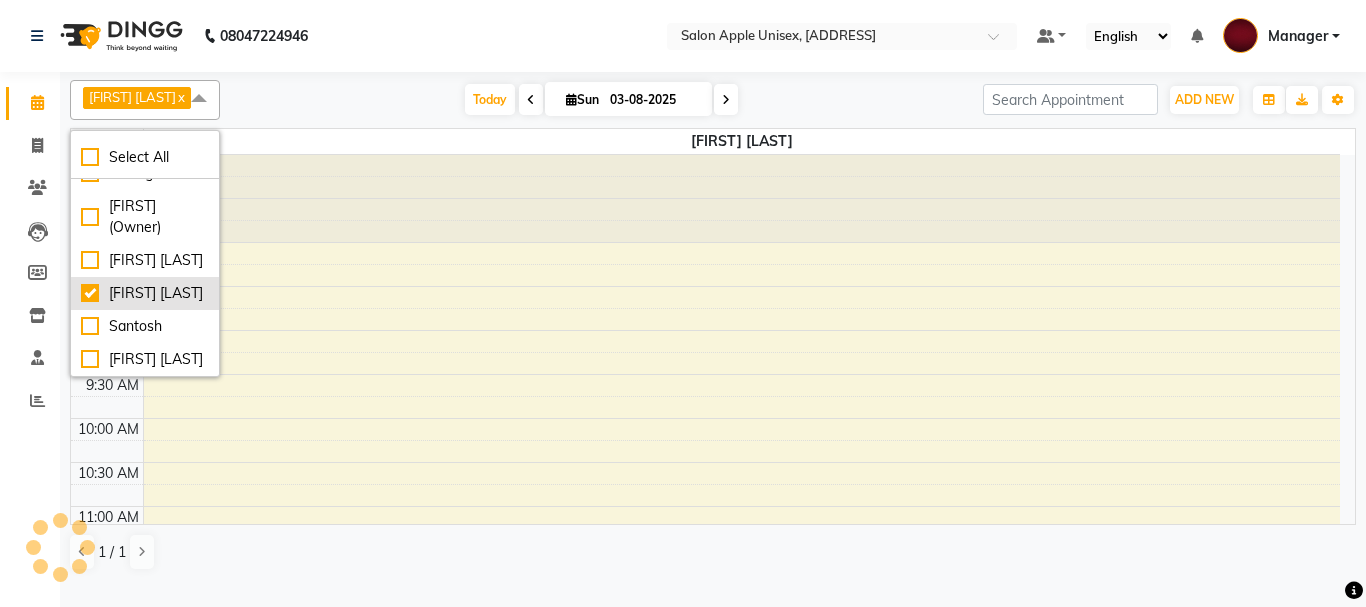 scroll, scrollTop: 43, scrollLeft: 0, axis: vertical 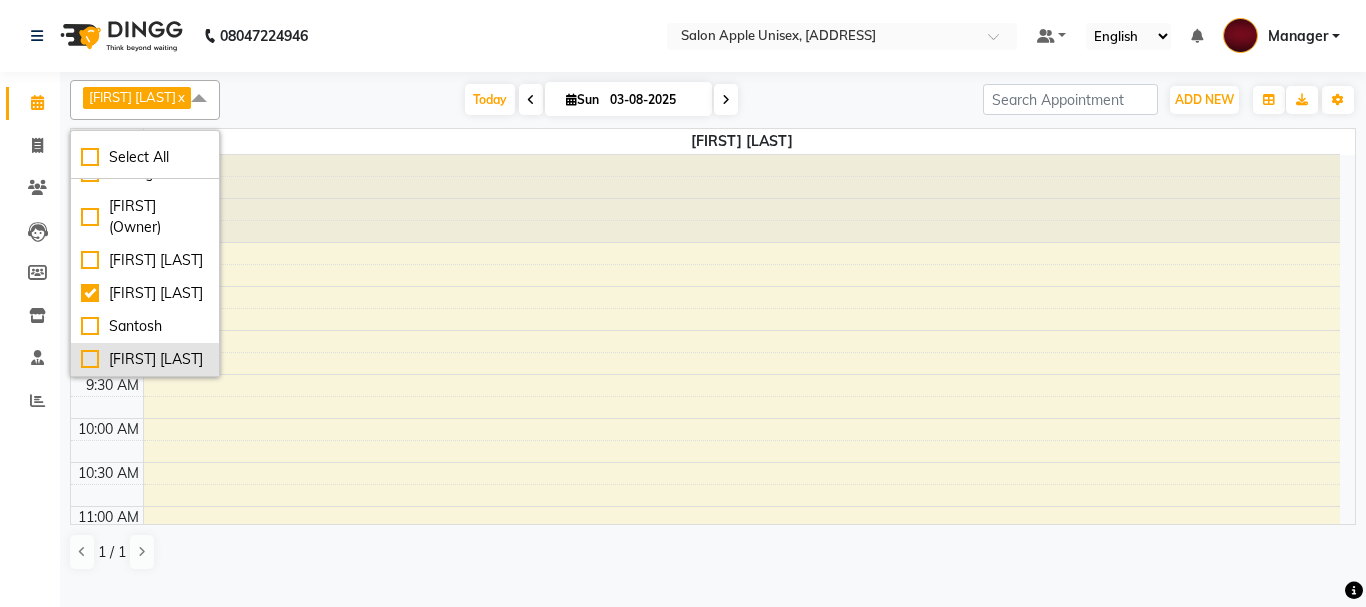 click on "[FIRST] [LAST]" at bounding box center [145, 359] 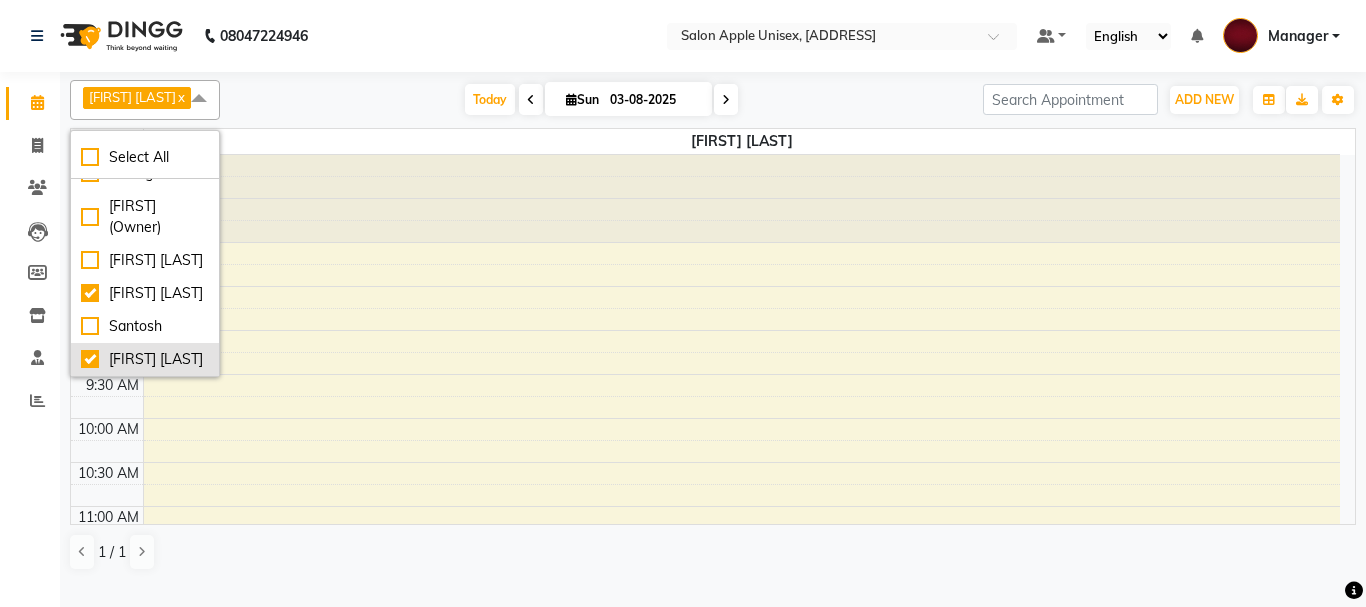 checkbox on "true" 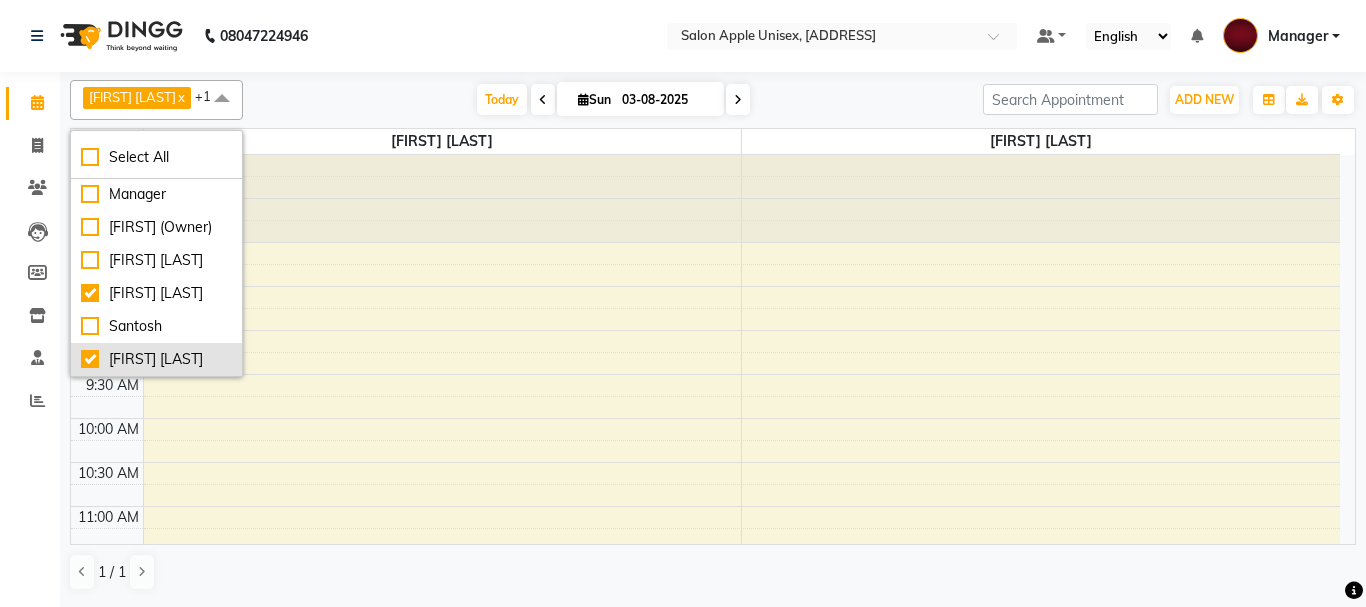 scroll, scrollTop: 1, scrollLeft: 0, axis: vertical 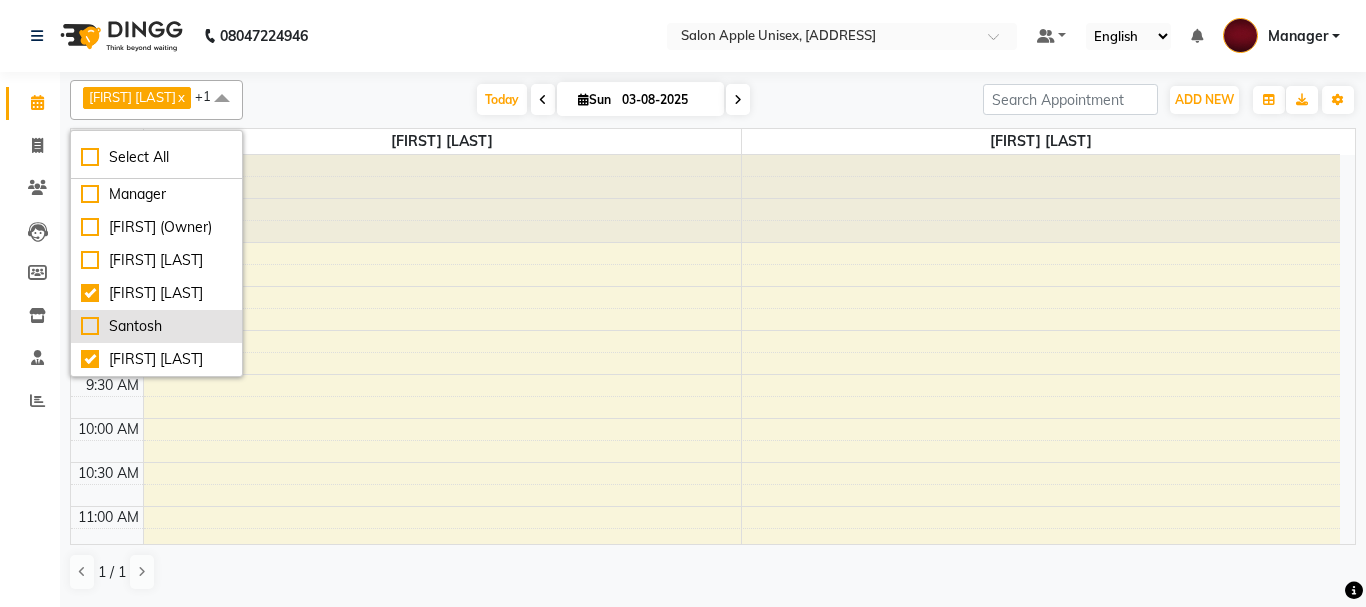 click on "Santosh" at bounding box center (156, 326) 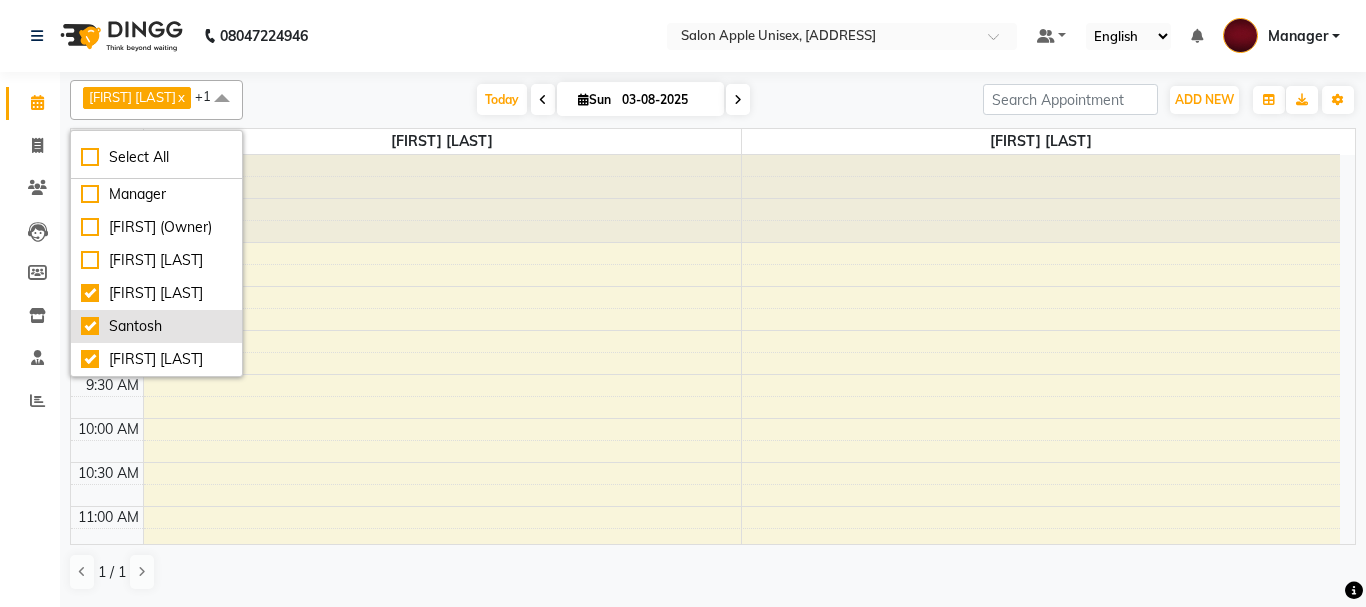 checkbox on "true" 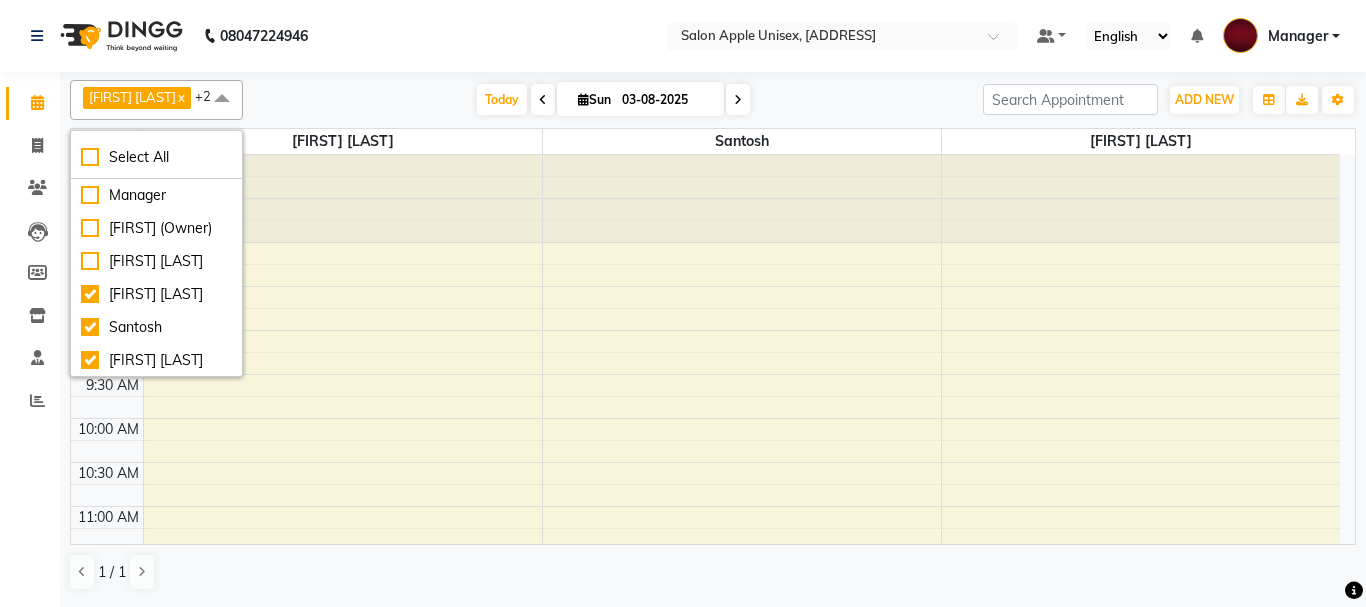 scroll, scrollTop: 1, scrollLeft: 0, axis: vertical 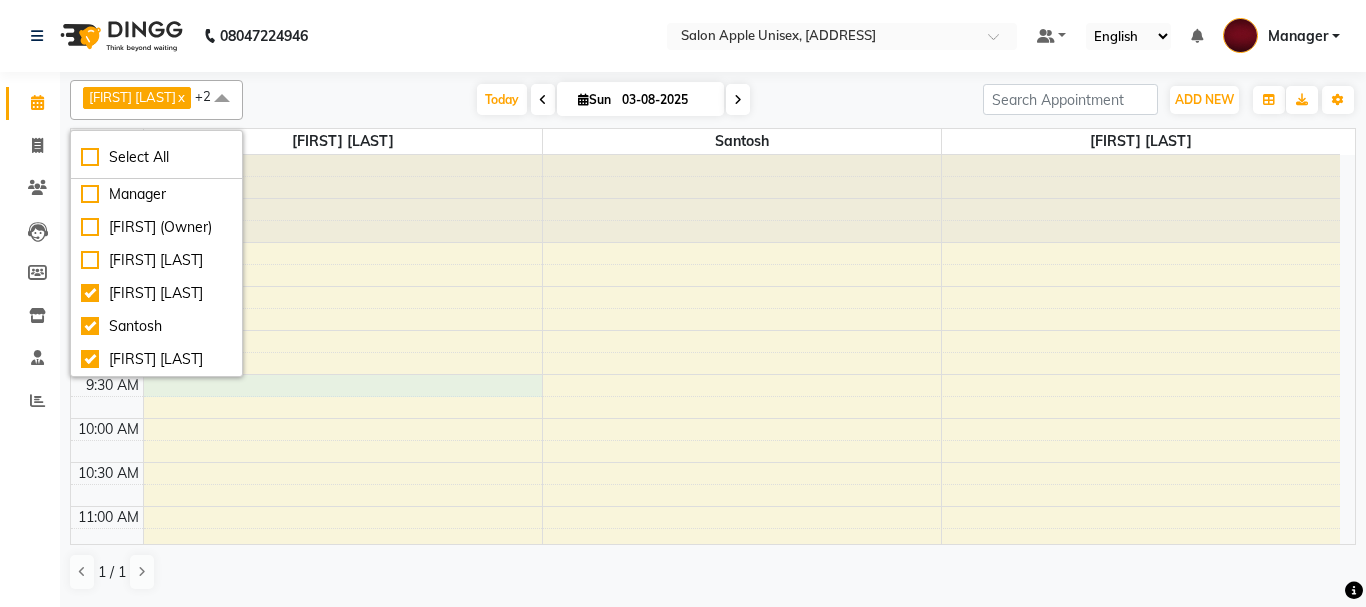 drag, startPoint x: 271, startPoint y: 377, endPoint x: 292, endPoint y: 377, distance: 21 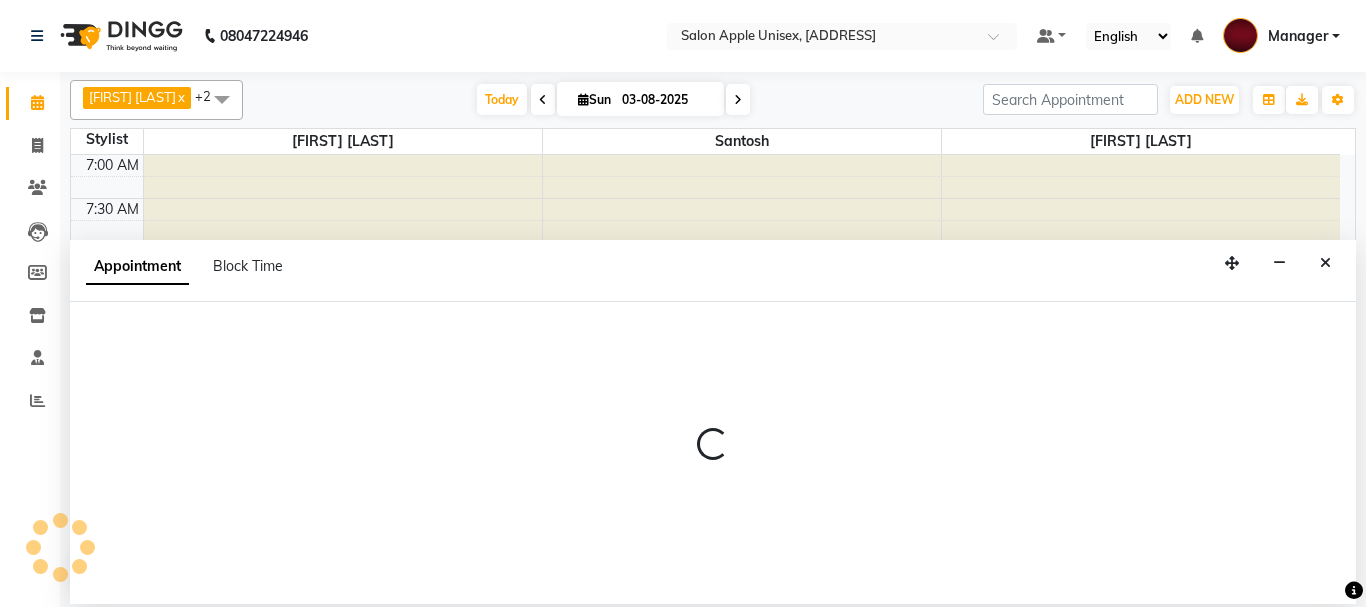select on "47178" 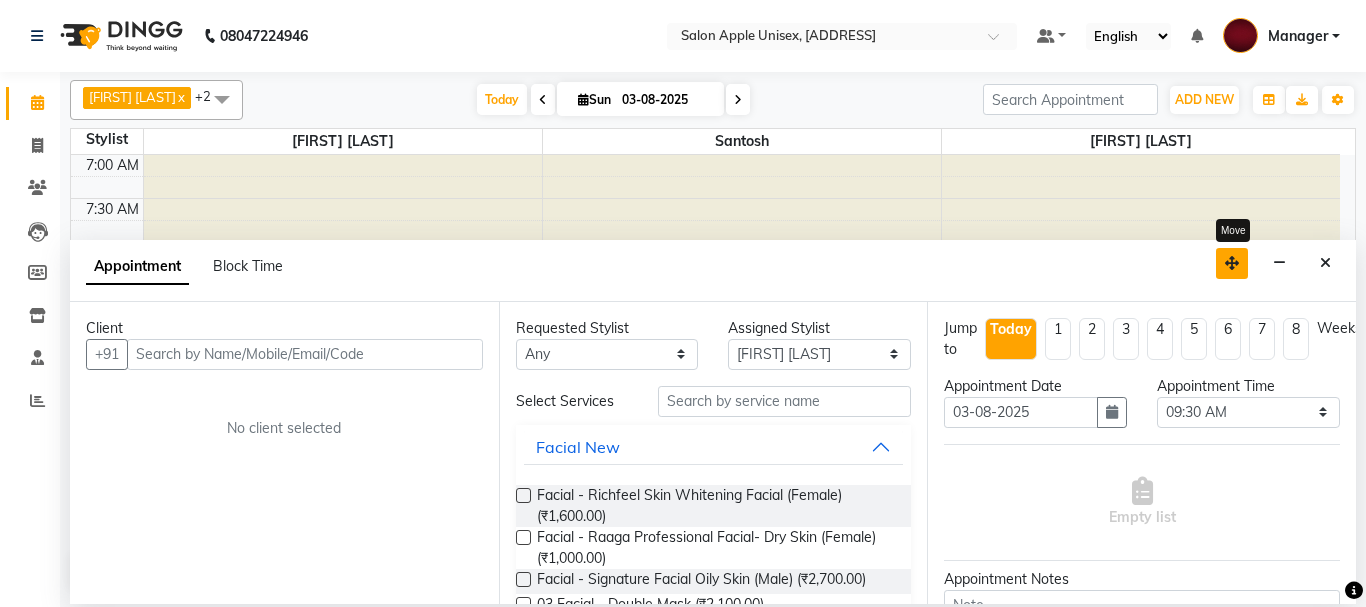 click at bounding box center [1232, 263] 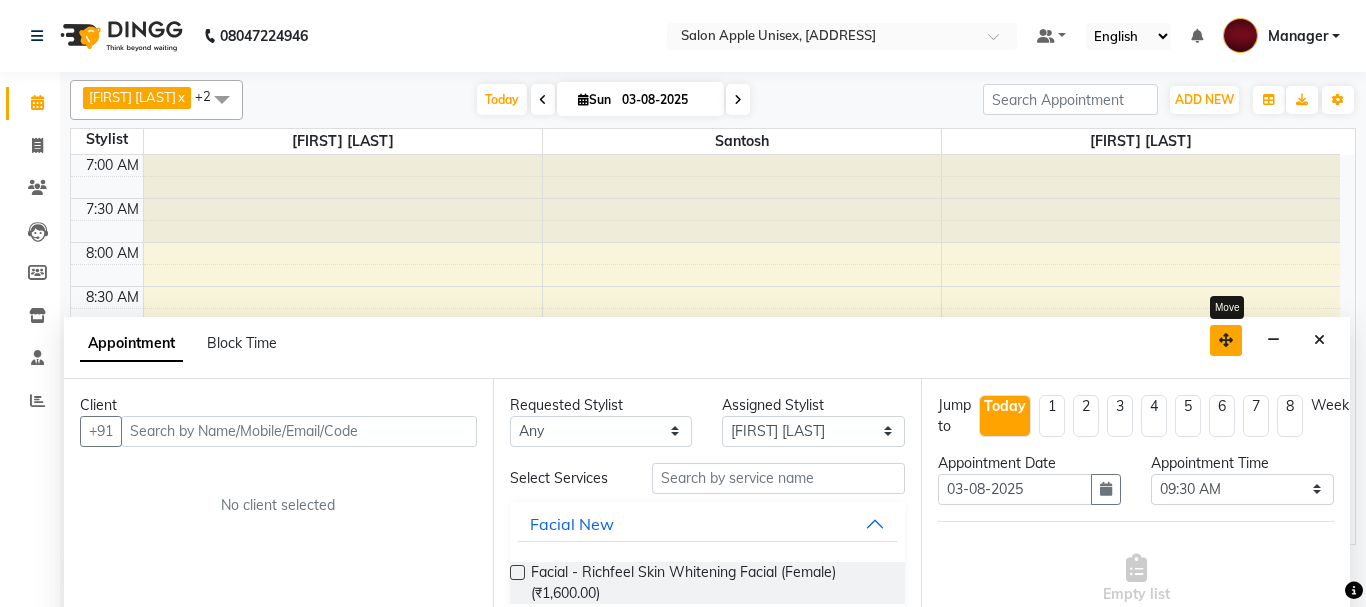drag, startPoint x: 1229, startPoint y: 261, endPoint x: 1223, endPoint y: 338, distance: 77.23341 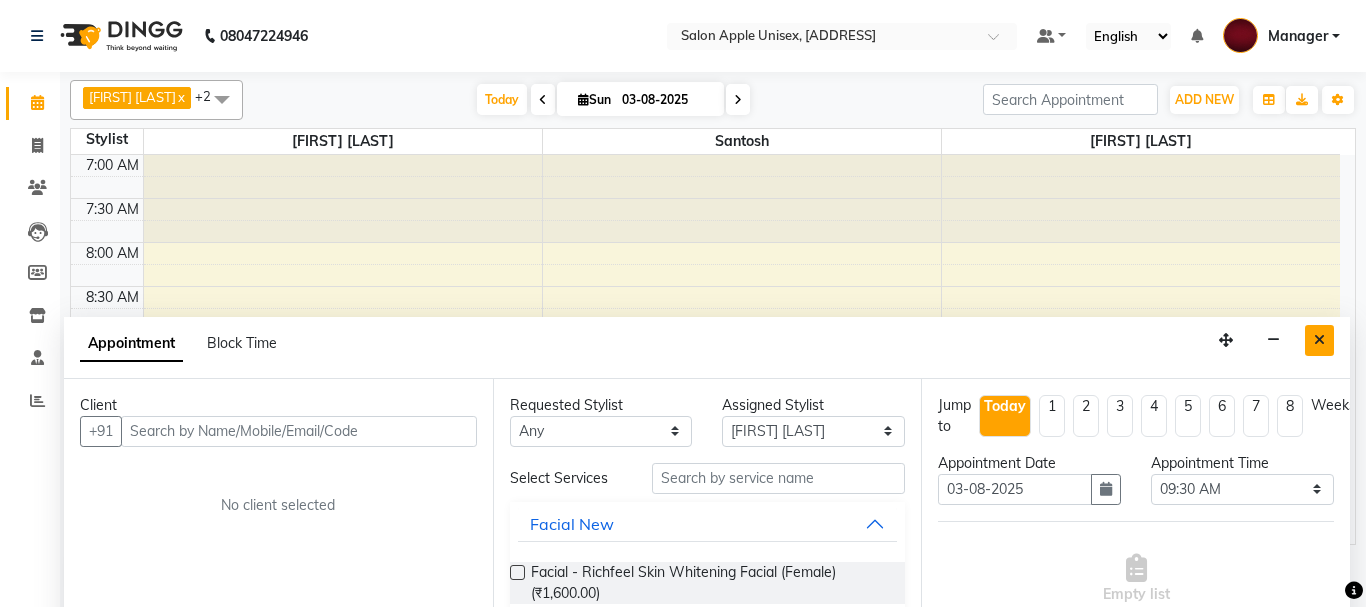 click at bounding box center (1319, 340) 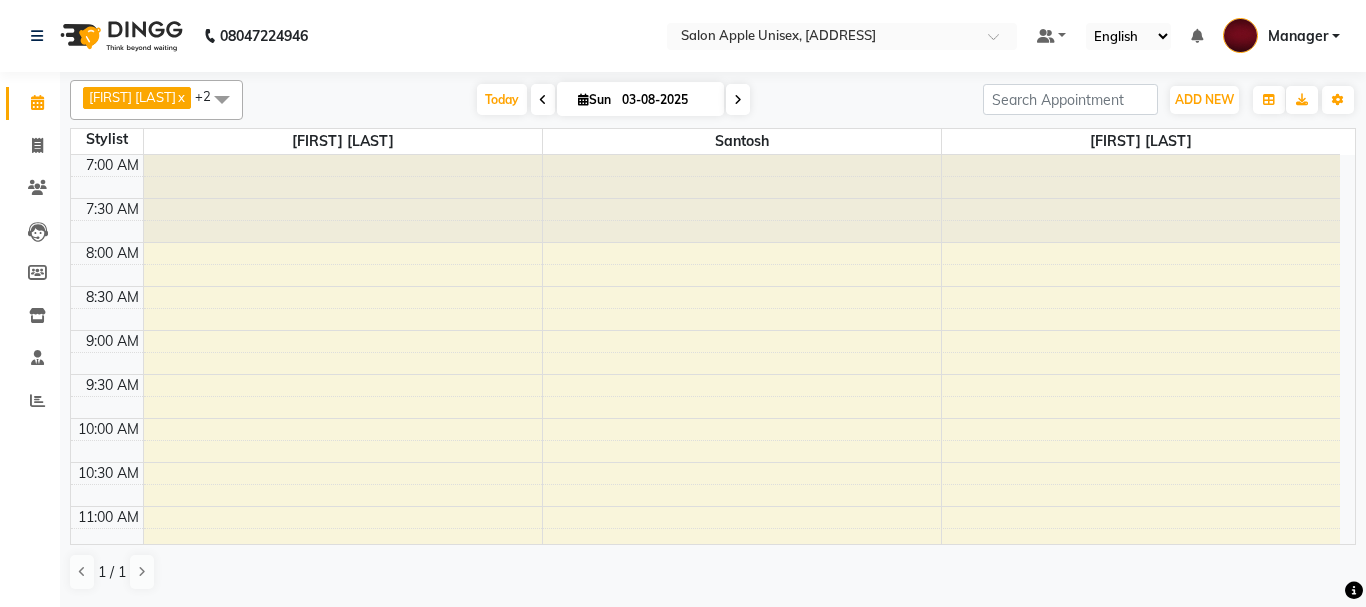 click on "Stylist" at bounding box center (107, 139) 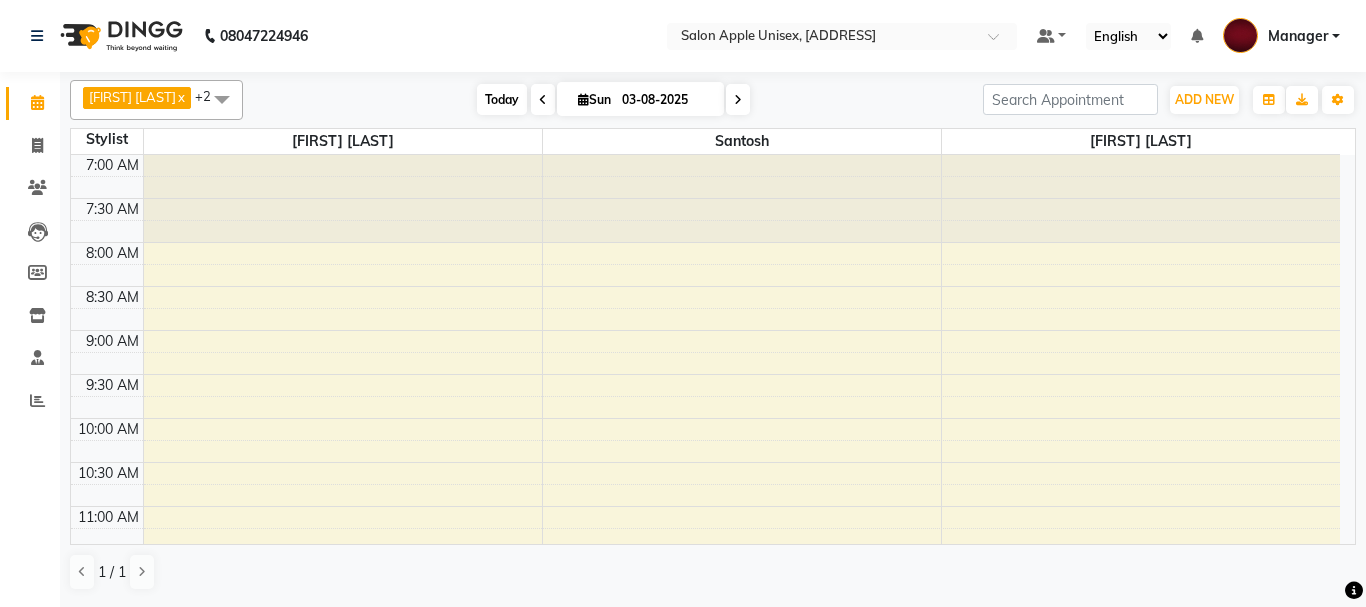 click on "Today" at bounding box center [502, 99] 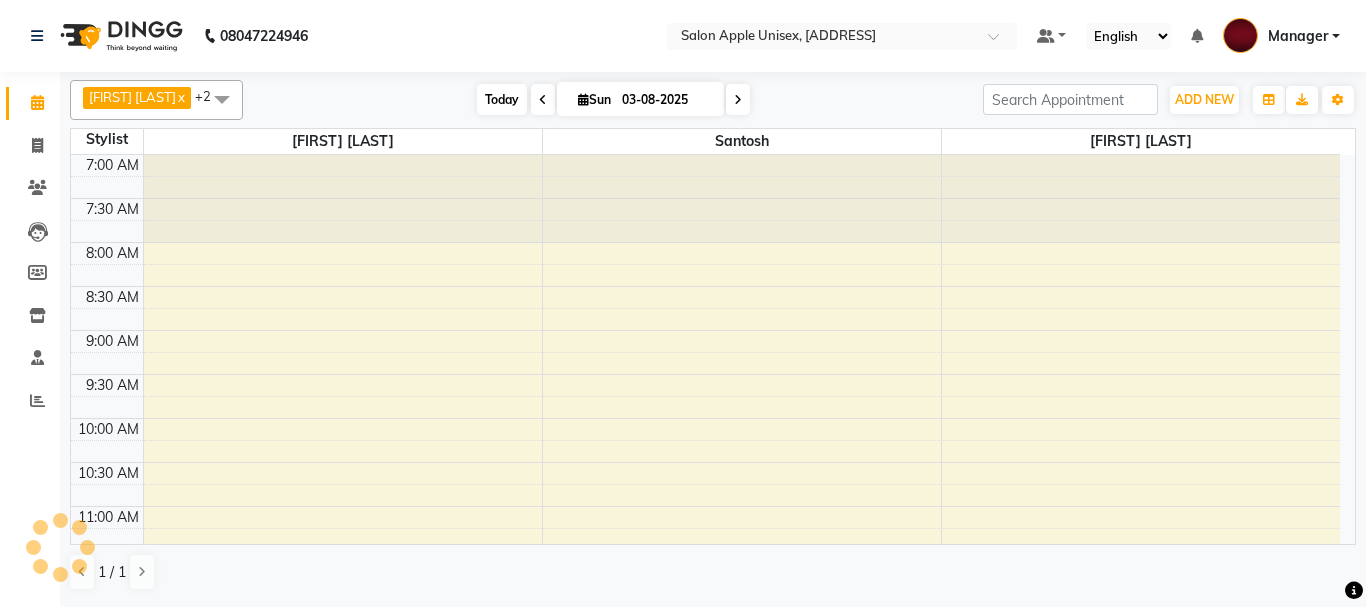 scroll, scrollTop: 529, scrollLeft: 0, axis: vertical 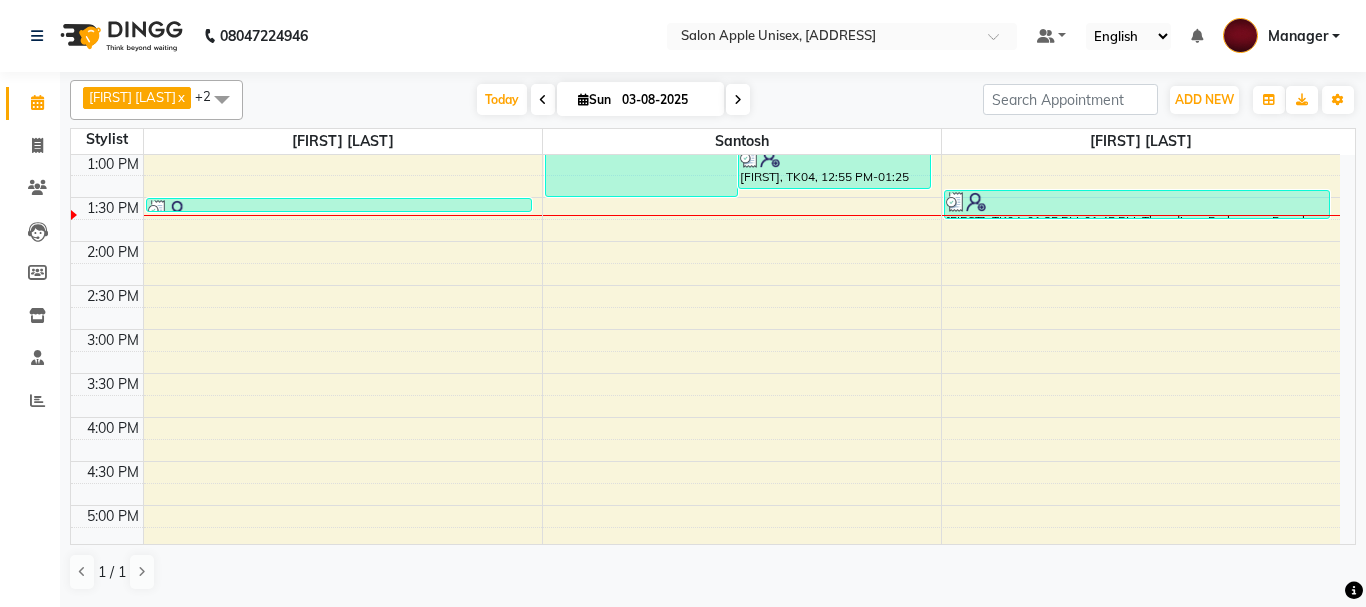 click at bounding box center [543, 100] 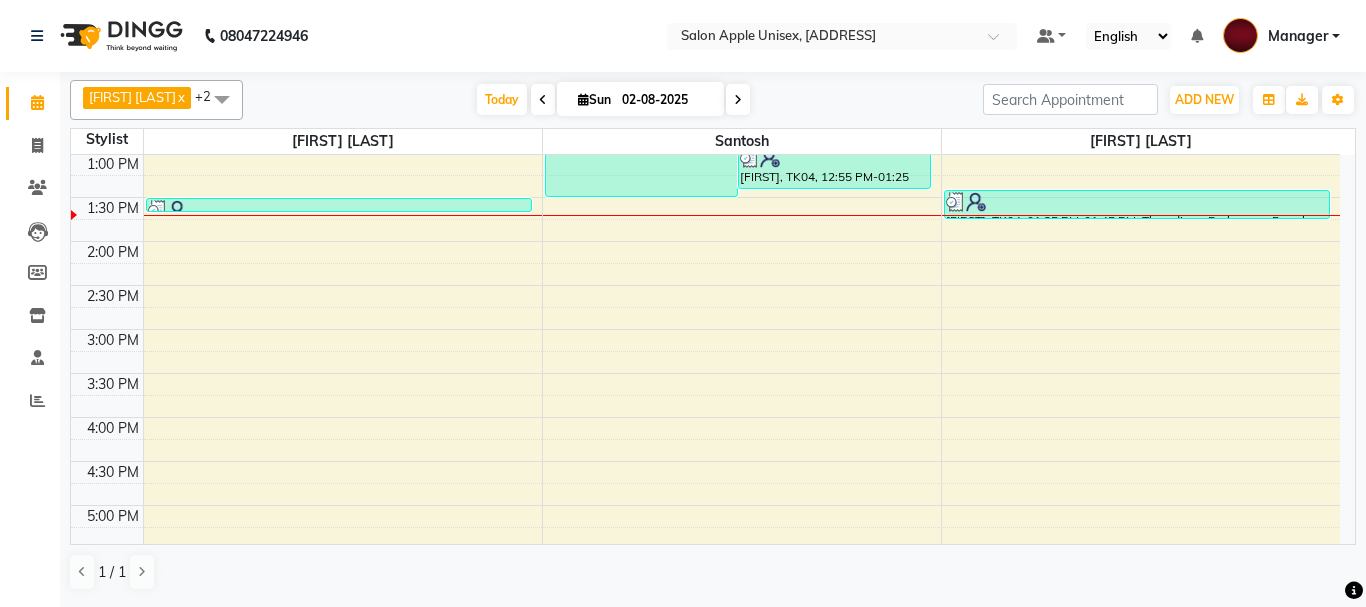 scroll, scrollTop: 529, scrollLeft: 0, axis: vertical 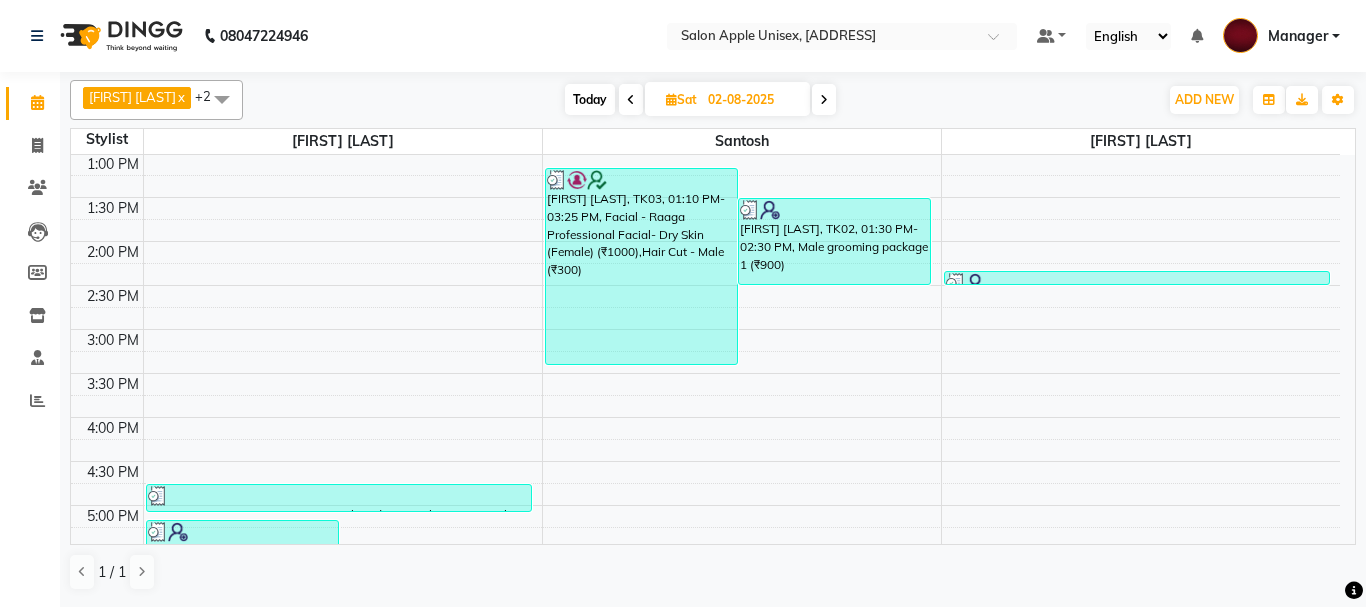 click at bounding box center [824, 100] 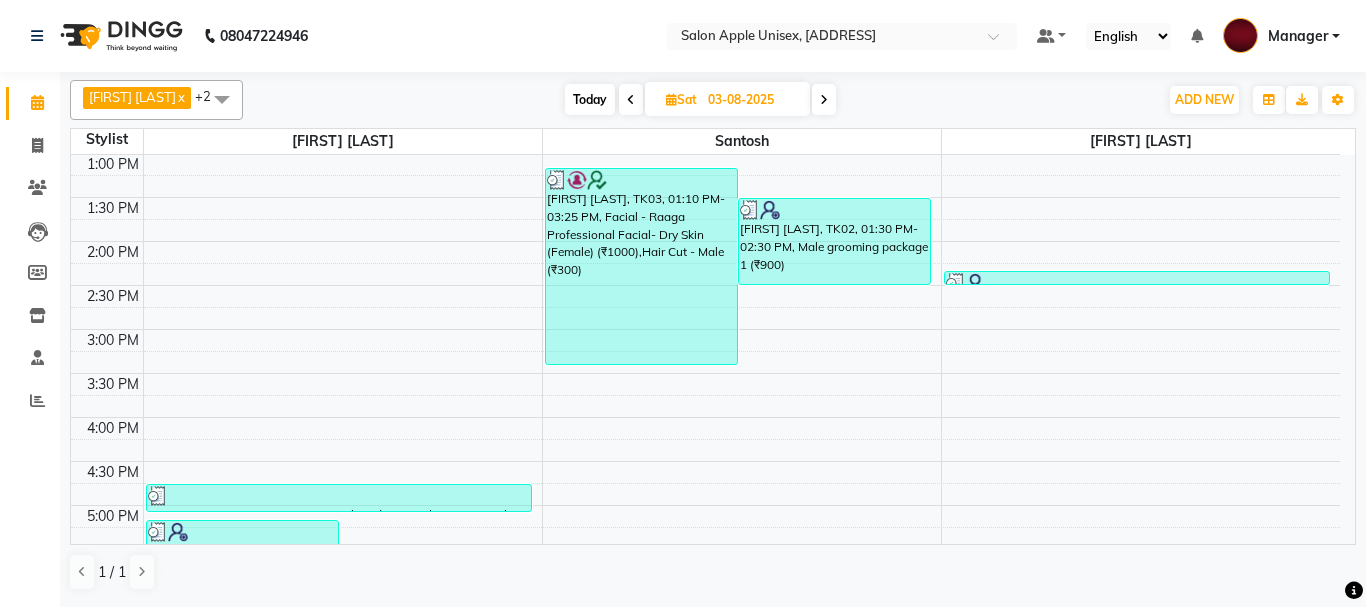 scroll, scrollTop: 529, scrollLeft: 0, axis: vertical 